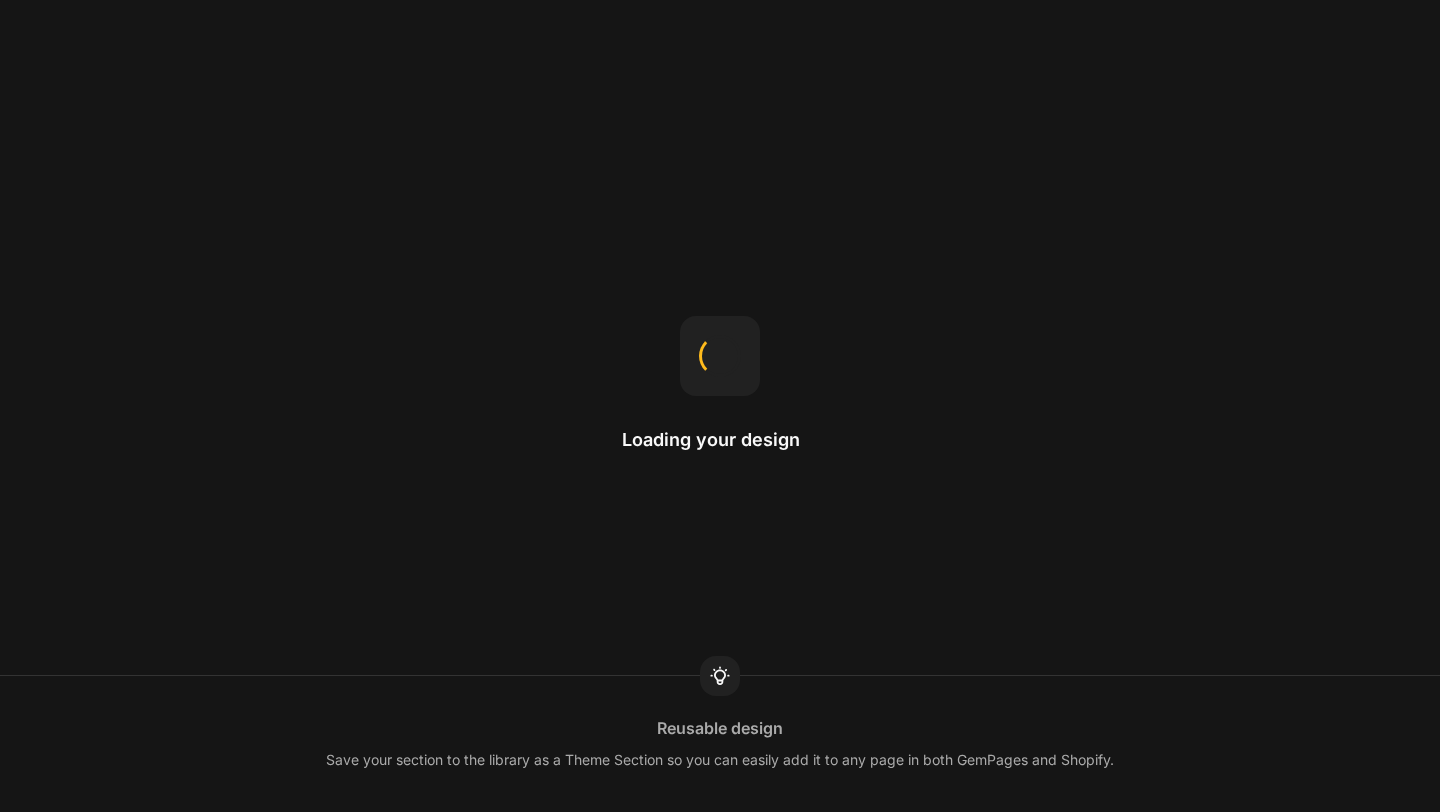 scroll, scrollTop: 0, scrollLeft: 0, axis: both 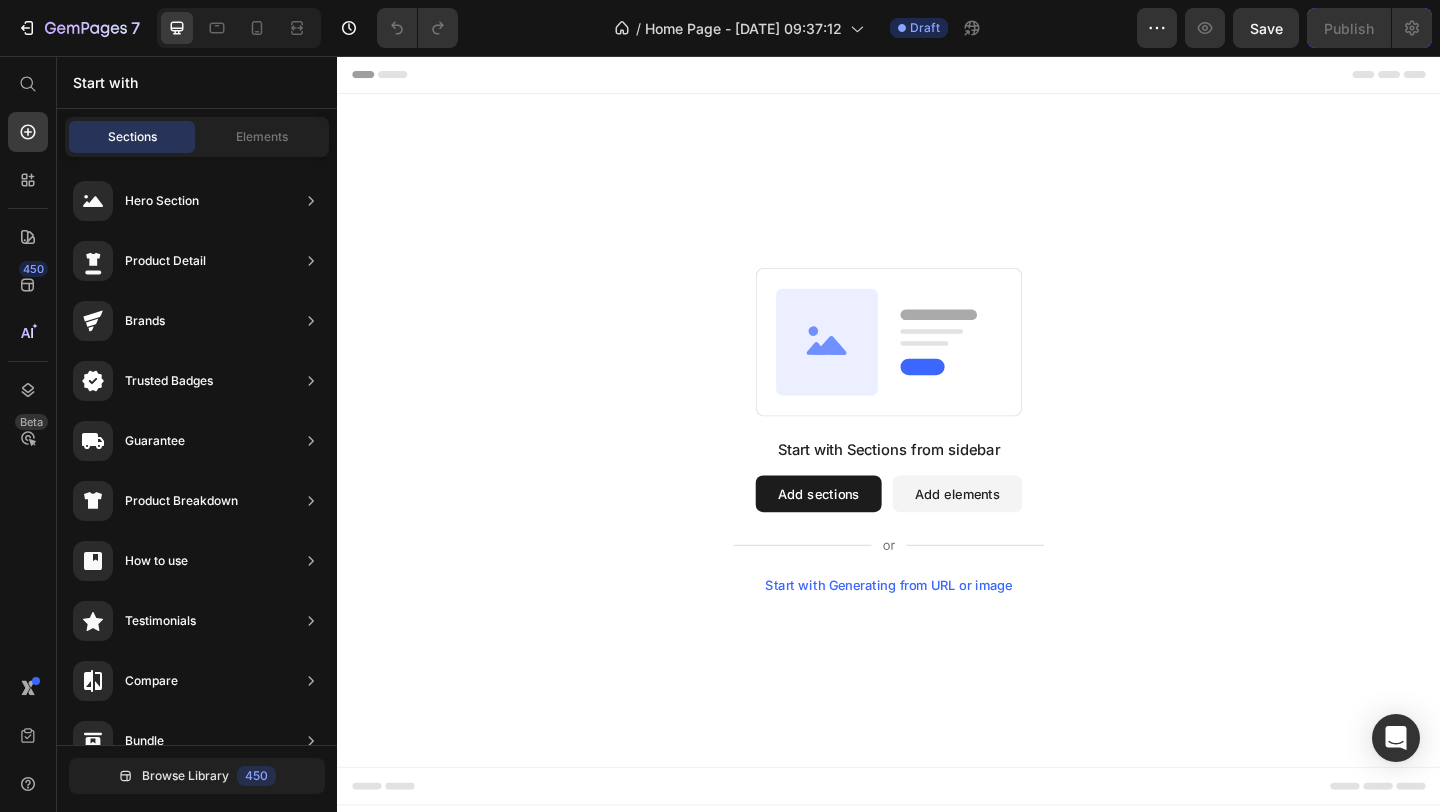 click on "Add sections" at bounding box center (860, 532) 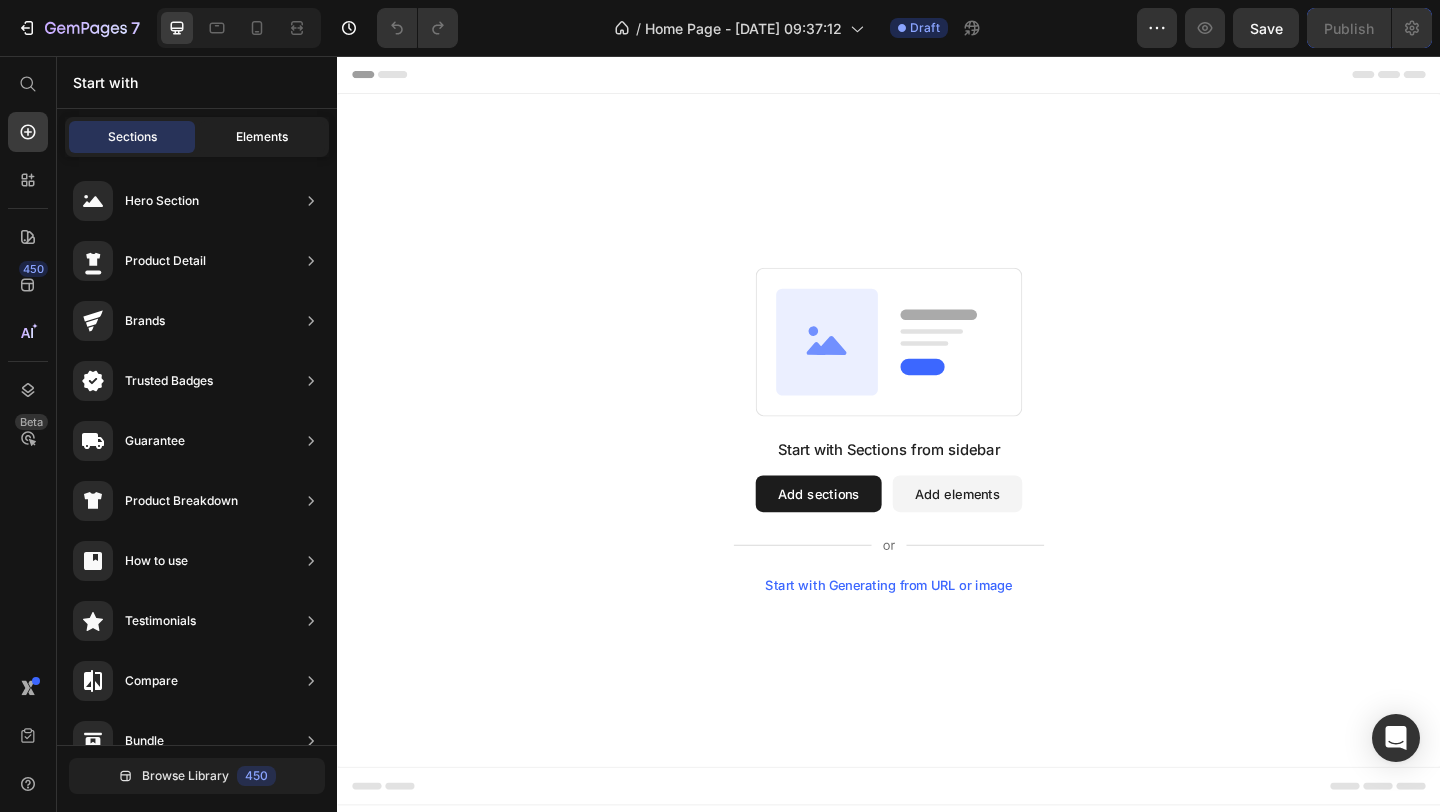 click on "Elements" at bounding box center [262, 137] 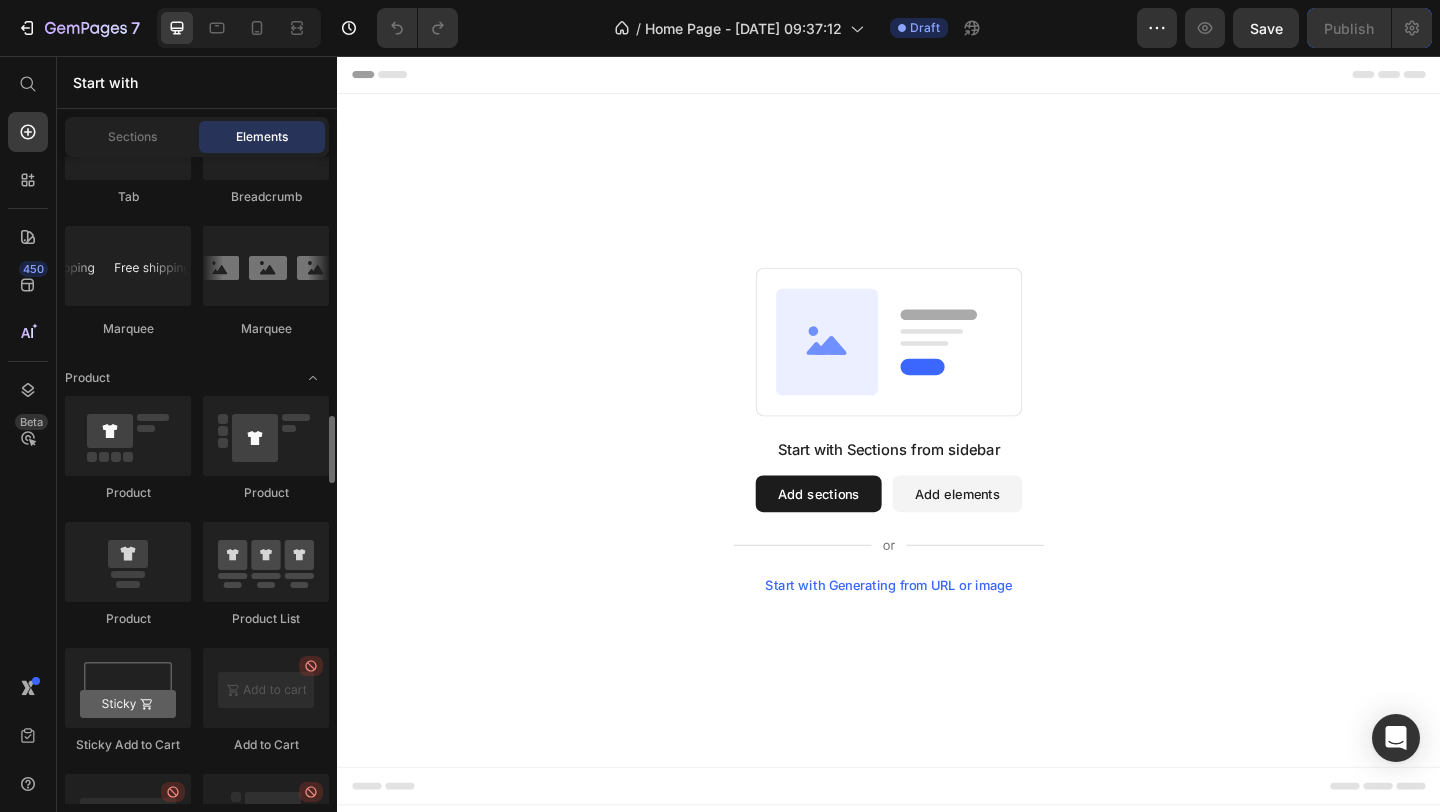 scroll, scrollTop: 2469, scrollLeft: 0, axis: vertical 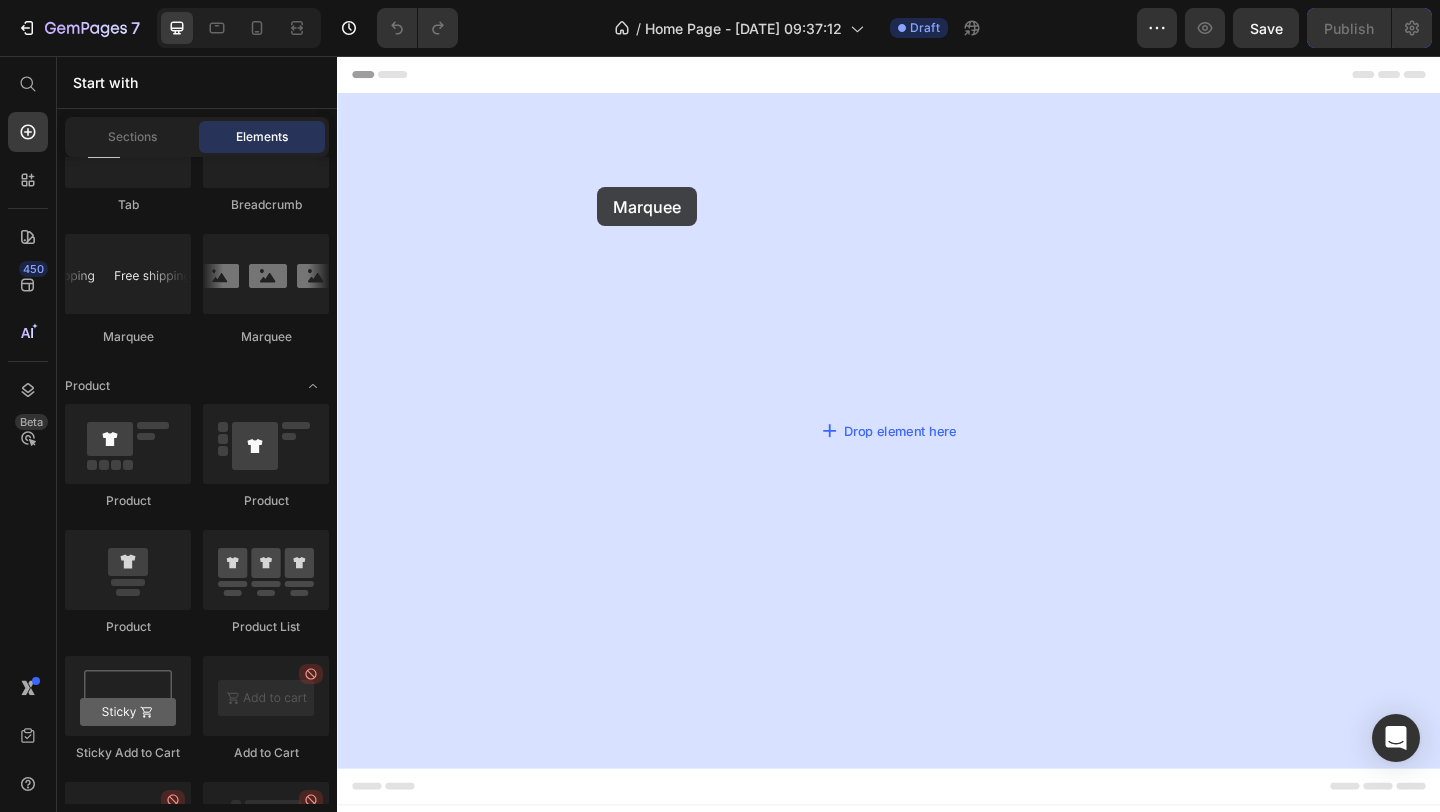 drag, startPoint x: 470, startPoint y: 354, endPoint x: 618, endPoint y: 197, distance: 215.76144 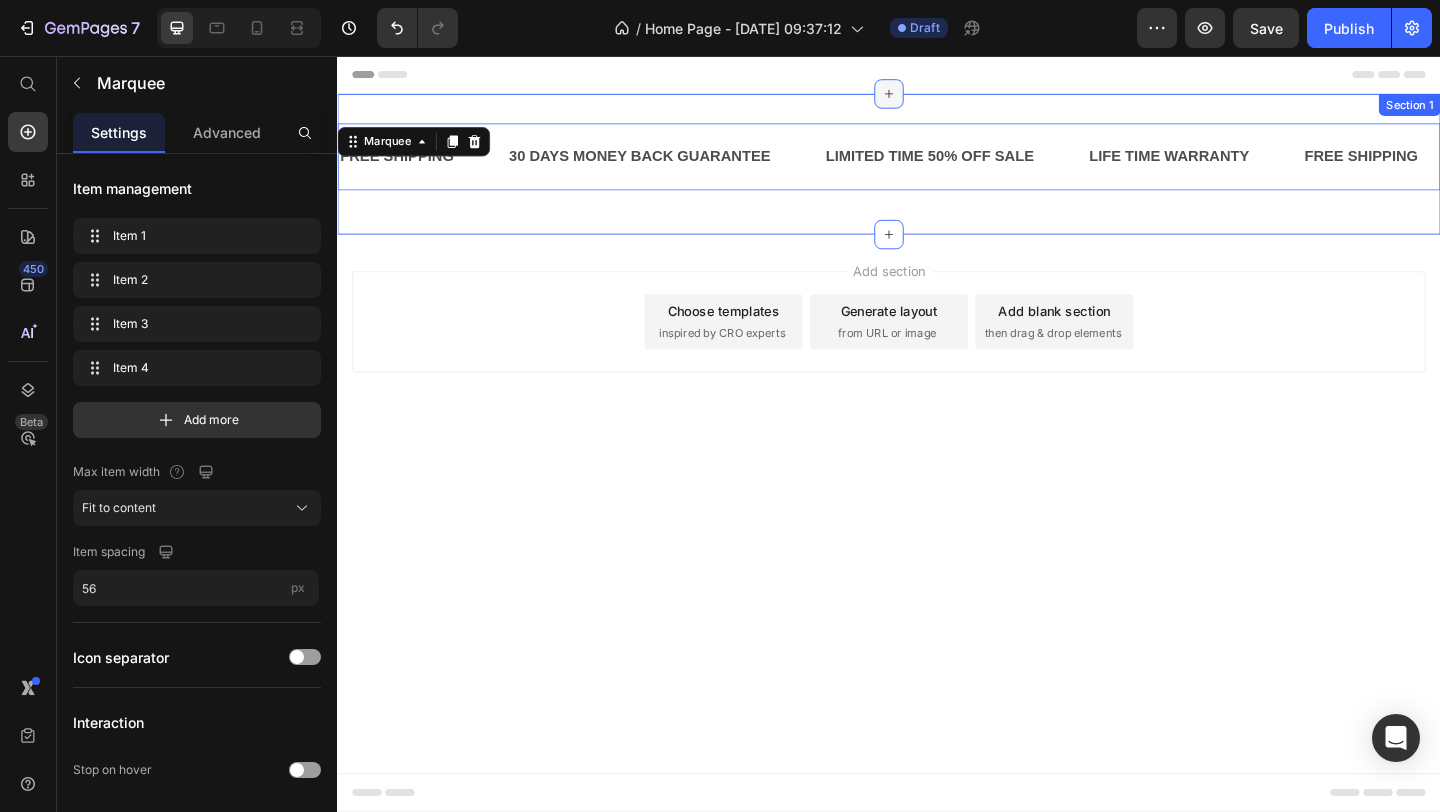 click 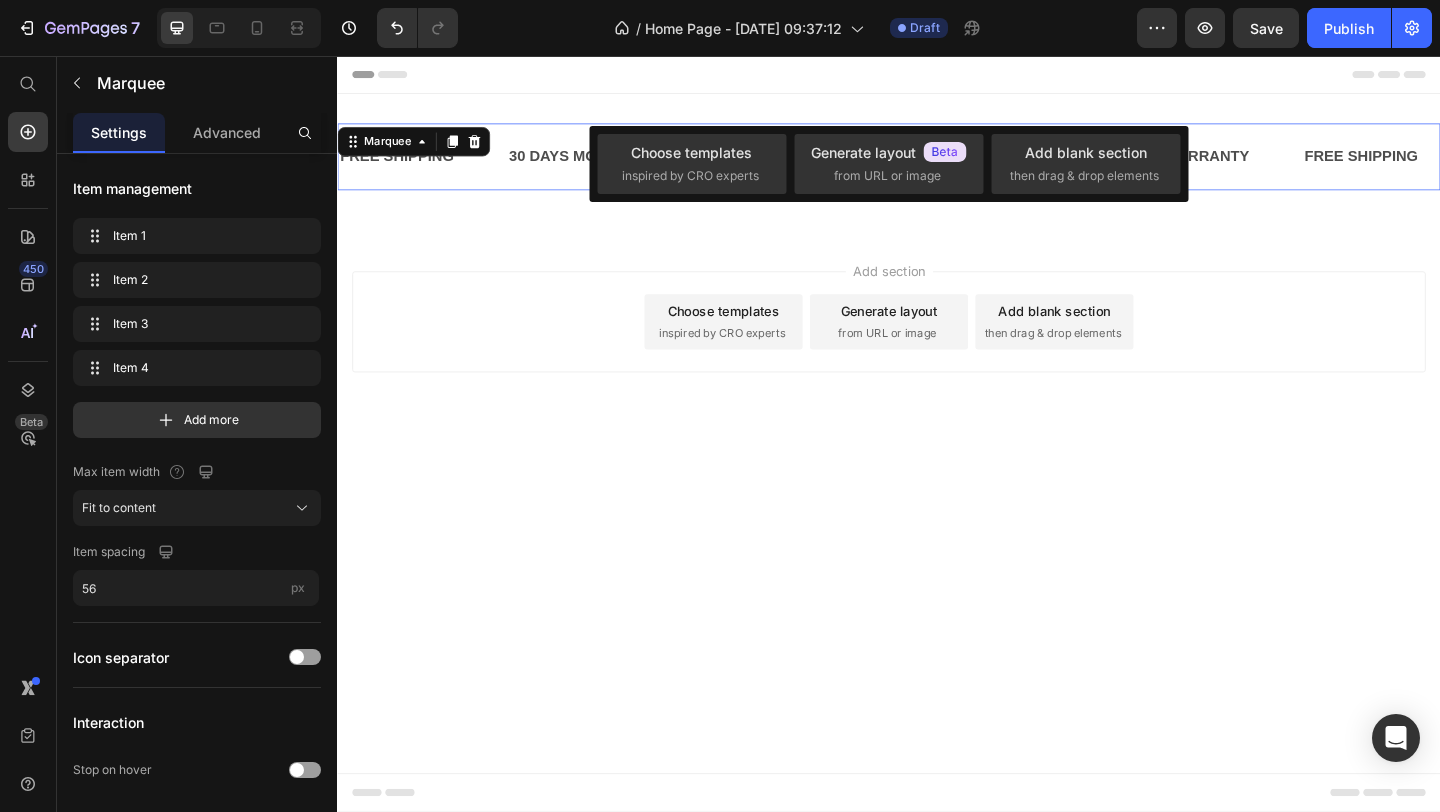 click on "Add section Choose templates inspired by CRO experts Generate layout from URL or image Add blank section then drag & drop elements" at bounding box center [937, 345] 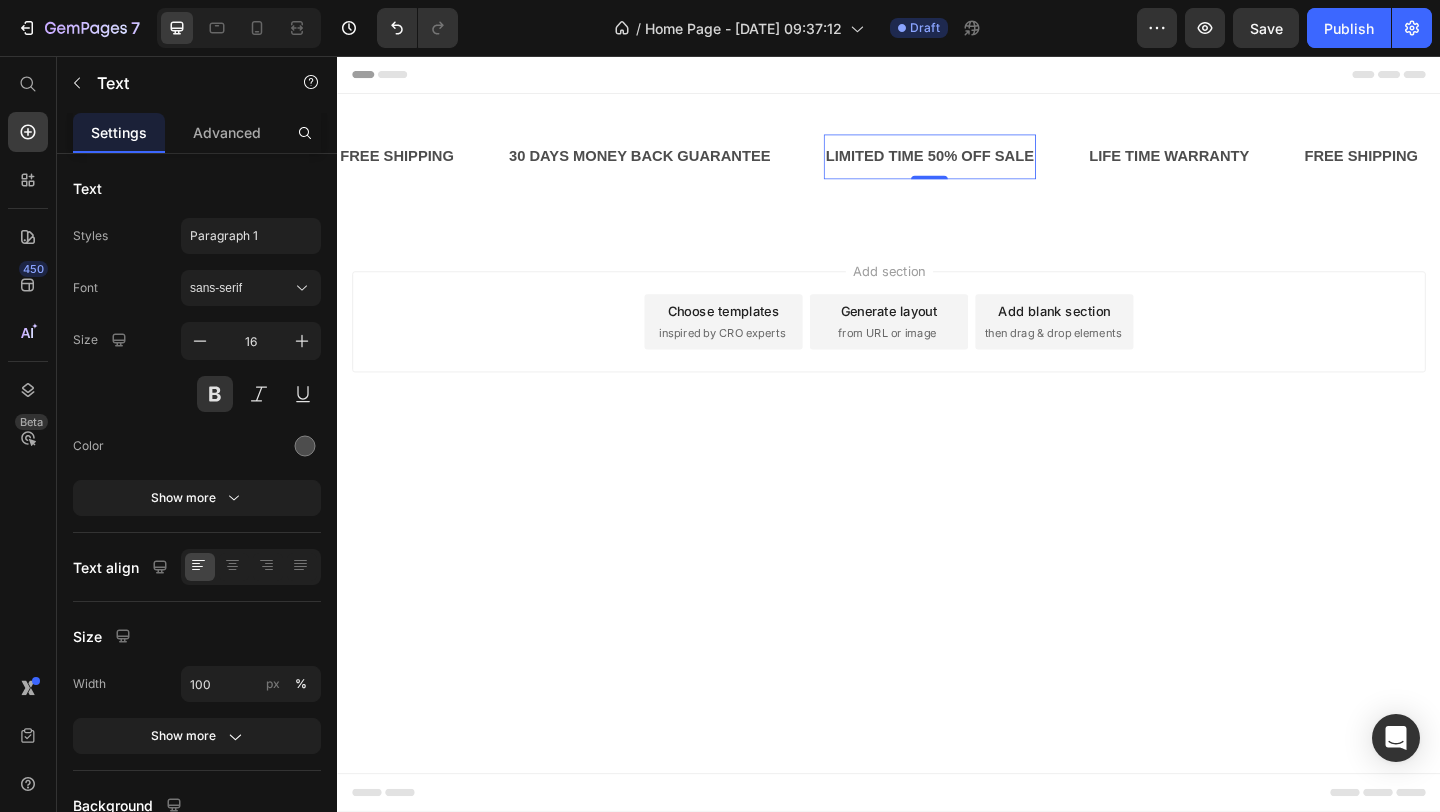 click on "LIMITED TIME 50% OFF SALE Text   0" at bounding box center (981, 165) 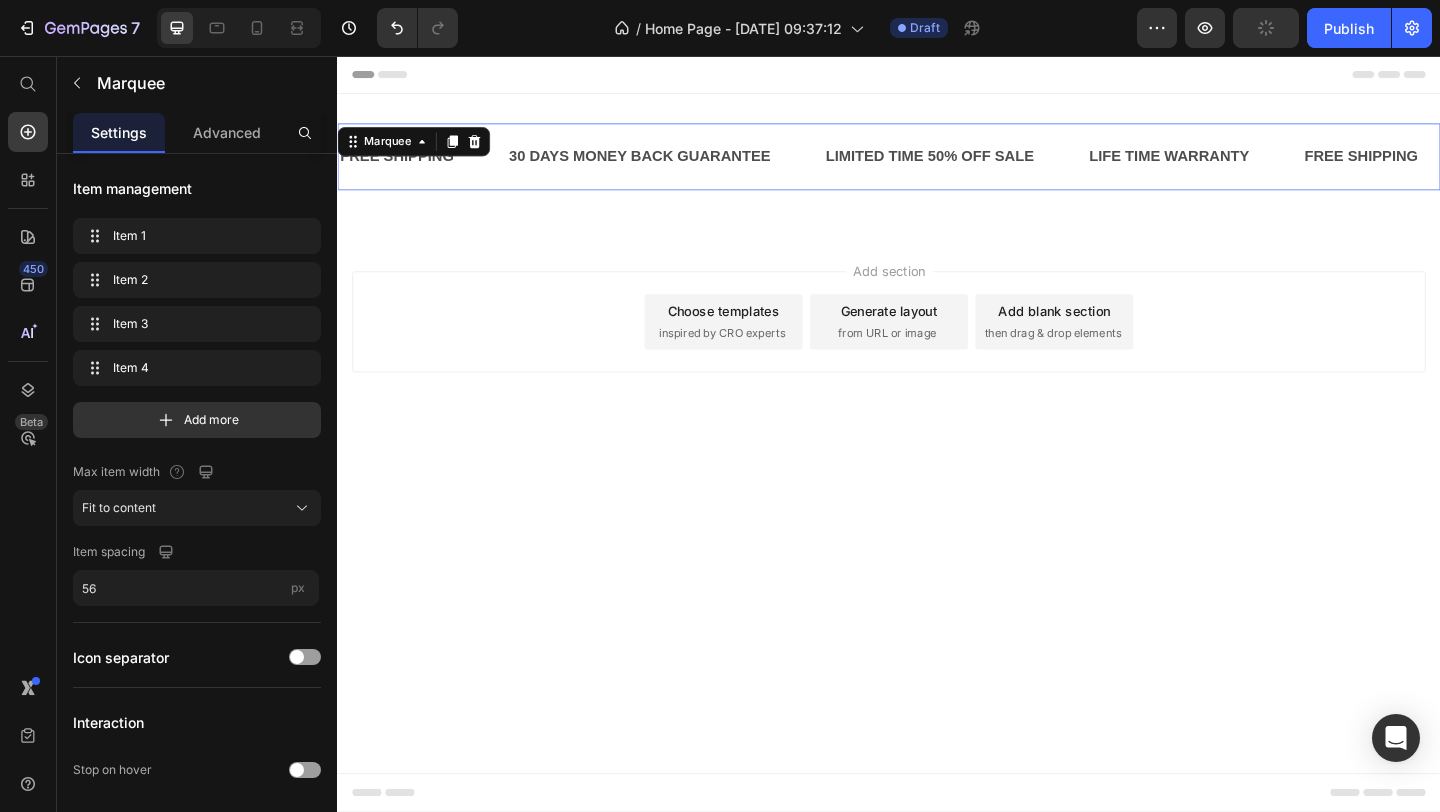 click on "LIMITED TIME 50% OFF SALE Text" at bounding box center (1009, 165) 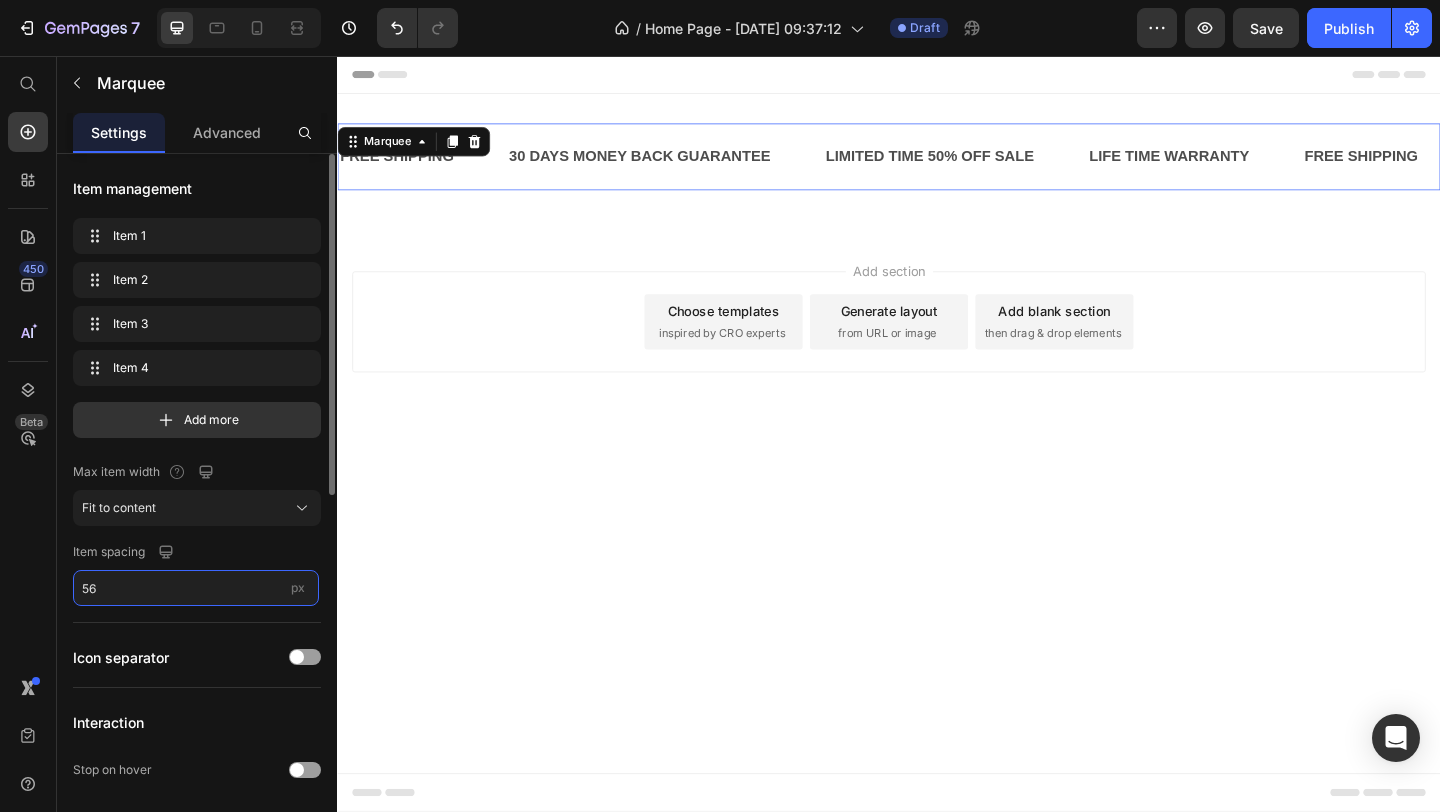click on "56" at bounding box center (196, 588) 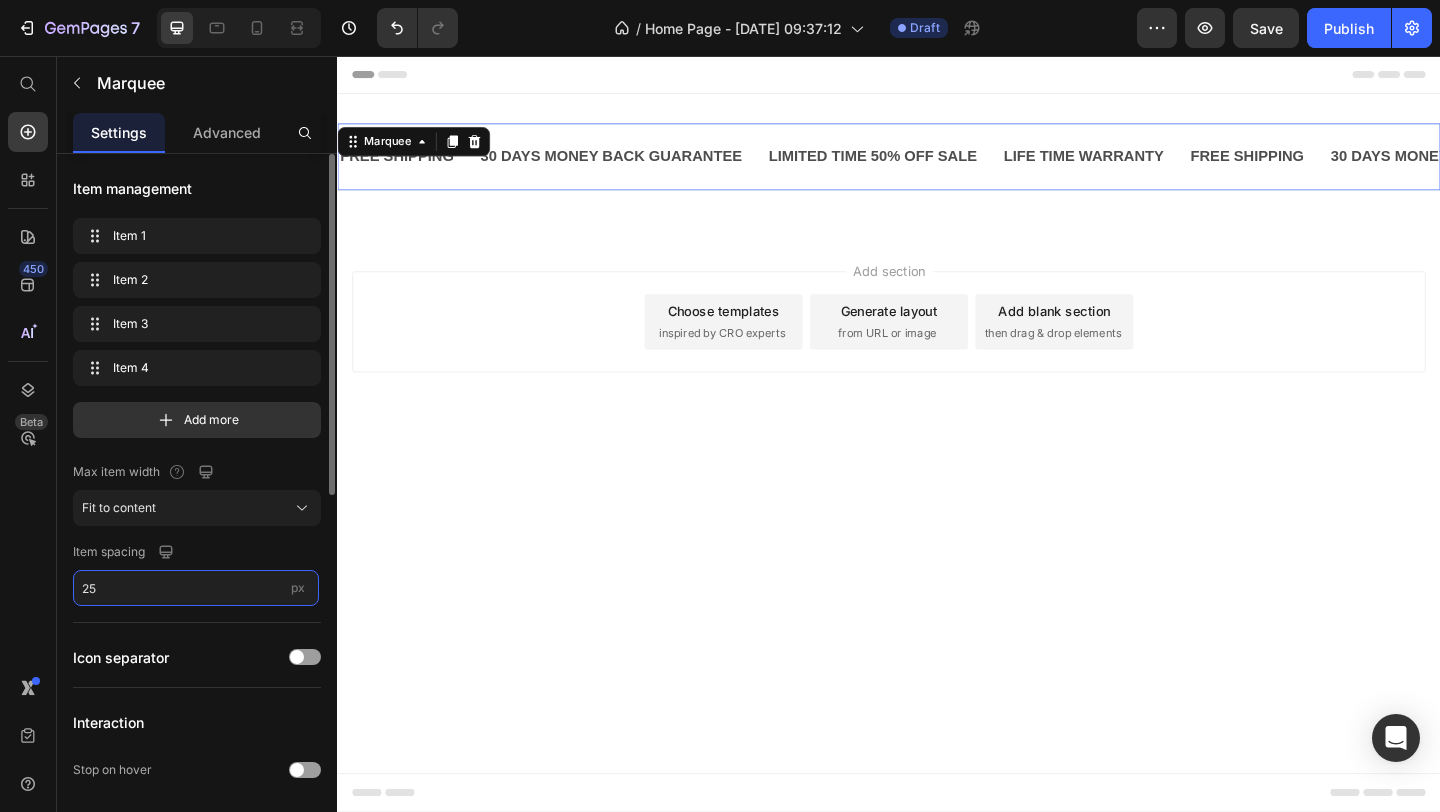 type on "25" 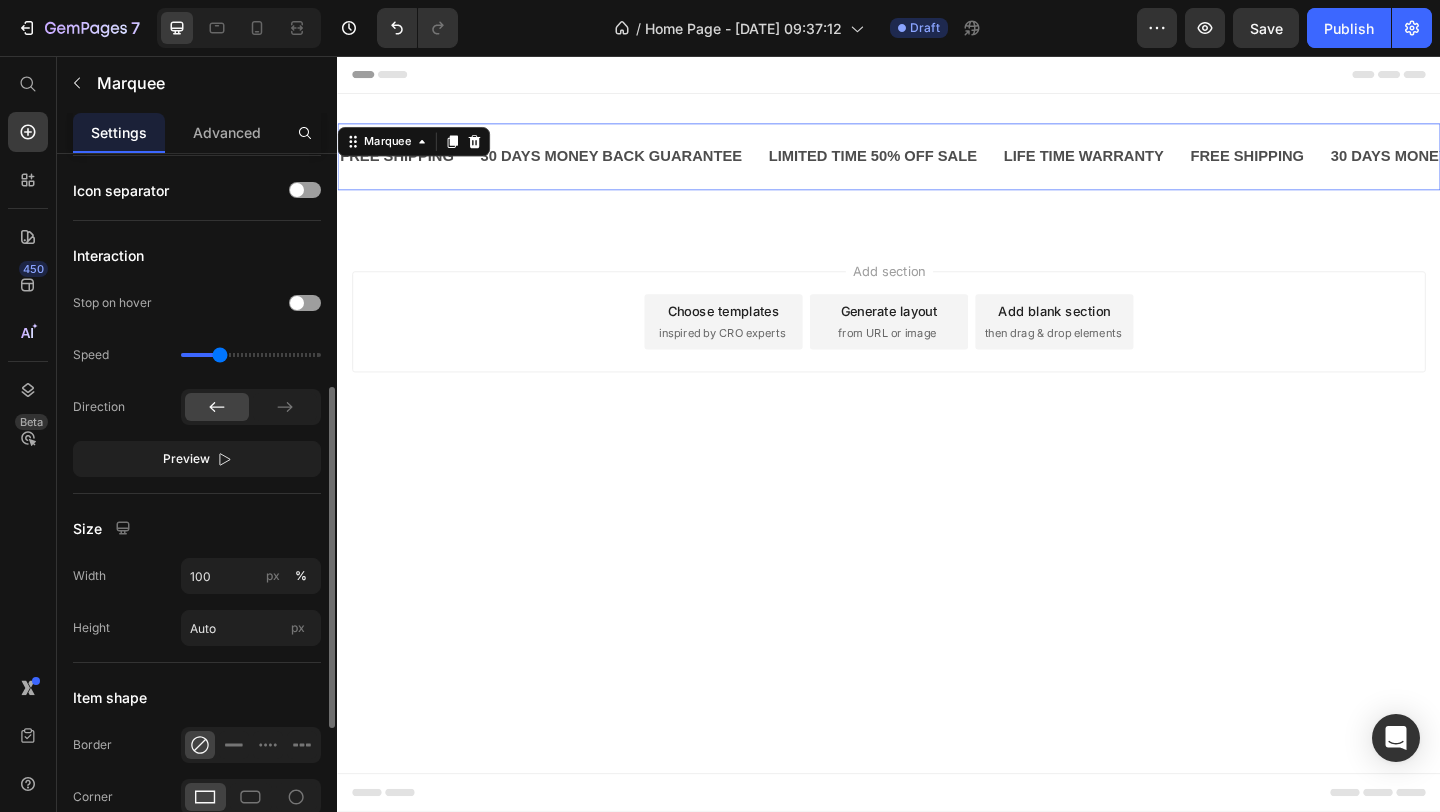 scroll, scrollTop: 482, scrollLeft: 0, axis: vertical 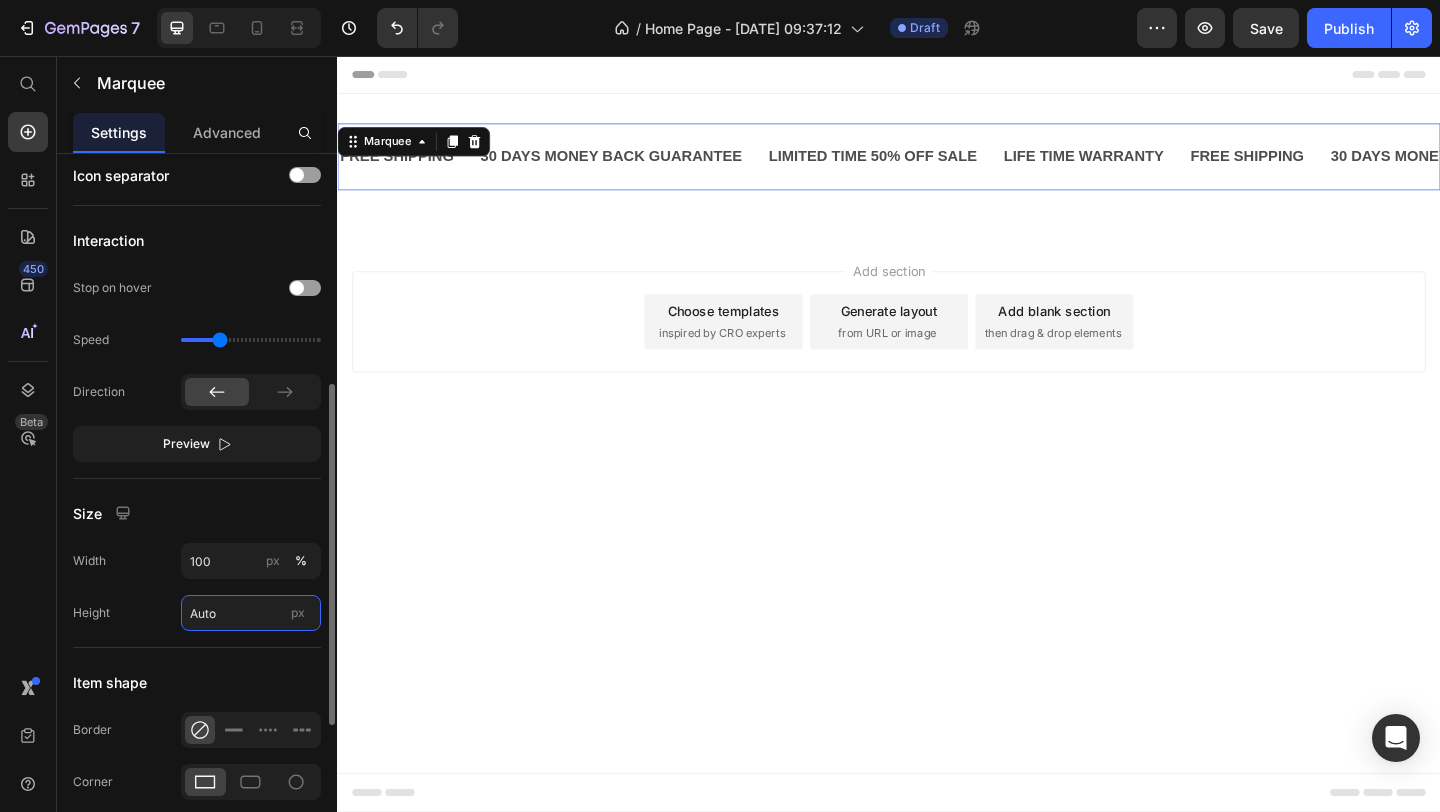 click on "Auto" at bounding box center [251, 613] 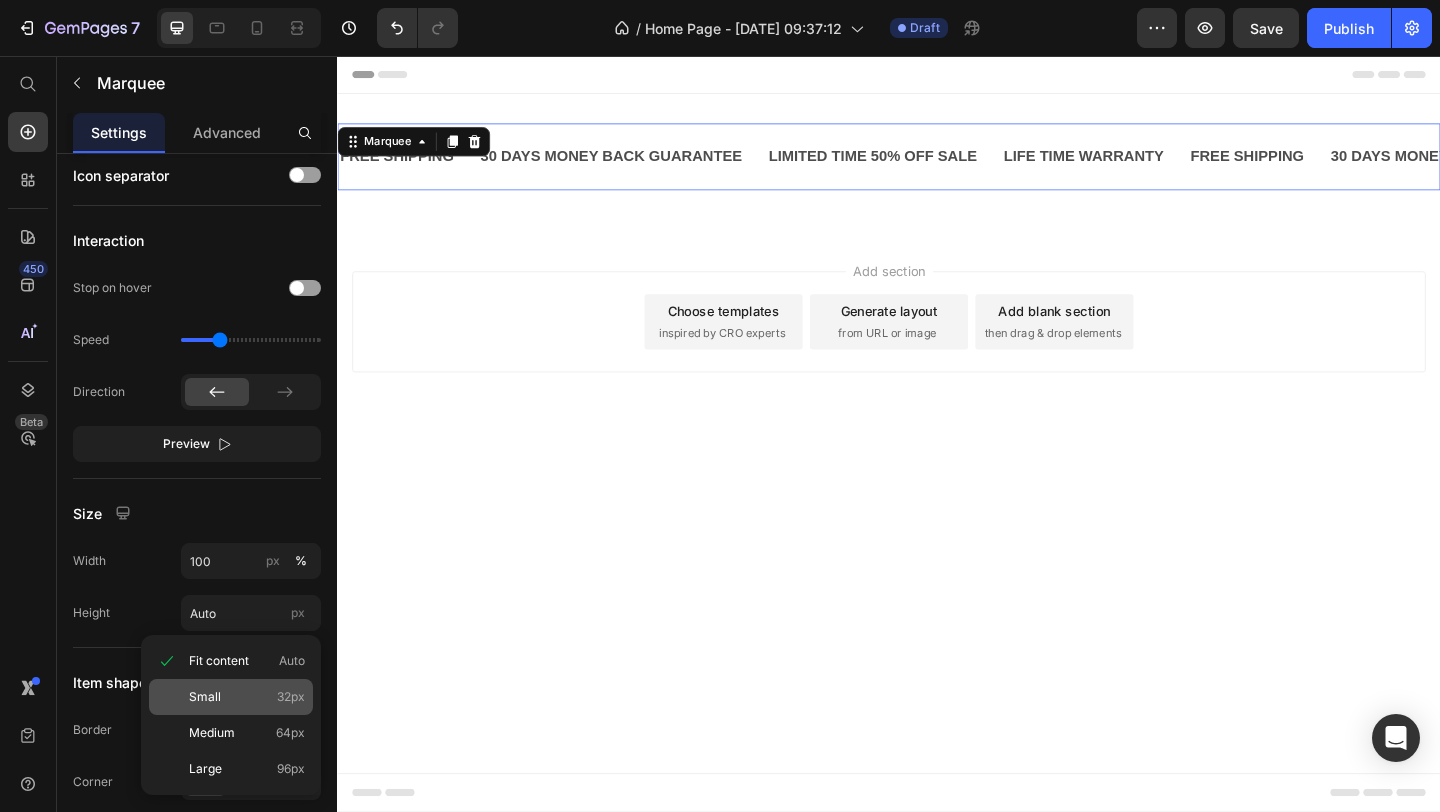 click on "Small" at bounding box center [205, 697] 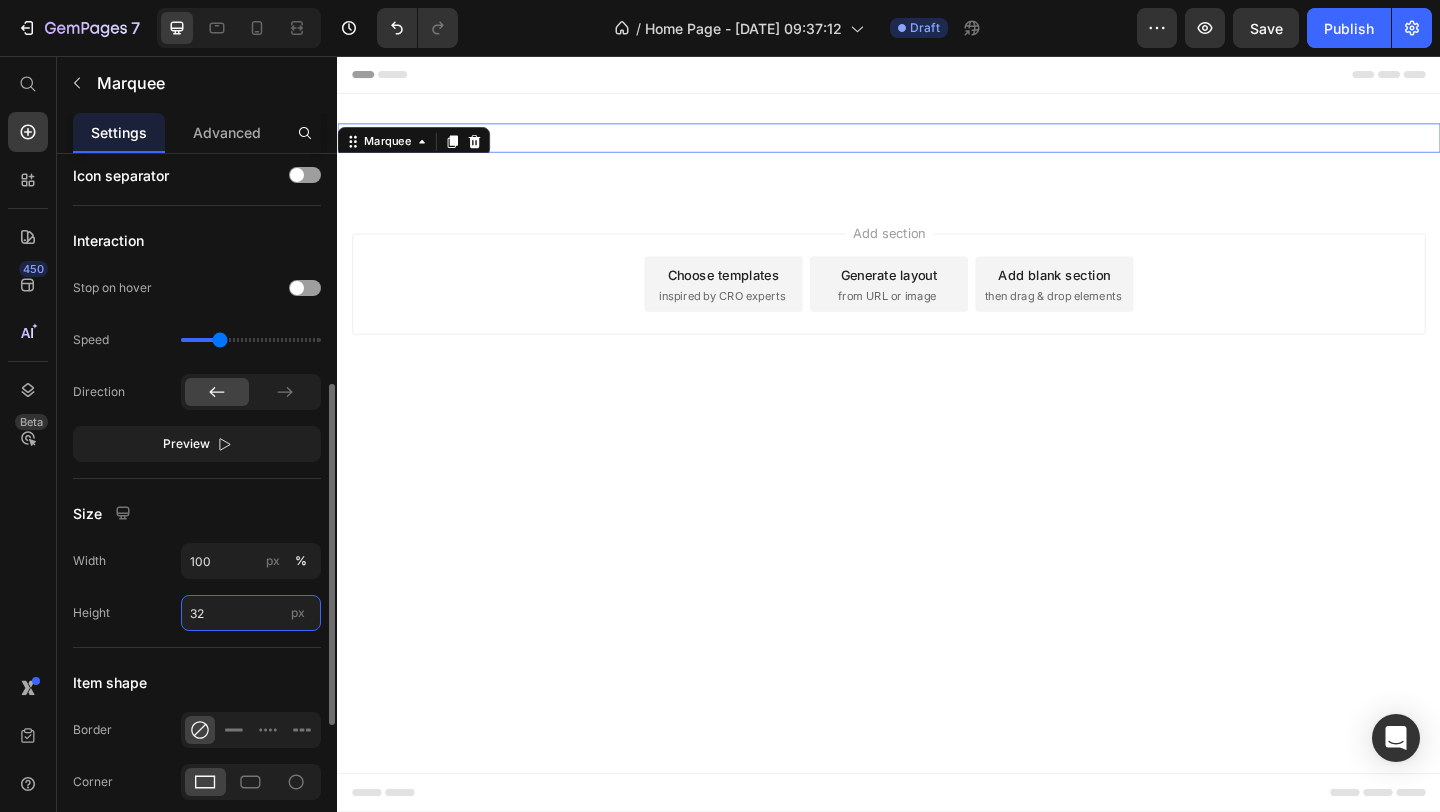 click on "32" at bounding box center (251, 613) 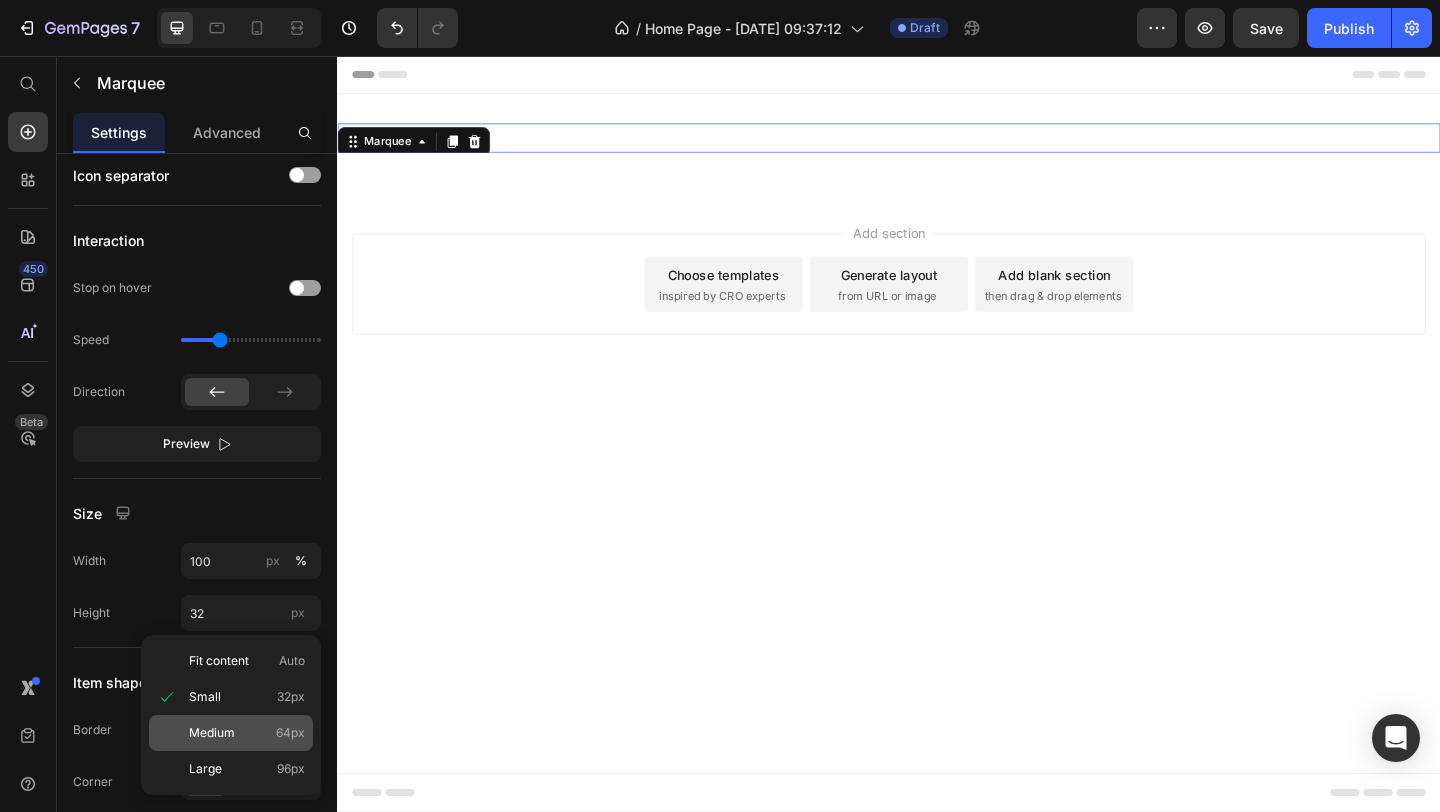 click on "Medium" at bounding box center [212, 733] 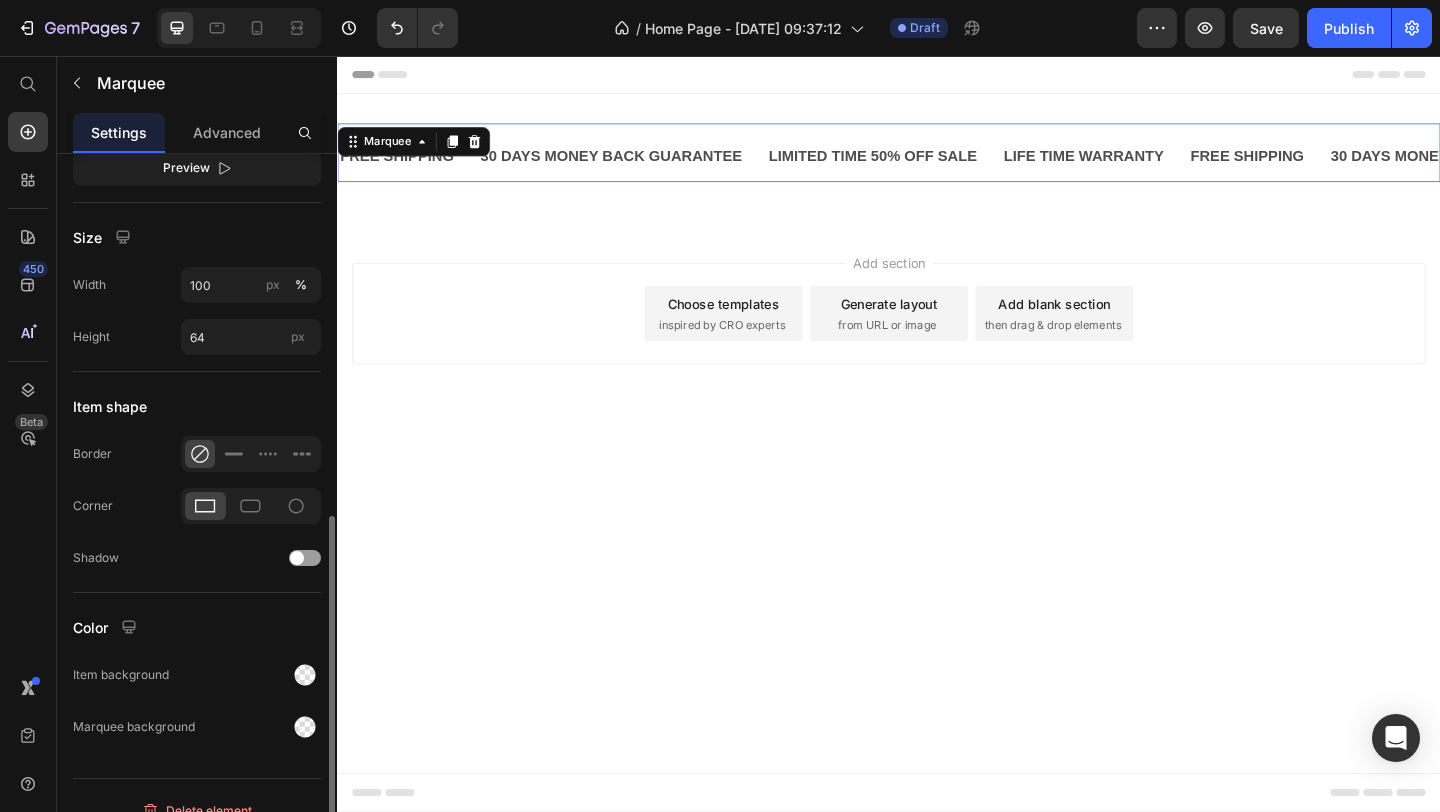 scroll, scrollTop: 782, scrollLeft: 0, axis: vertical 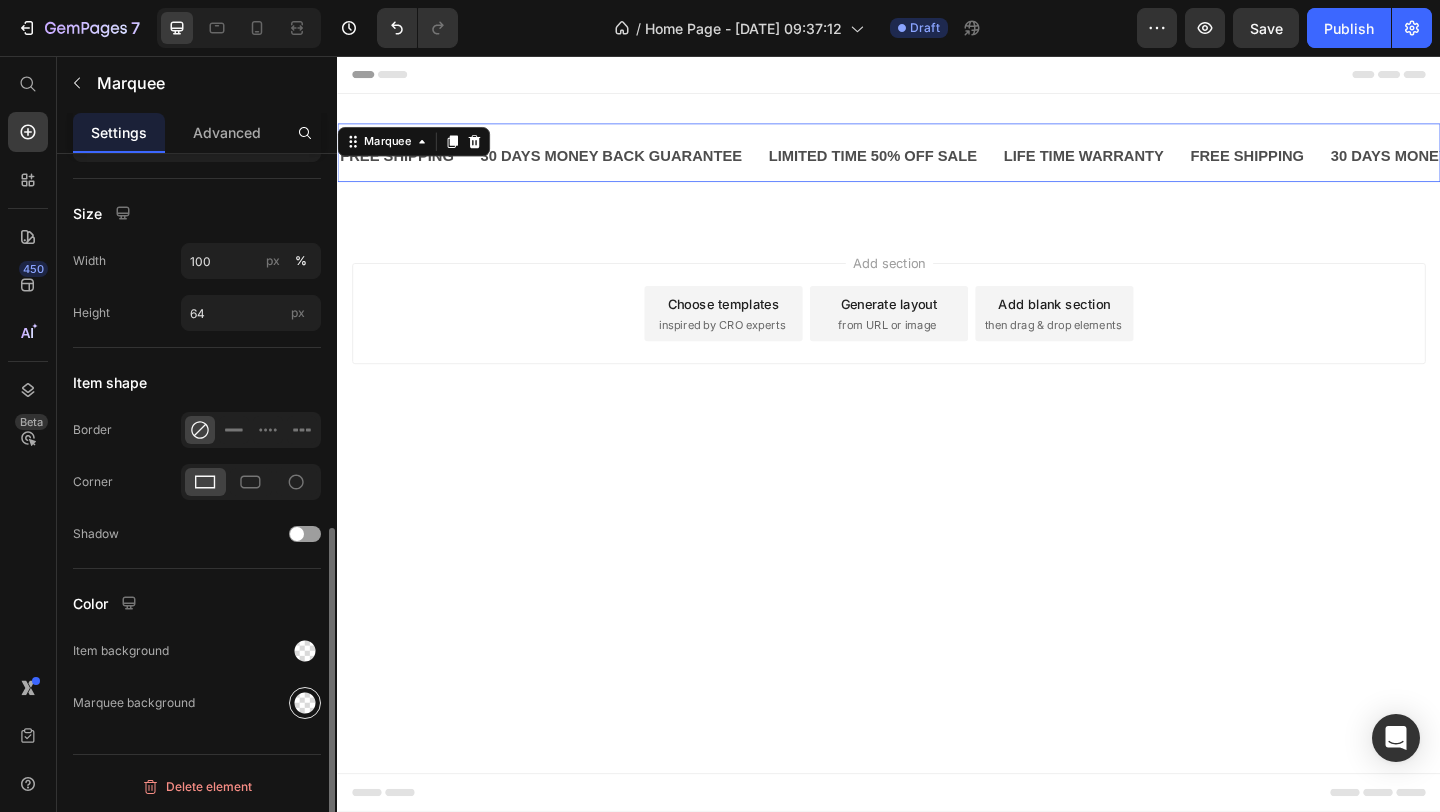 click at bounding box center (305, 703) 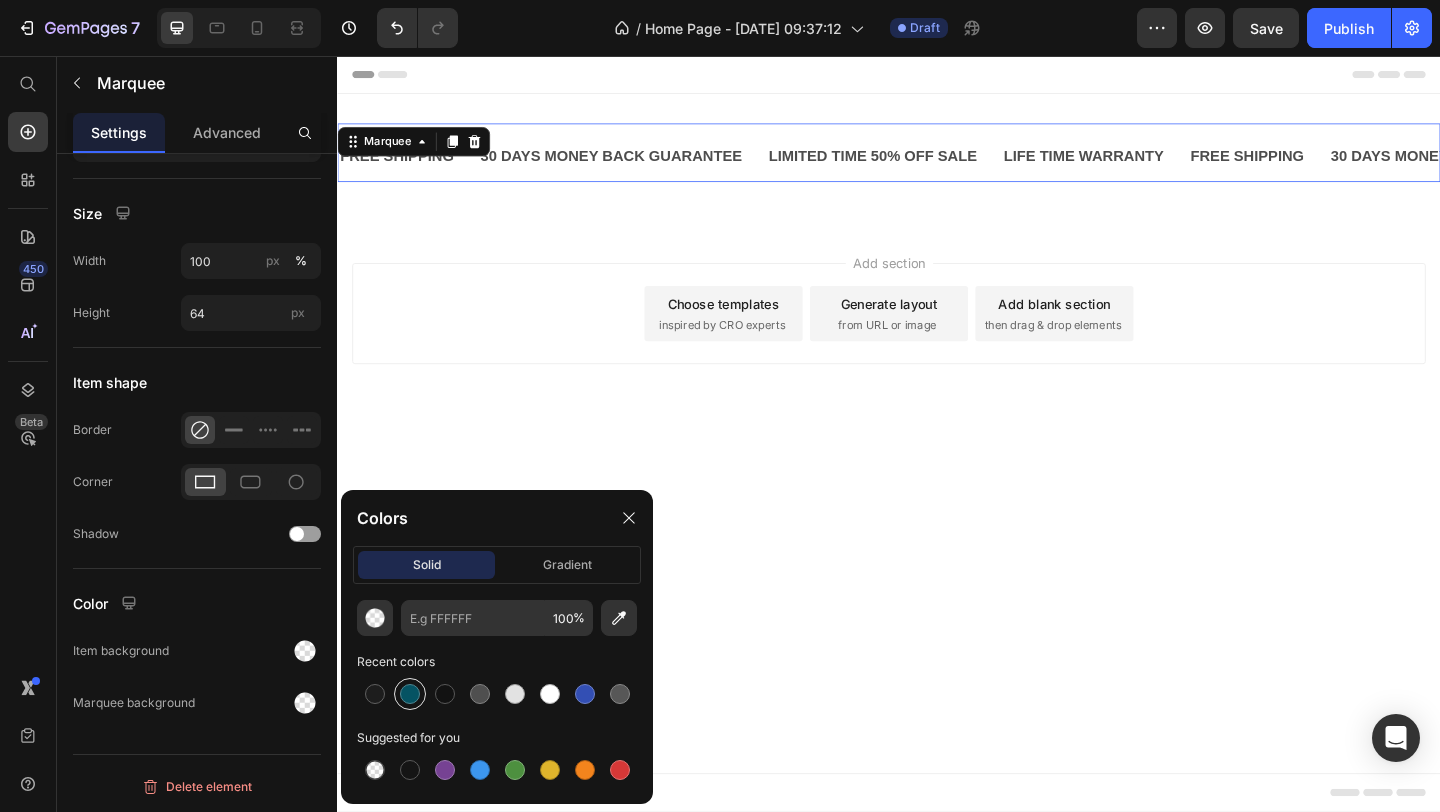 click at bounding box center [410, 694] 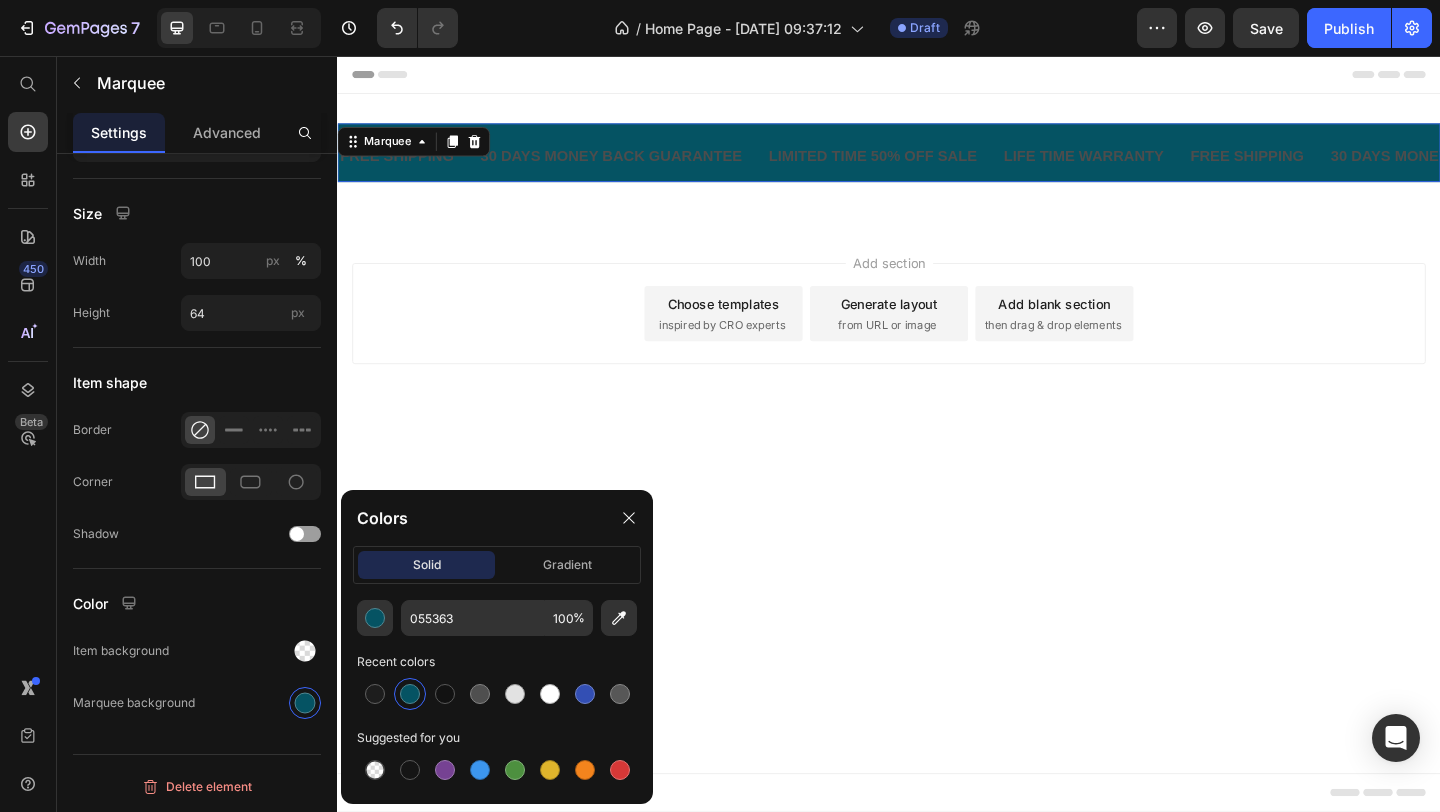 click on "FREE SHIPPING Text 30 DAYS MONEY BACK GUARANTEE Text LIMITED TIME 50% OFF SALE Text LIFE TIME WARRANTY Text FREE SHIPPING Text 30 DAYS MONEY BACK GUARANTEE Text LIMITED TIME 50% OFF SALE Text LIFE TIME WARRANTY Text FREE SHIPPING Text 30 DAYS MONEY BACK GUARANTEE Text LIMITED TIME 50% OFF SALE Text LIFE TIME WARRANTY Text FREE SHIPPING Text 30 DAYS MONEY BACK GUARANTEE Text LIMITED TIME 50% OFF SALE Text LIFE TIME WARRANTY Text FREE SHIPPING Text 30 DAYS MONEY BACK GUARANTEE Text LIMITED TIME 50% OFF SALE Text LIFE TIME WARRANTY Text FREE SHIPPING Text 30 DAYS MONEY BACK GUARANTEE Text LIMITED TIME 50% OFF SALE Text LIFE TIME WARRANTY Text Marquee   16" at bounding box center (937, 161) 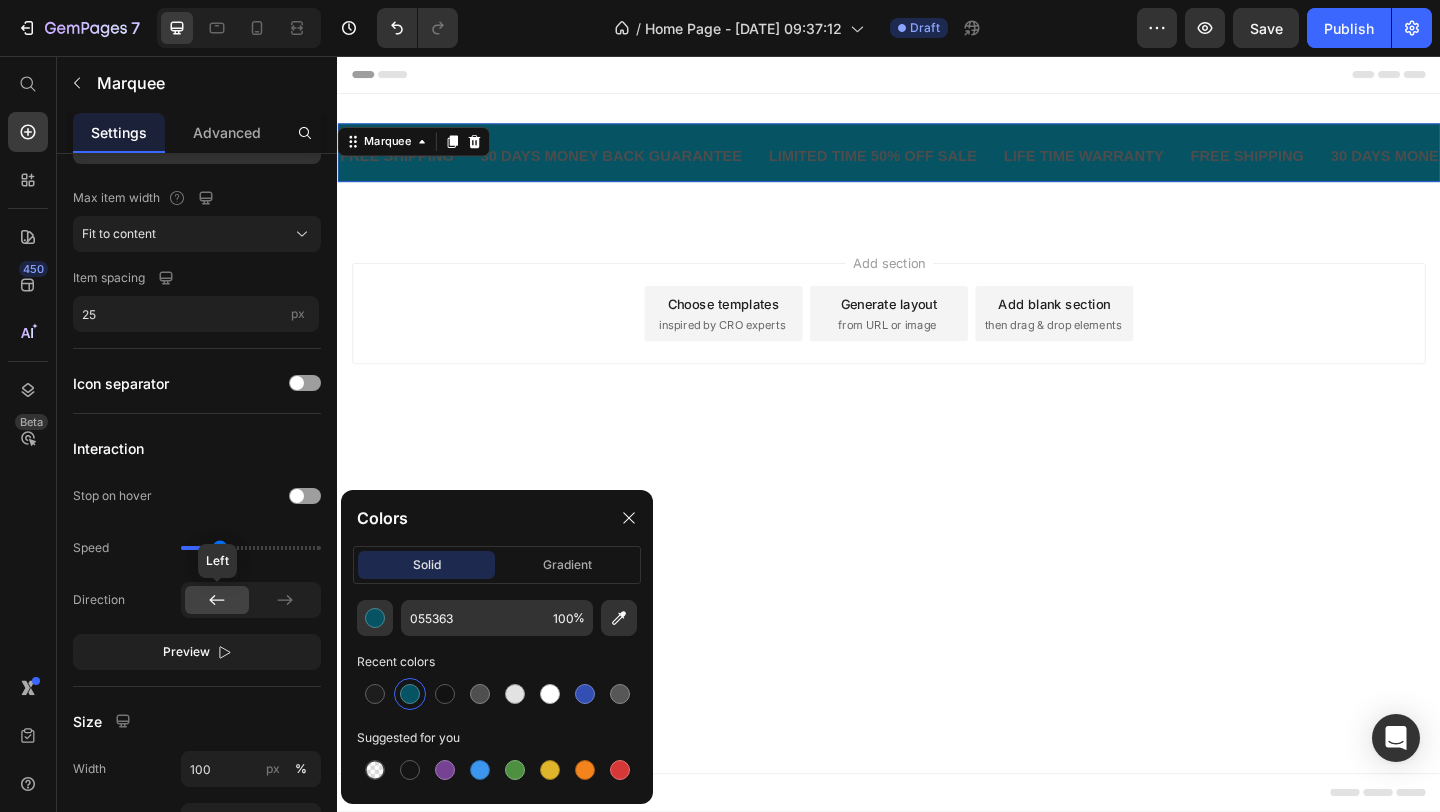 scroll, scrollTop: 0, scrollLeft: 0, axis: both 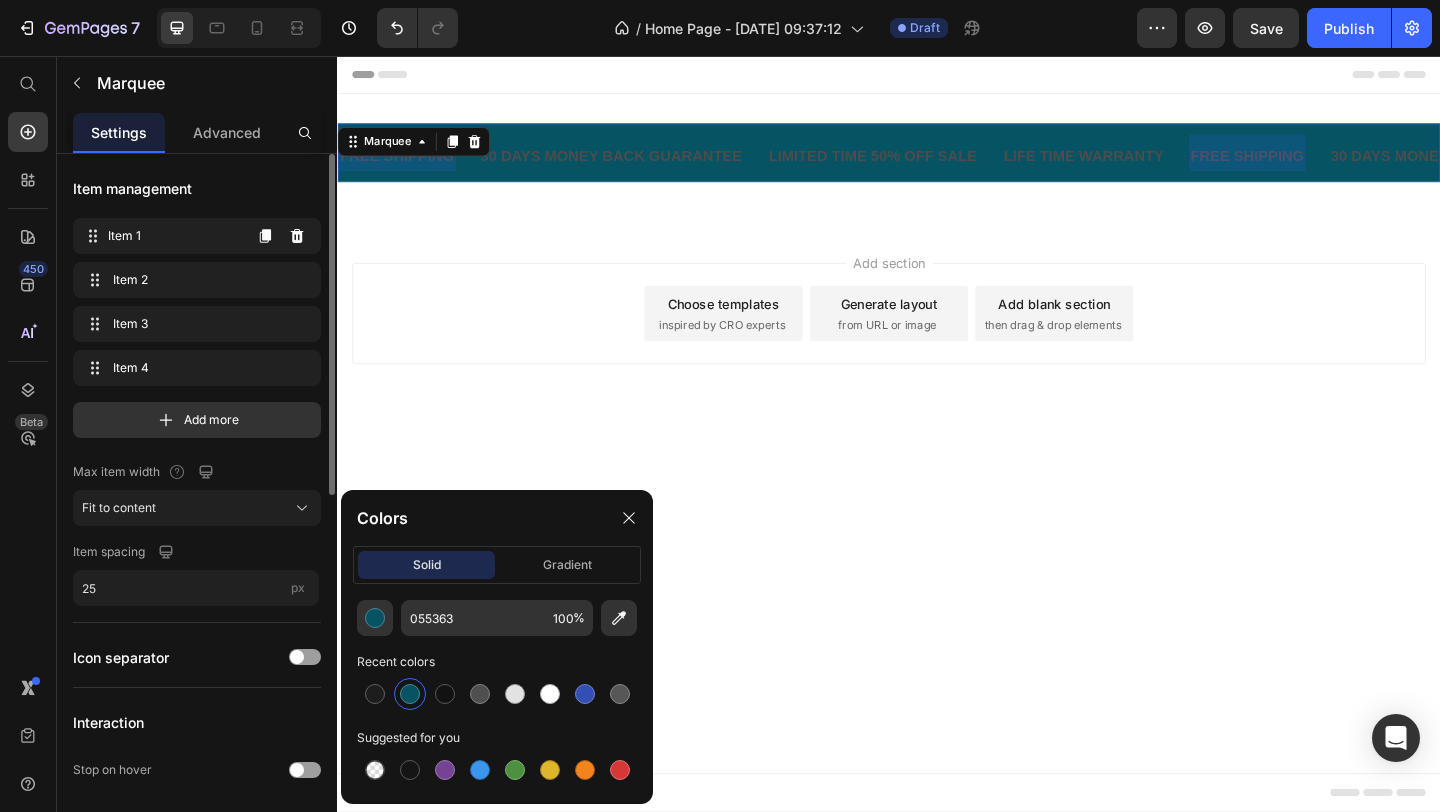 click on "Item 1" at bounding box center (174, 236) 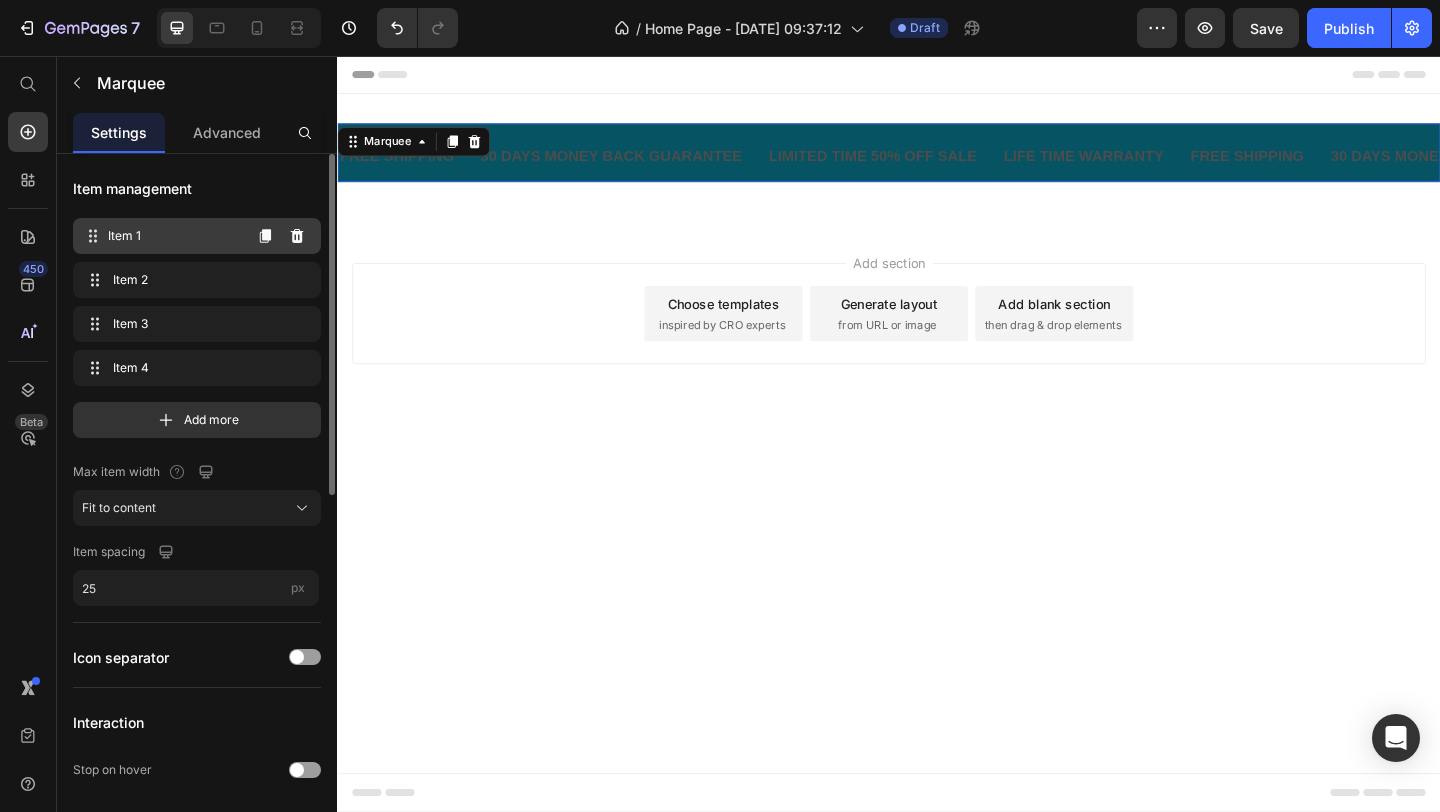 click on "Item 1" at bounding box center [174, 236] 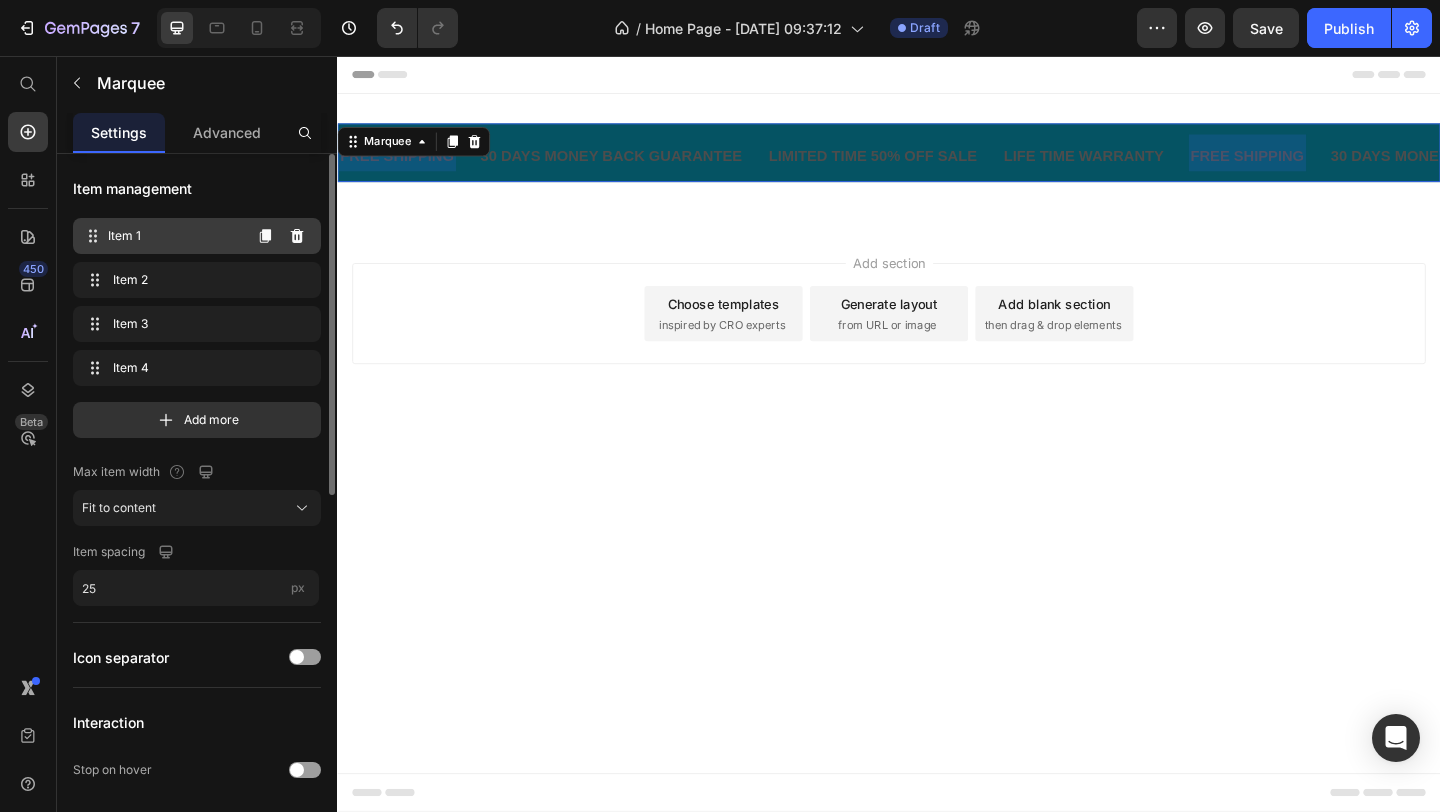 click on "Item 1" at bounding box center [174, 236] 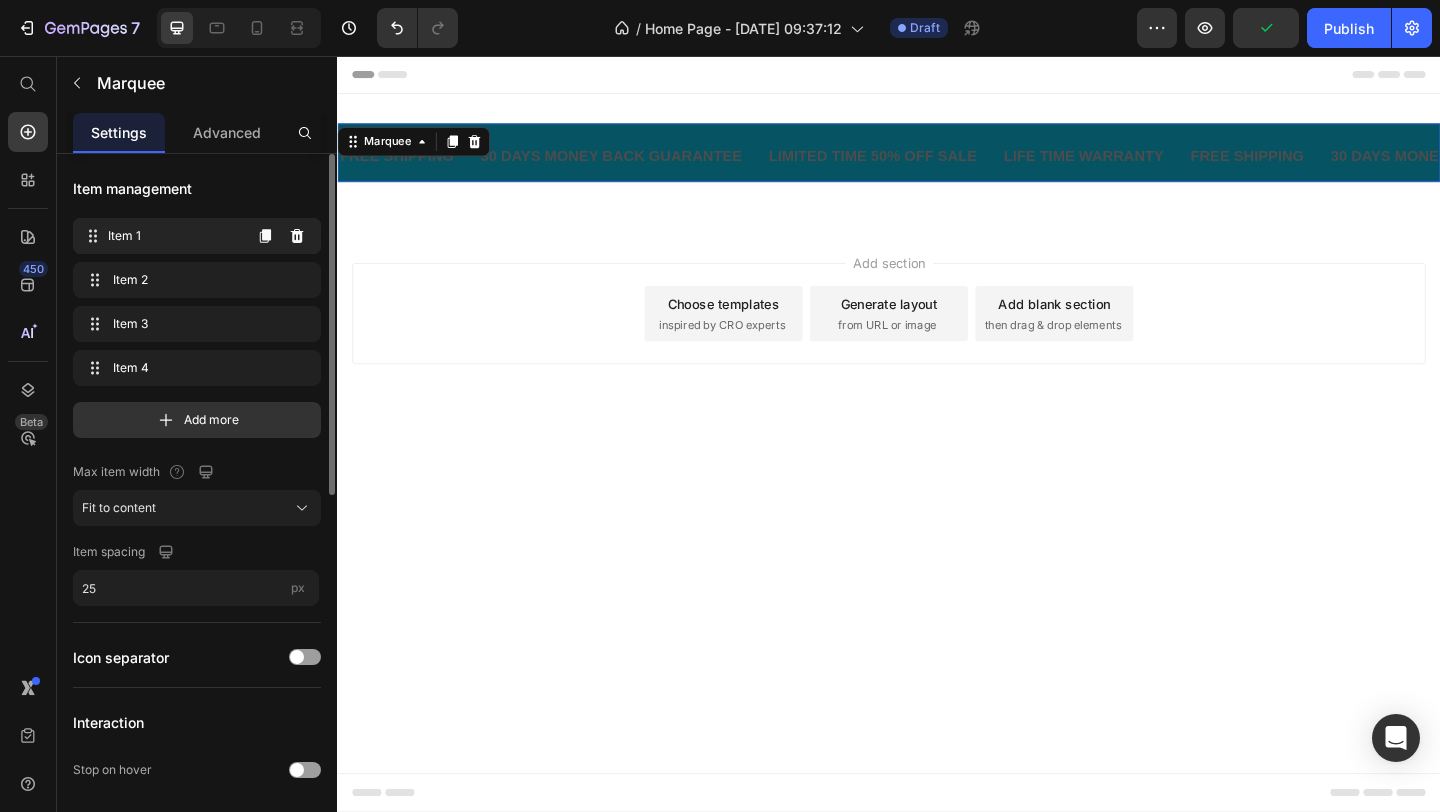 click on "Item 1" at bounding box center (174, 236) 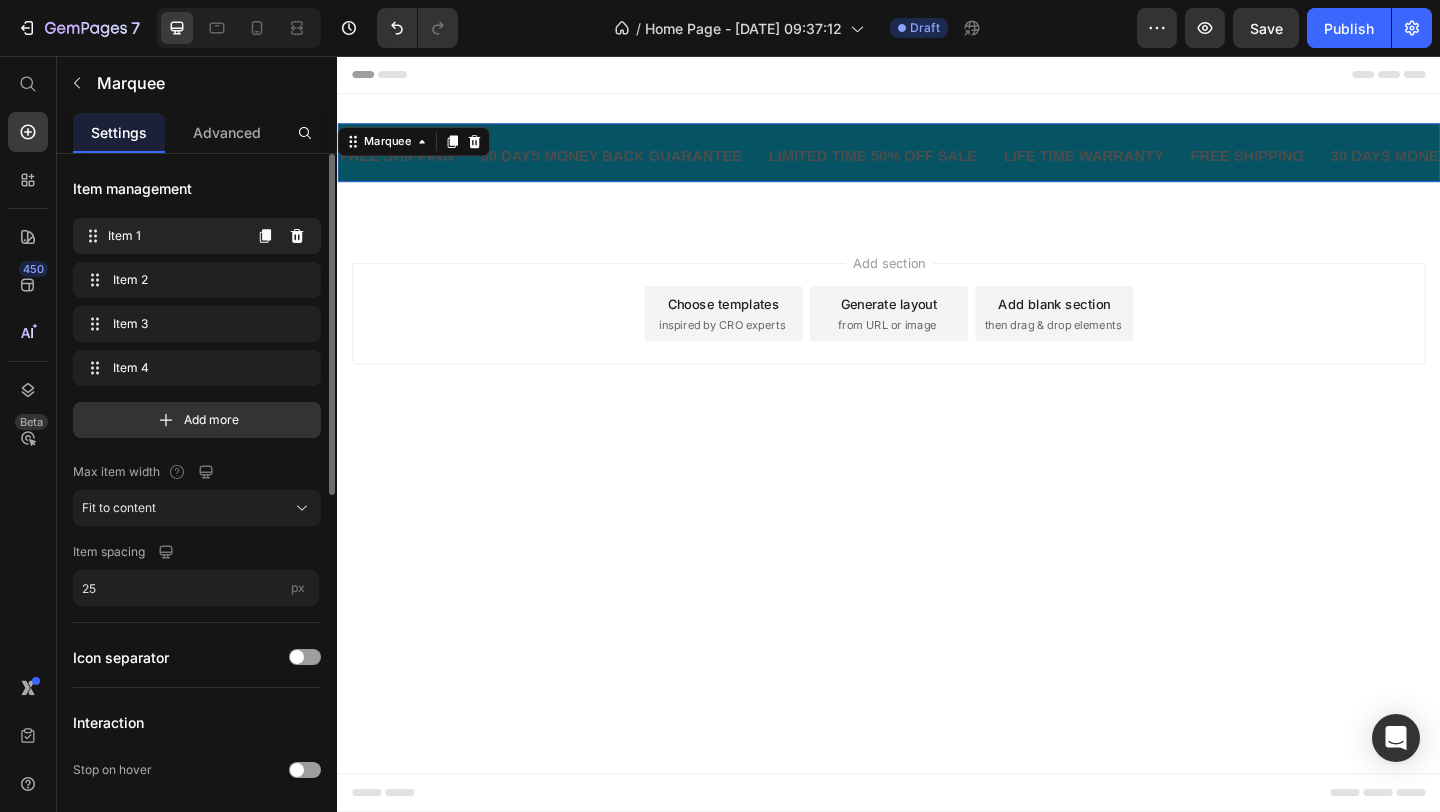 click on "Item 1" at bounding box center [174, 236] 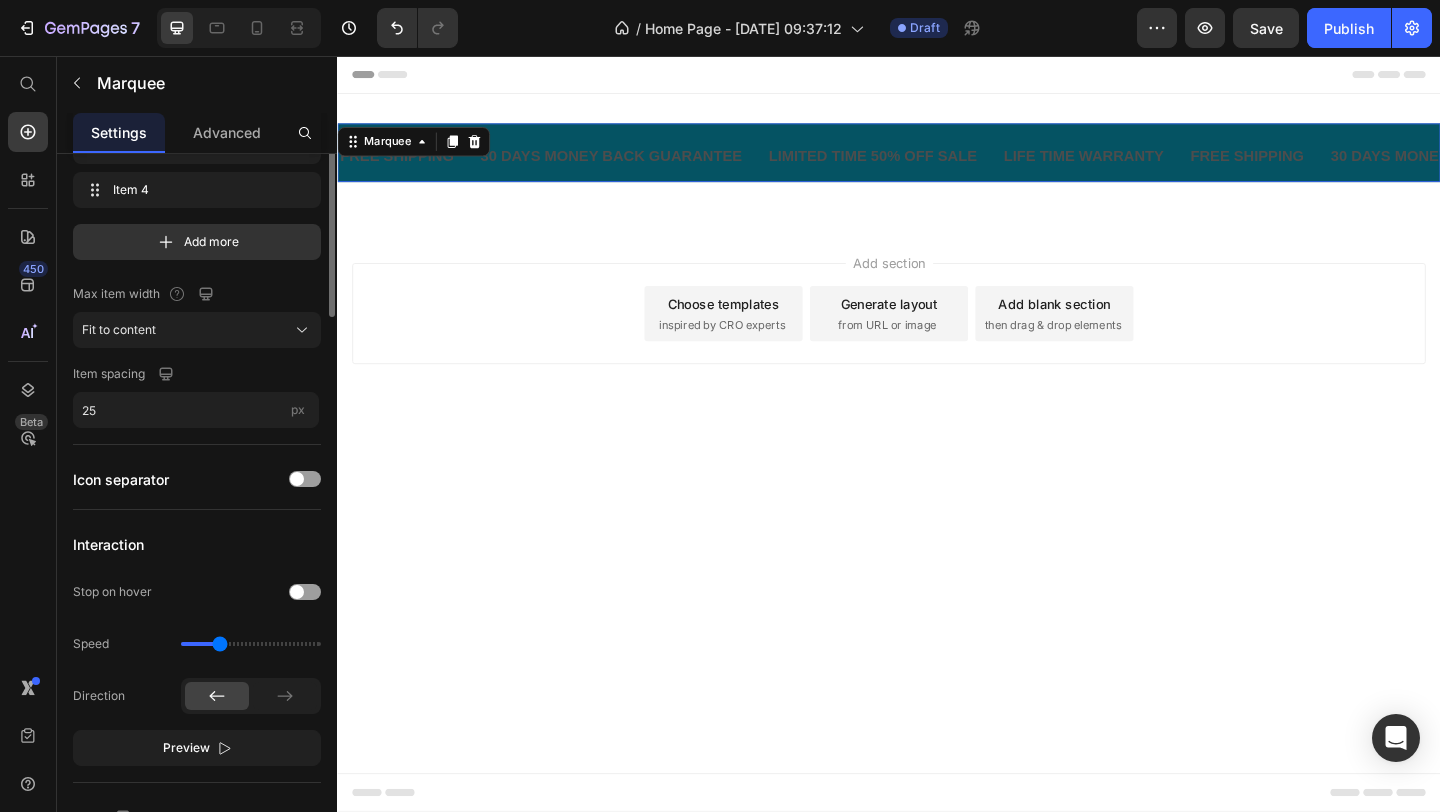 scroll, scrollTop: 0, scrollLeft: 0, axis: both 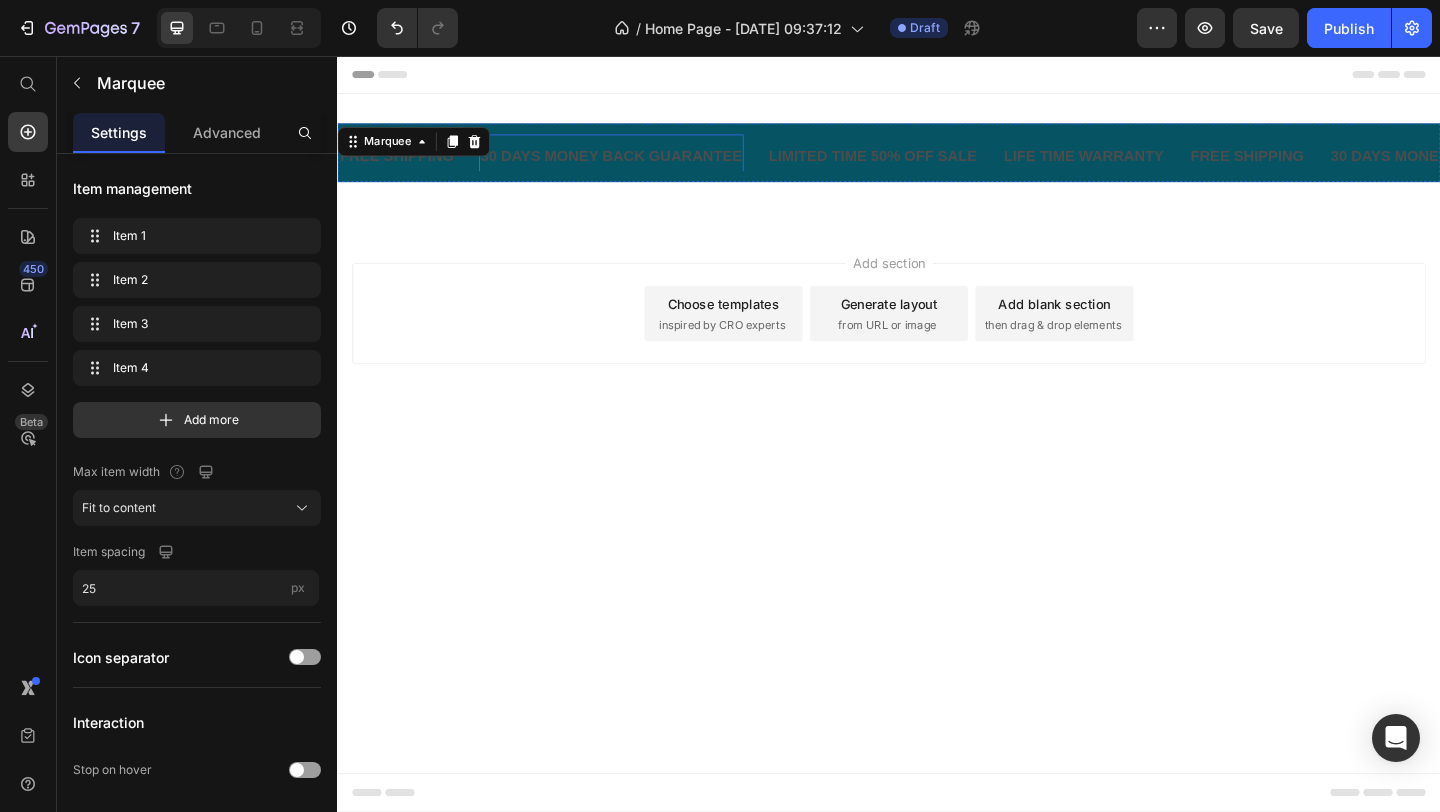 click on "30 DAYS MONEY BACK GUARANTEE" at bounding box center [635, 165] 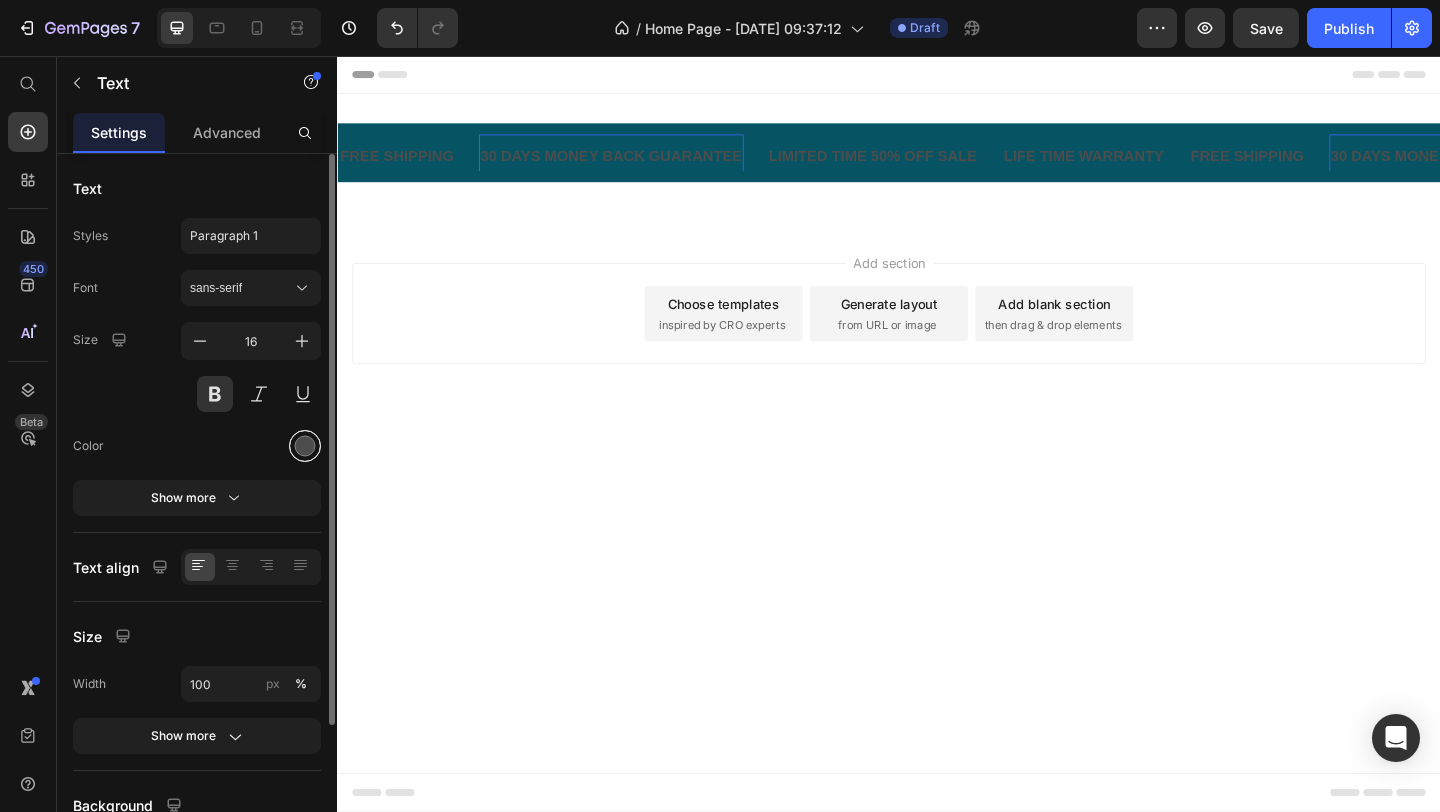 click at bounding box center (305, 446) 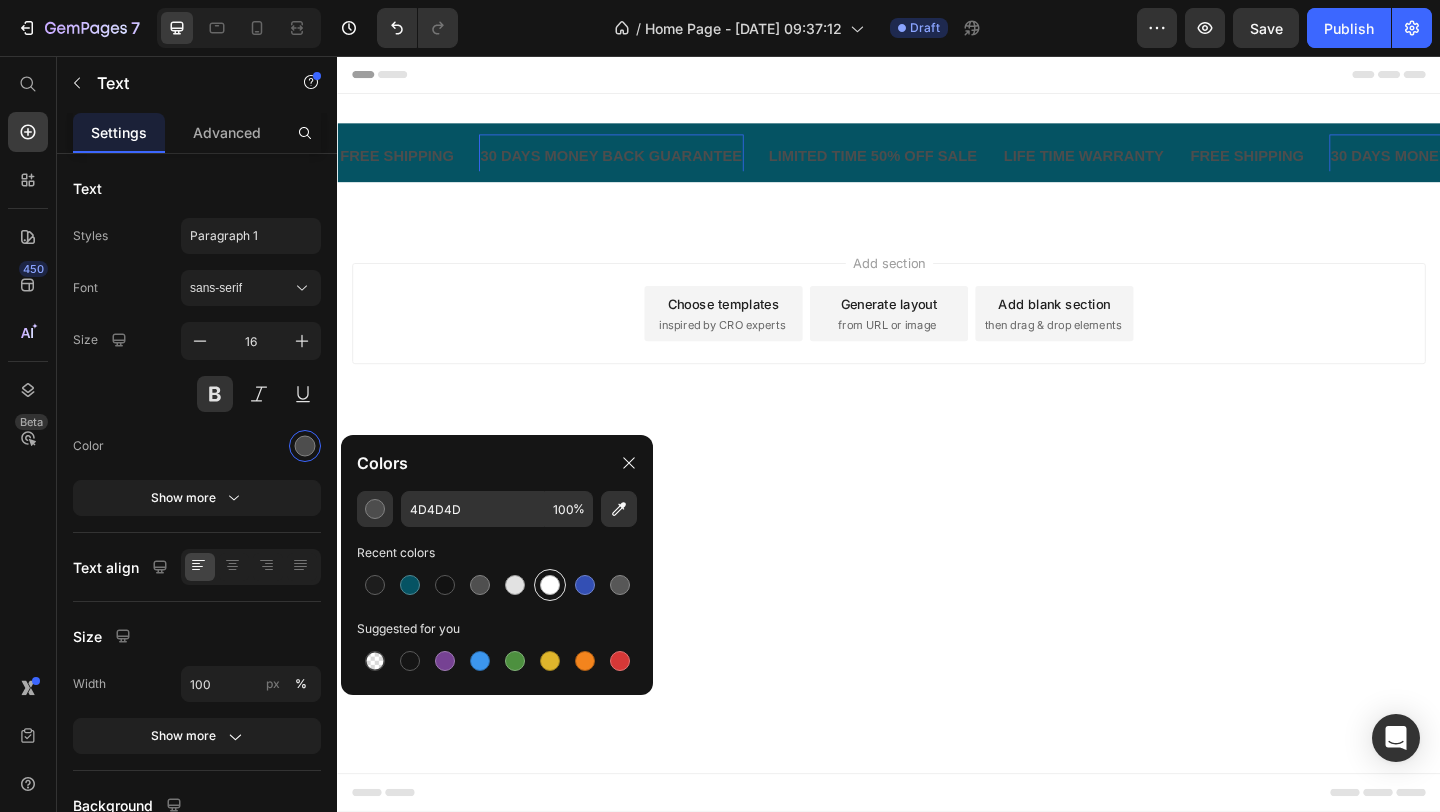 click at bounding box center [550, 585] 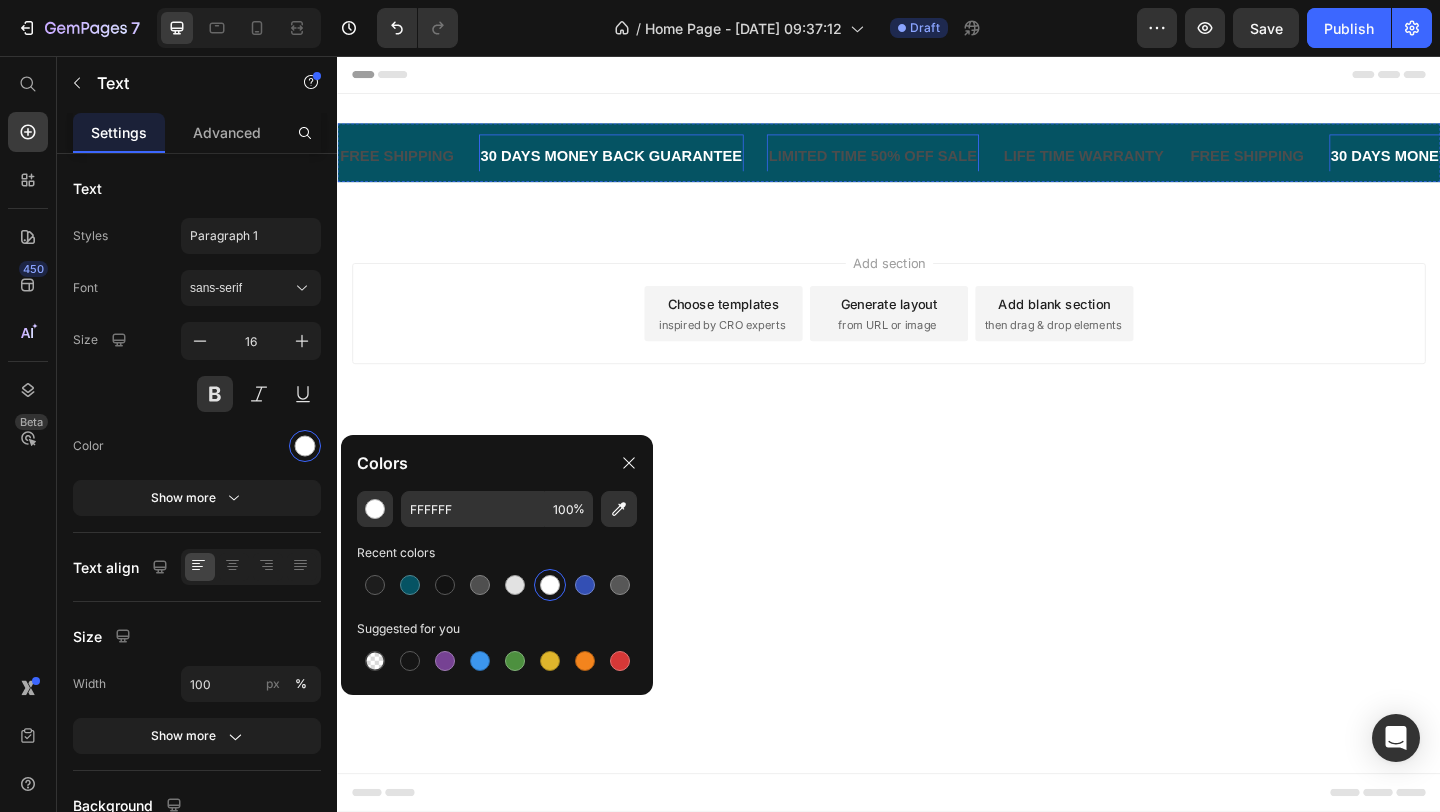 click on "LIMITED TIME 50% OFF SALE" at bounding box center [919, 165] 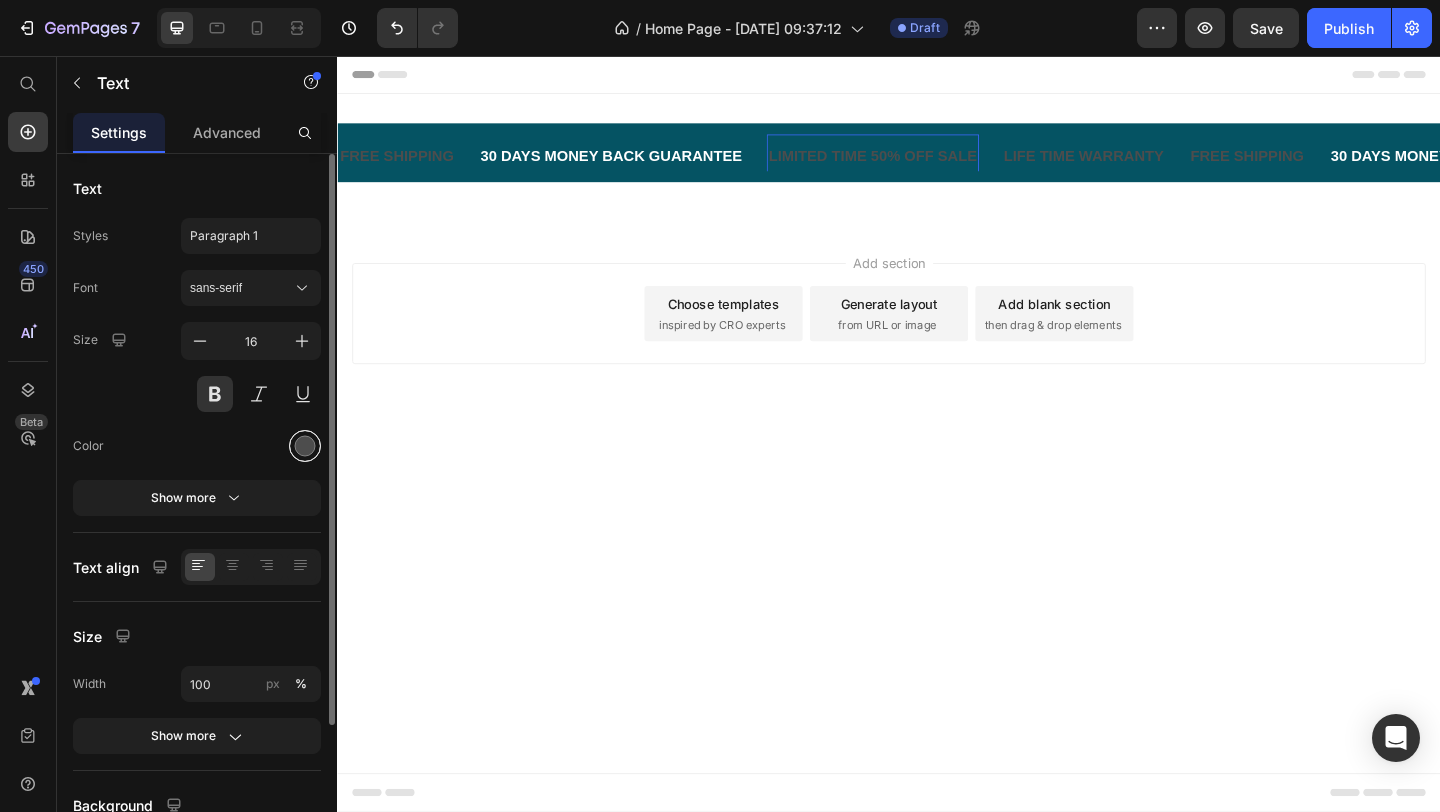 click at bounding box center [305, 446] 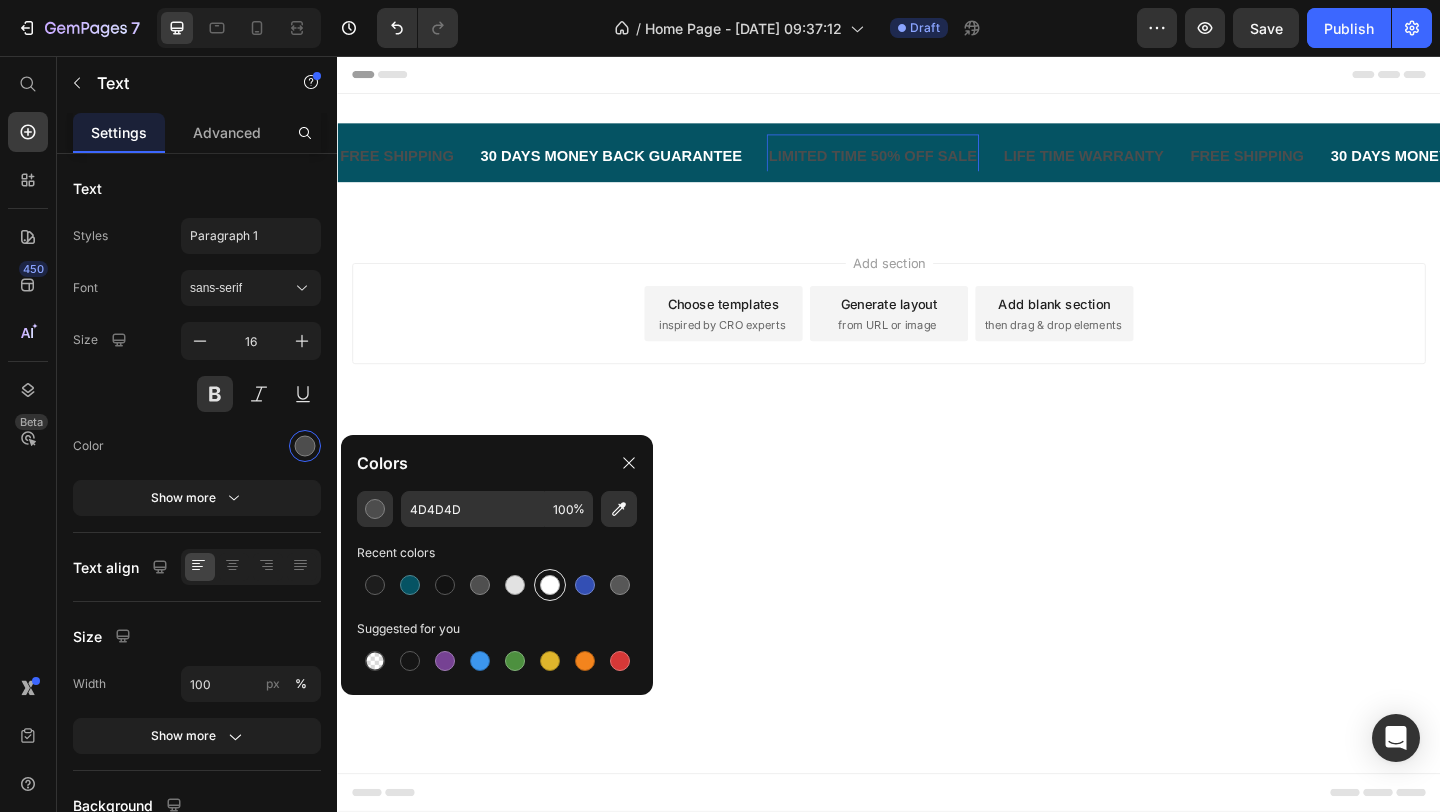 click at bounding box center (550, 585) 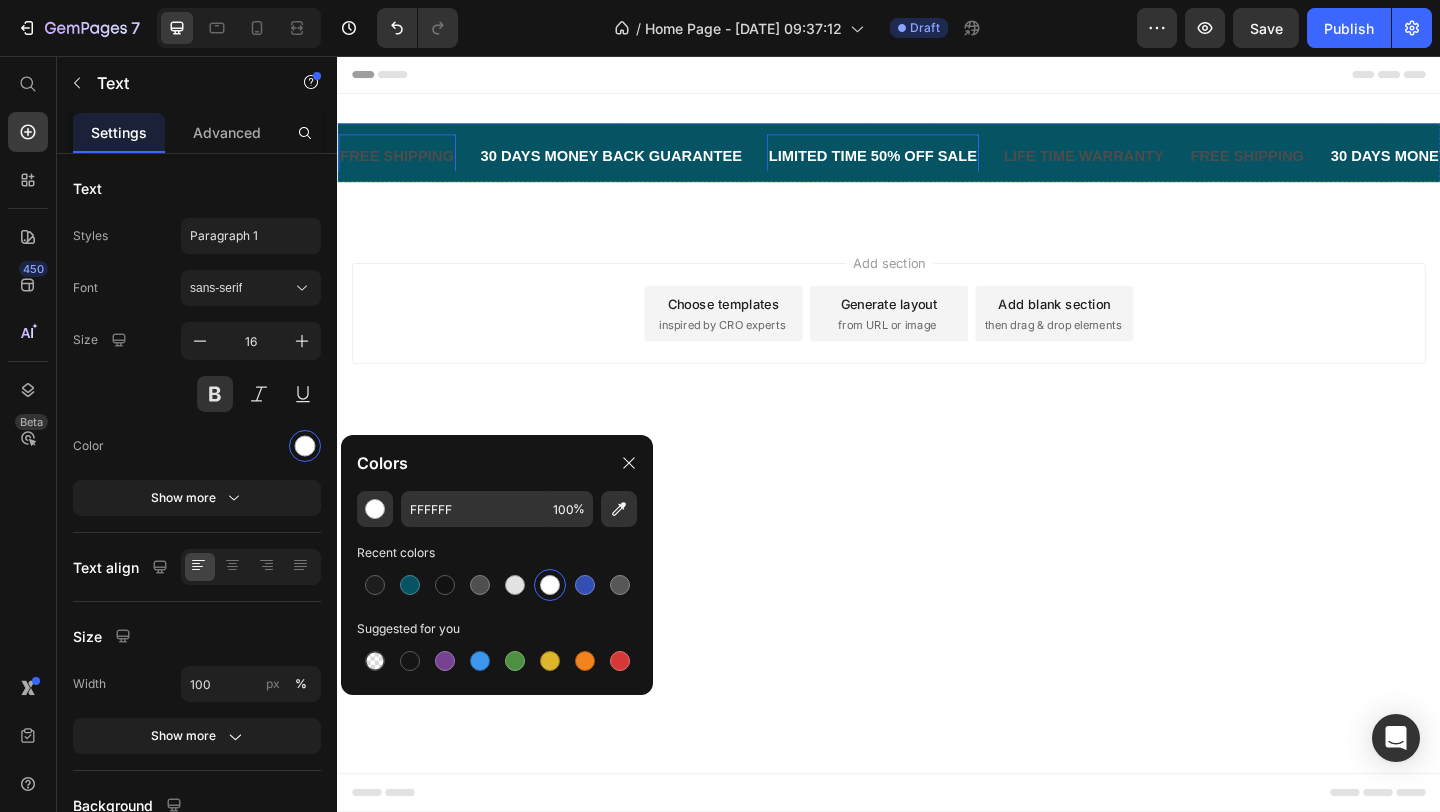 click on "FREE SHIPPING" at bounding box center (402, 165) 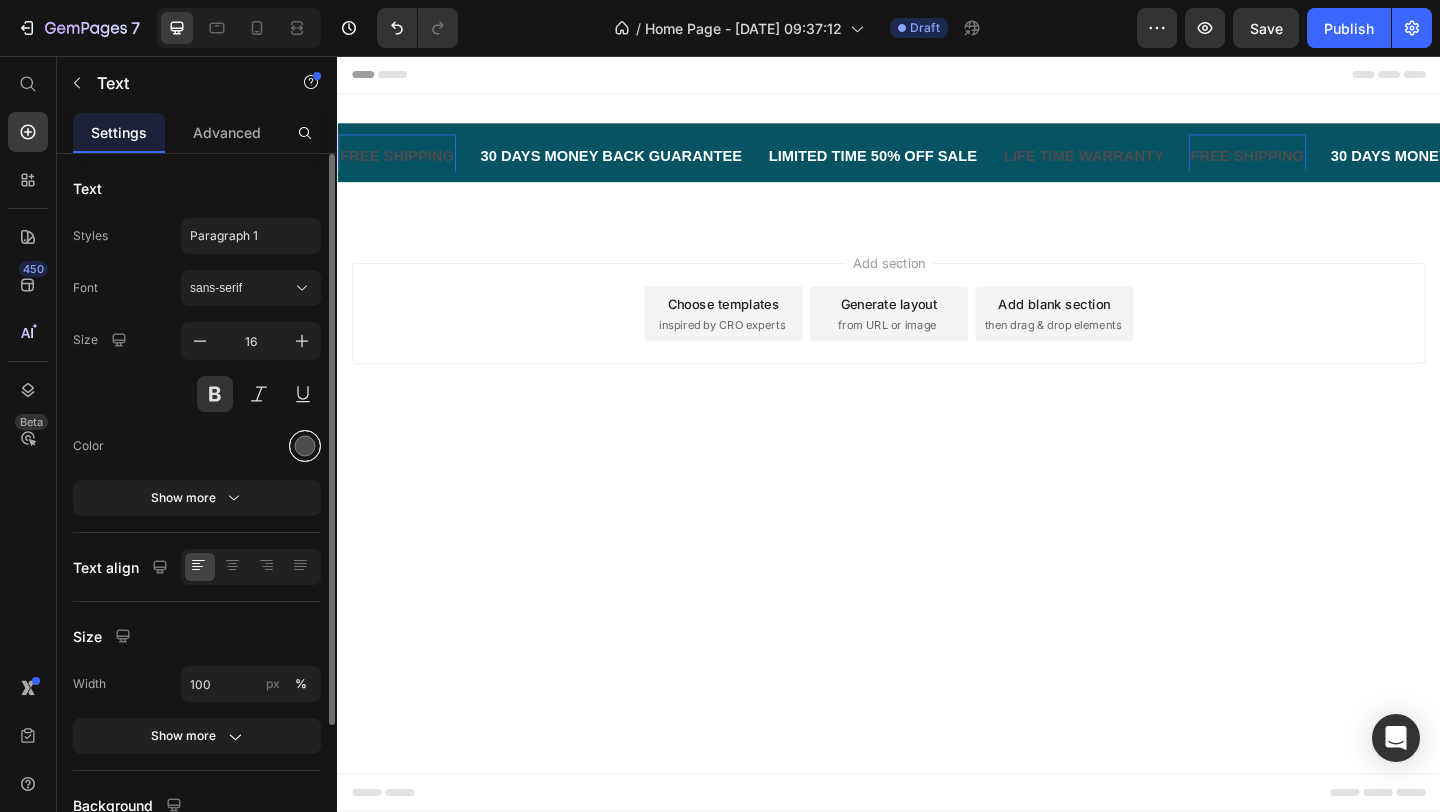 click at bounding box center (305, 446) 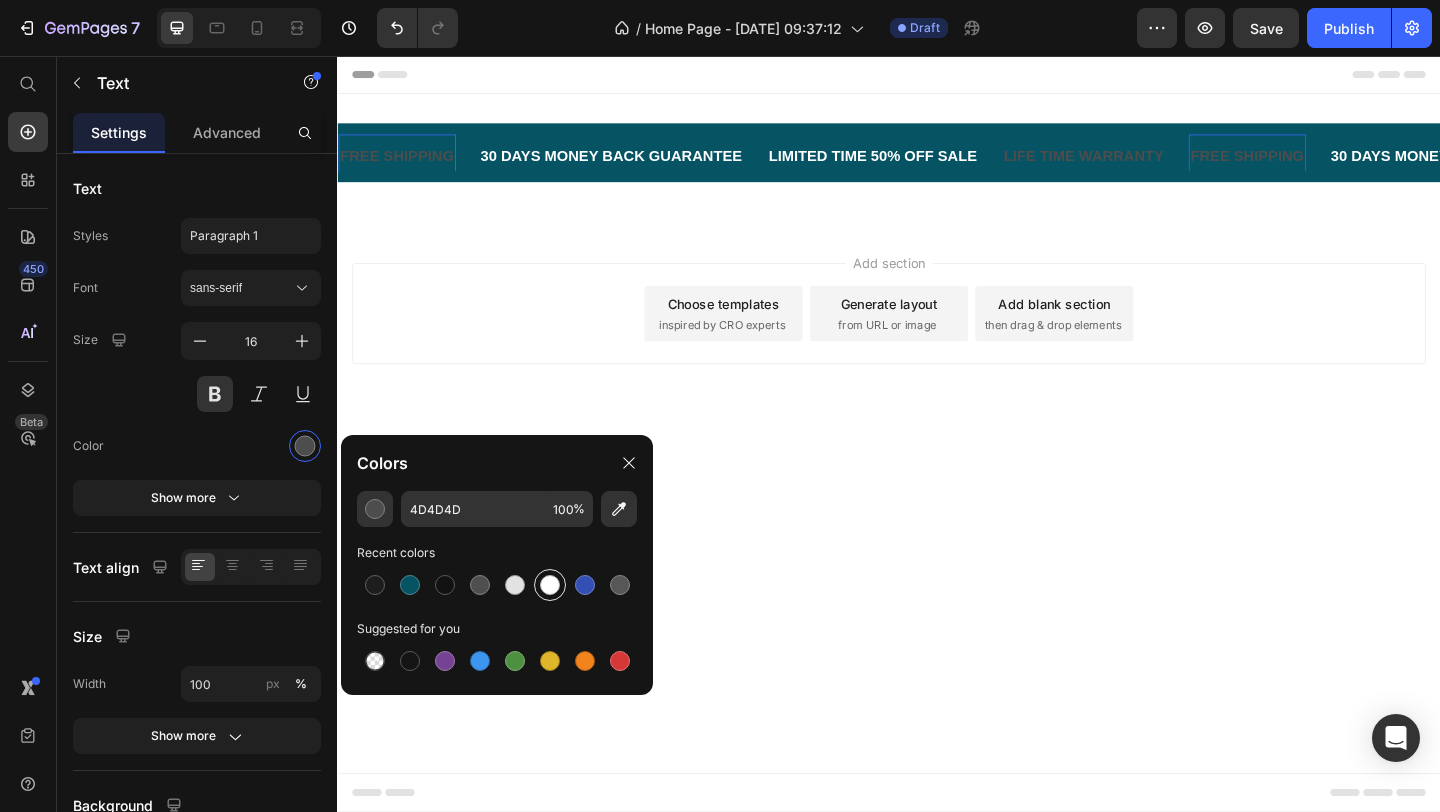 click at bounding box center [550, 585] 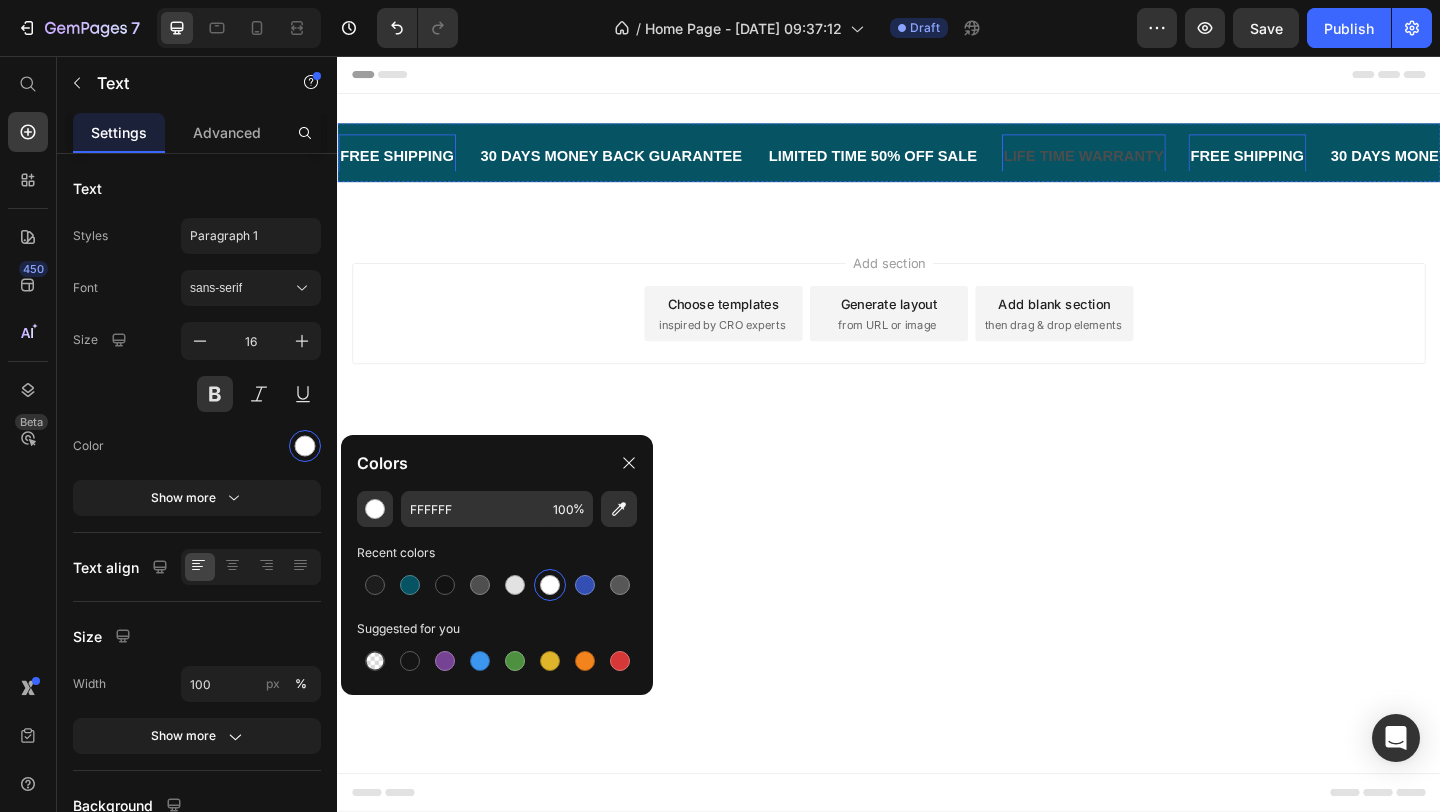 click on "LIFE TIME WARRANTY" at bounding box center (1149, 165) 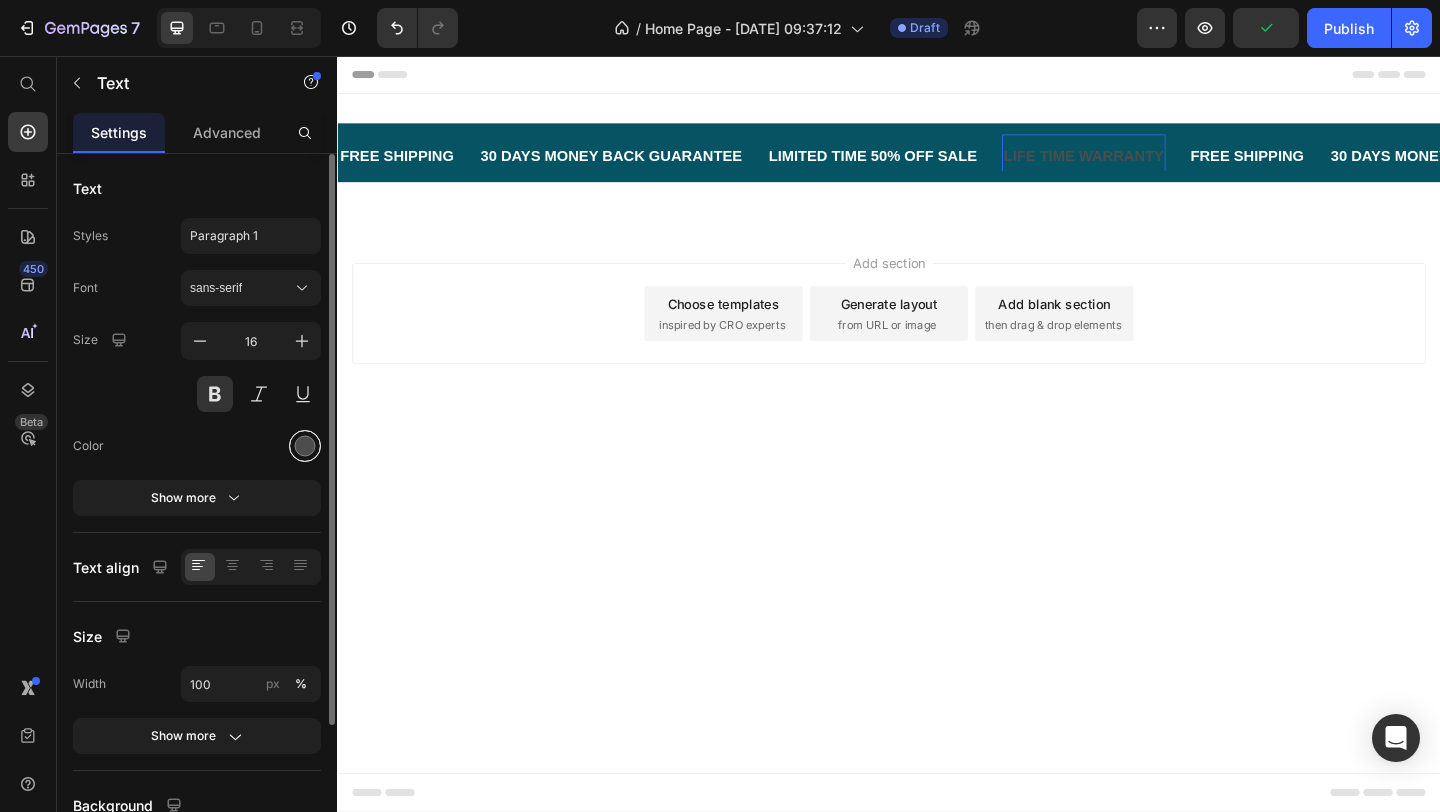 click at bounding box center (305, 446) 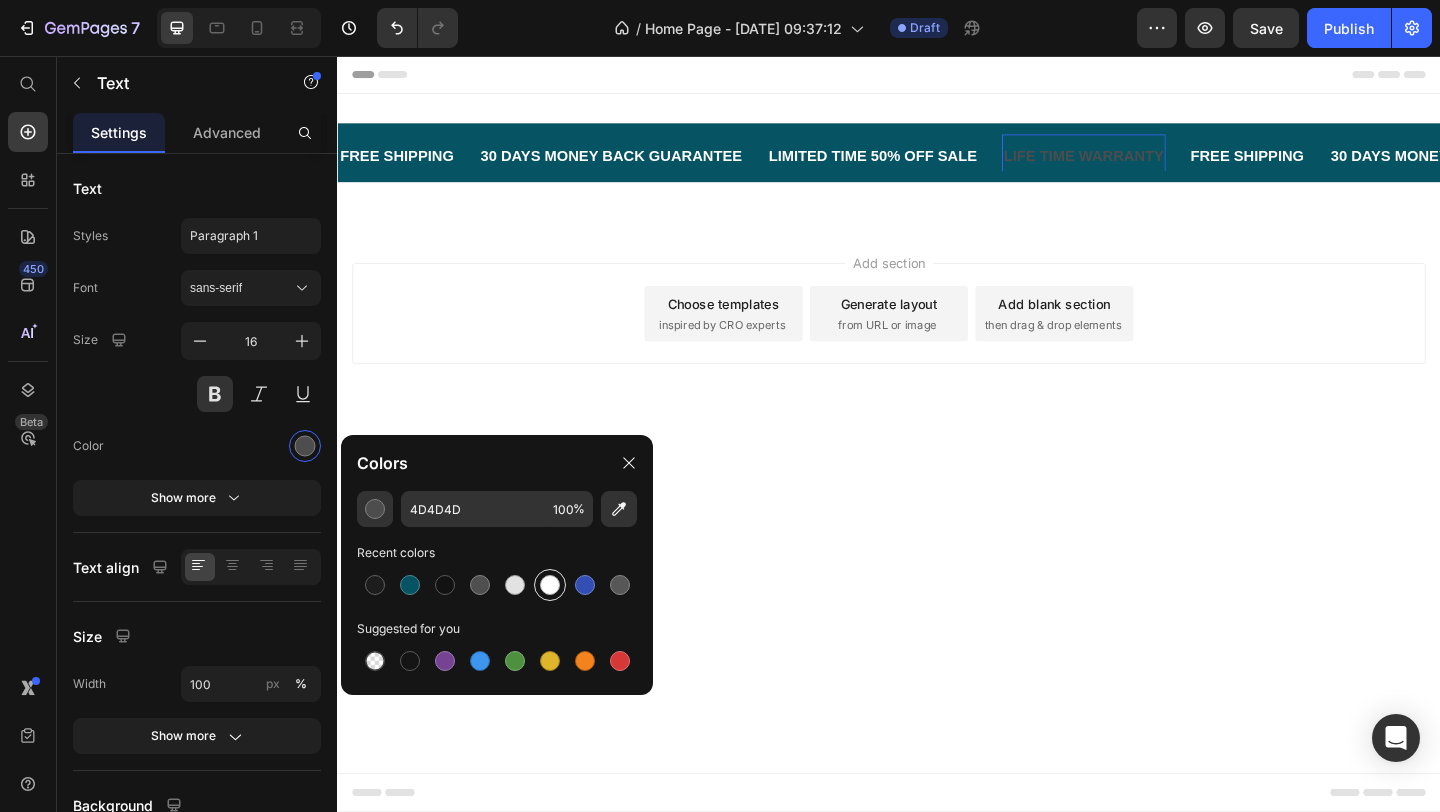 click at bounding box center (550, 585) 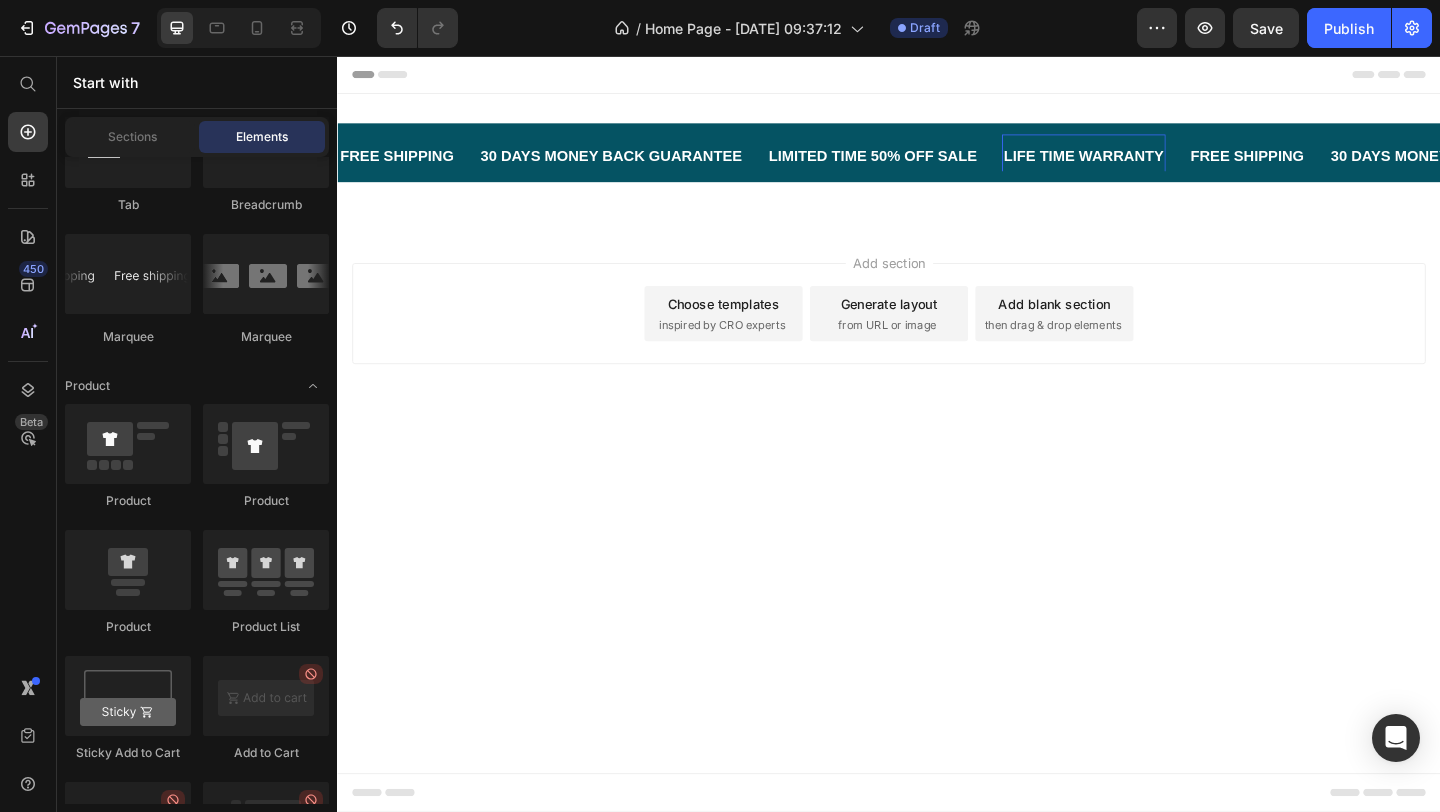 click on "Header FREE SHIPPING Text 30 DAYS MONEY BACK GUARANTEE Text LIMITED TIME 50% OFF SALE Text LIFE TIME WARRANTY Text   0 FREE SHIPPING Text 30 DAYS MONEY BACK GUARANTEE Text LIMITED TIME 50% OFF SALE Text LIFE TIME WARRANTY Text   0 FREE SHIPPING Text 30 DAYS MONEY BACK GUARANTEE Text LIMITED TIME 50% OFF SALE Text LIFE TIME WARRANTY Text   0 FREE SHIPPING Text 30 DAYS MONEY BACK GUARANTEE Text LIMITED TIME 50% OFF SALE Text LIFE TIME WARRANTY Text   0 FREE SHIPPING Text 30 DAYS MONEY BACK GUARANTEE Text LIMITED TIME 50% OFF SALE Text LIFE TIME WARRANTY Text   0 FREE SHIPPING Text 30 DAYS MONEY BACK GUARANTEE Text LIMITED TIME 50% OFF SALE Text LIFE TIME WARRANTY Text   0 Marquee Section 1 Root Start with Sections from sidebar Add sections Add elements Start with Generating from URL or image Add section Choose templates inspired by CRO experts Generate layout from URL or image Add blank section then drag & drop elements Footer" at bounding box center (937, 467) 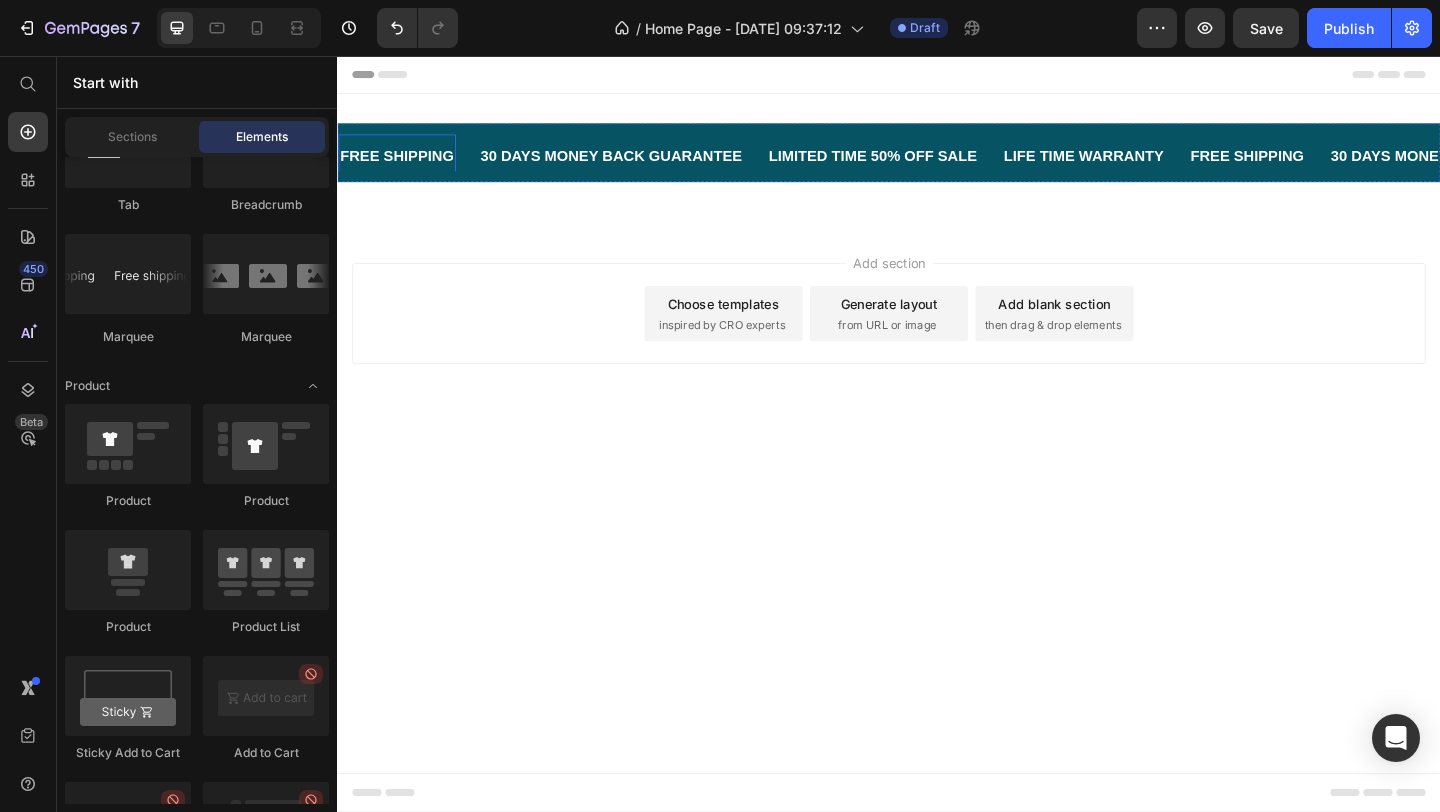 click on "FREE SHIPPING" at bounding box center (402, 165) 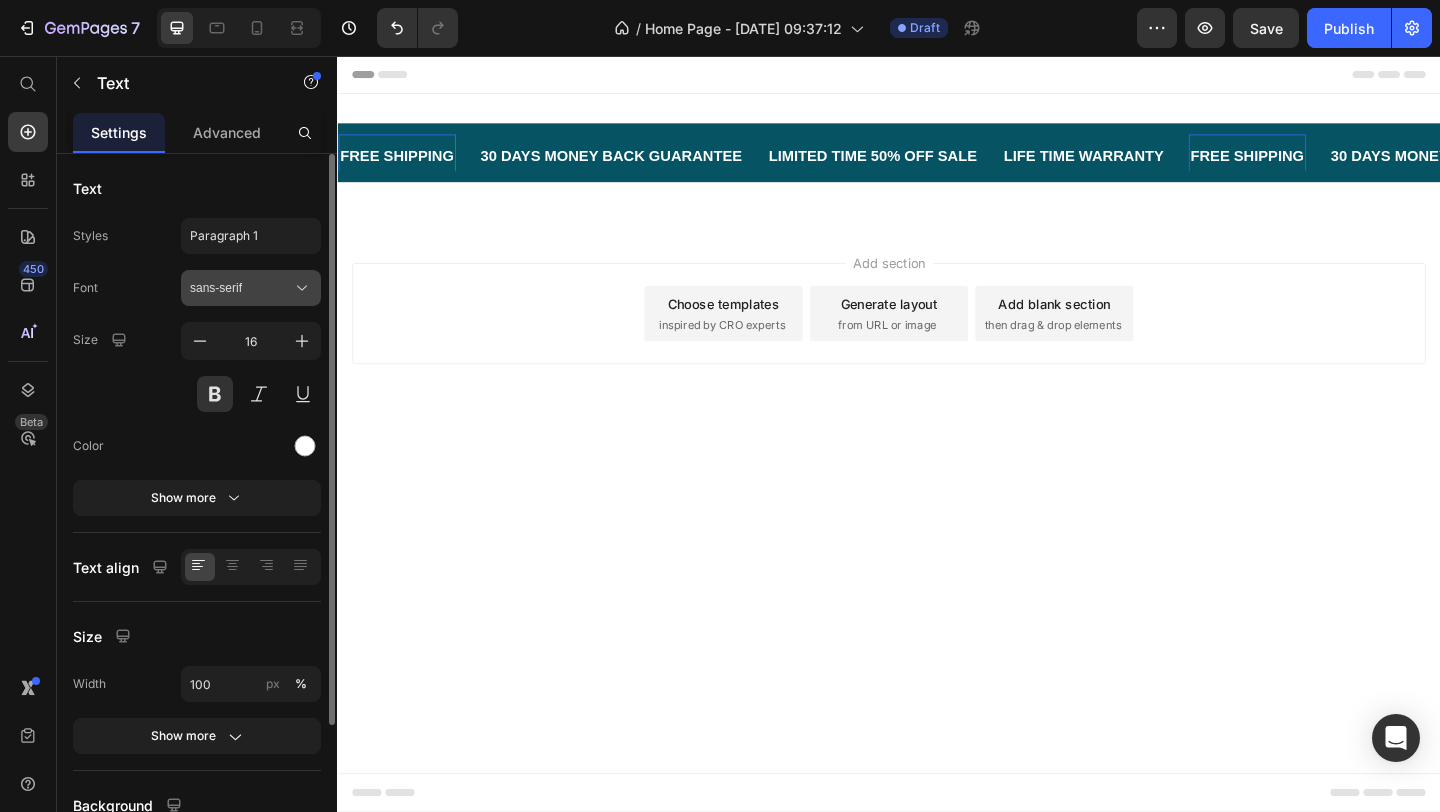 click on "sans-serif" at bounding box center (241, 288) 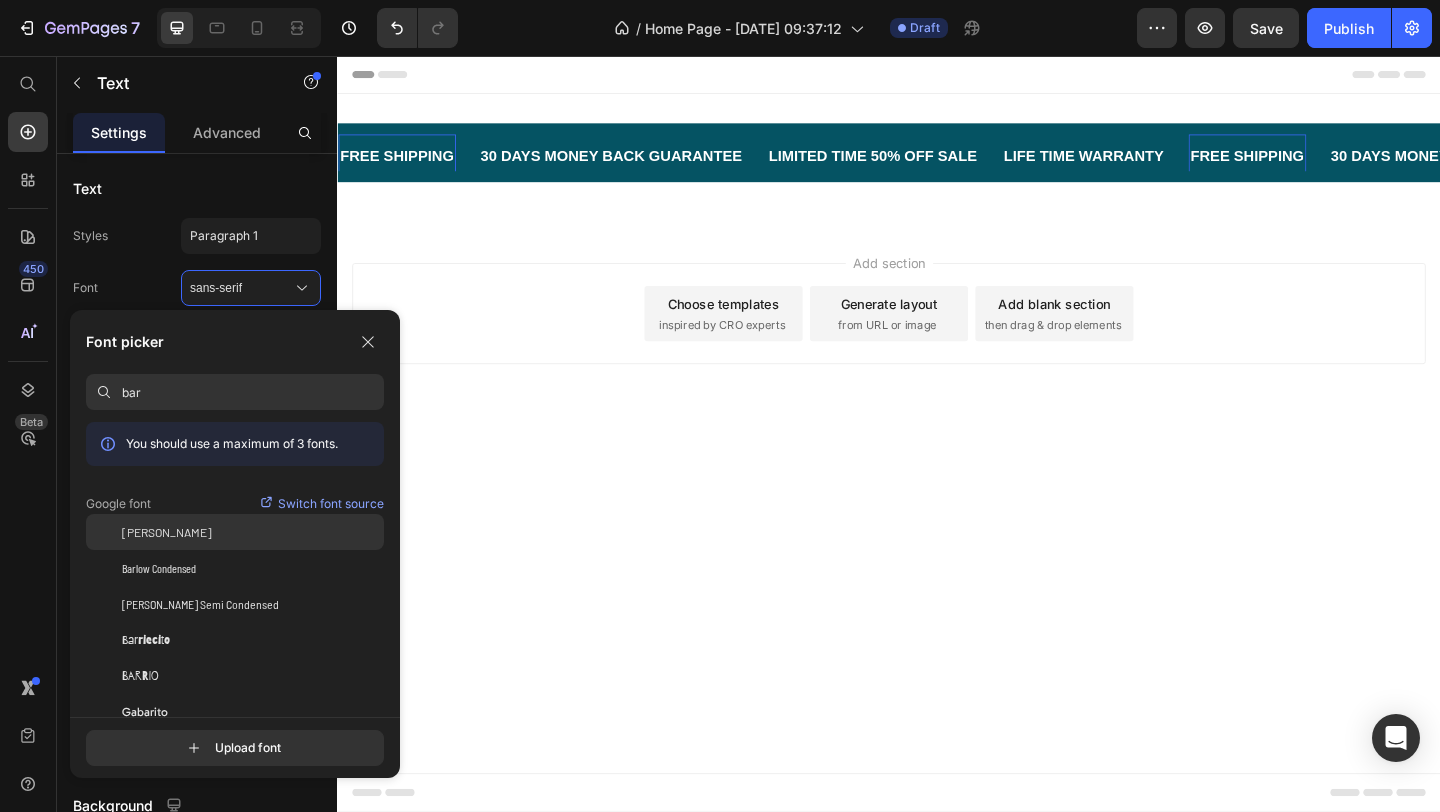 type on "bar" 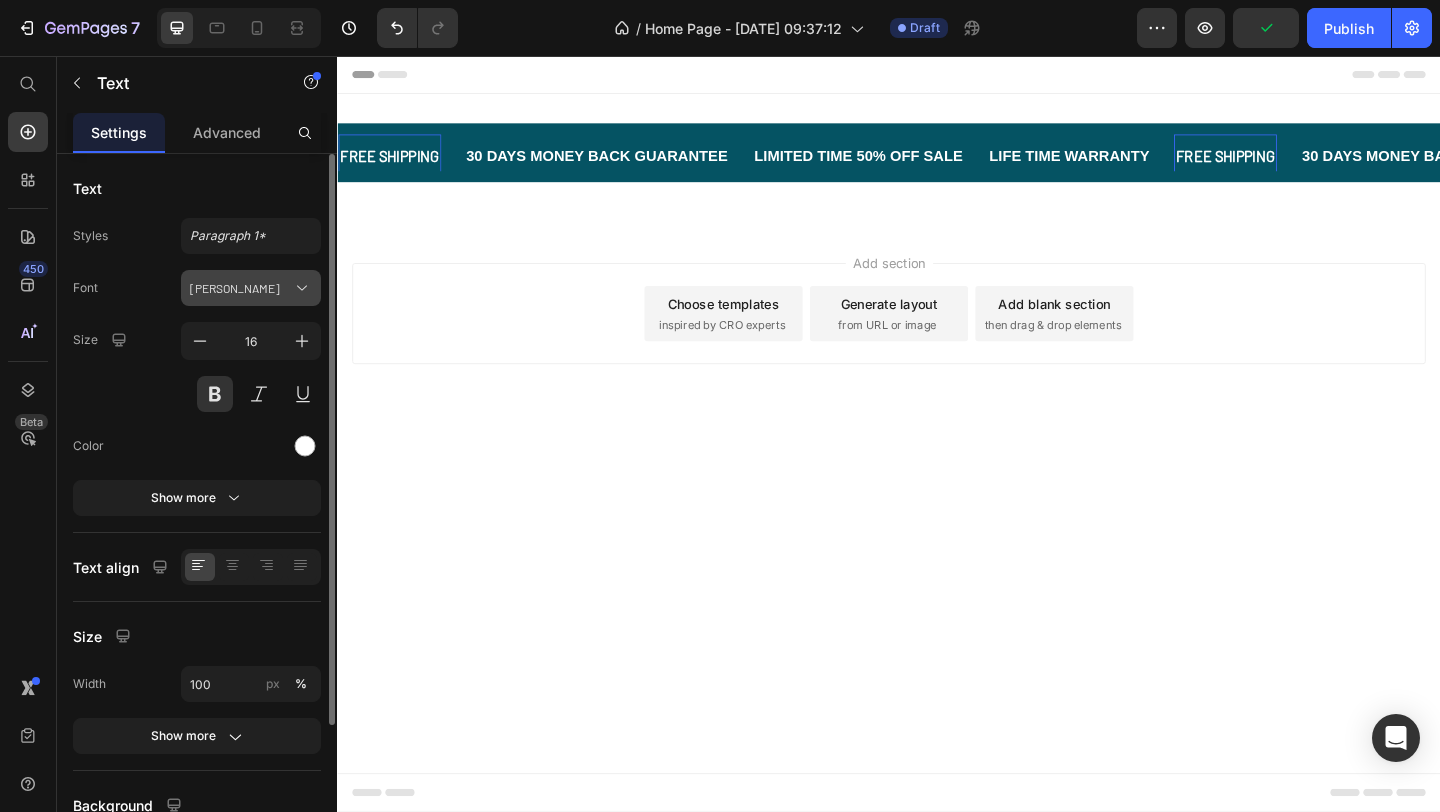 click on "[PERSON_NAME]" at bounding box center (241, 288) 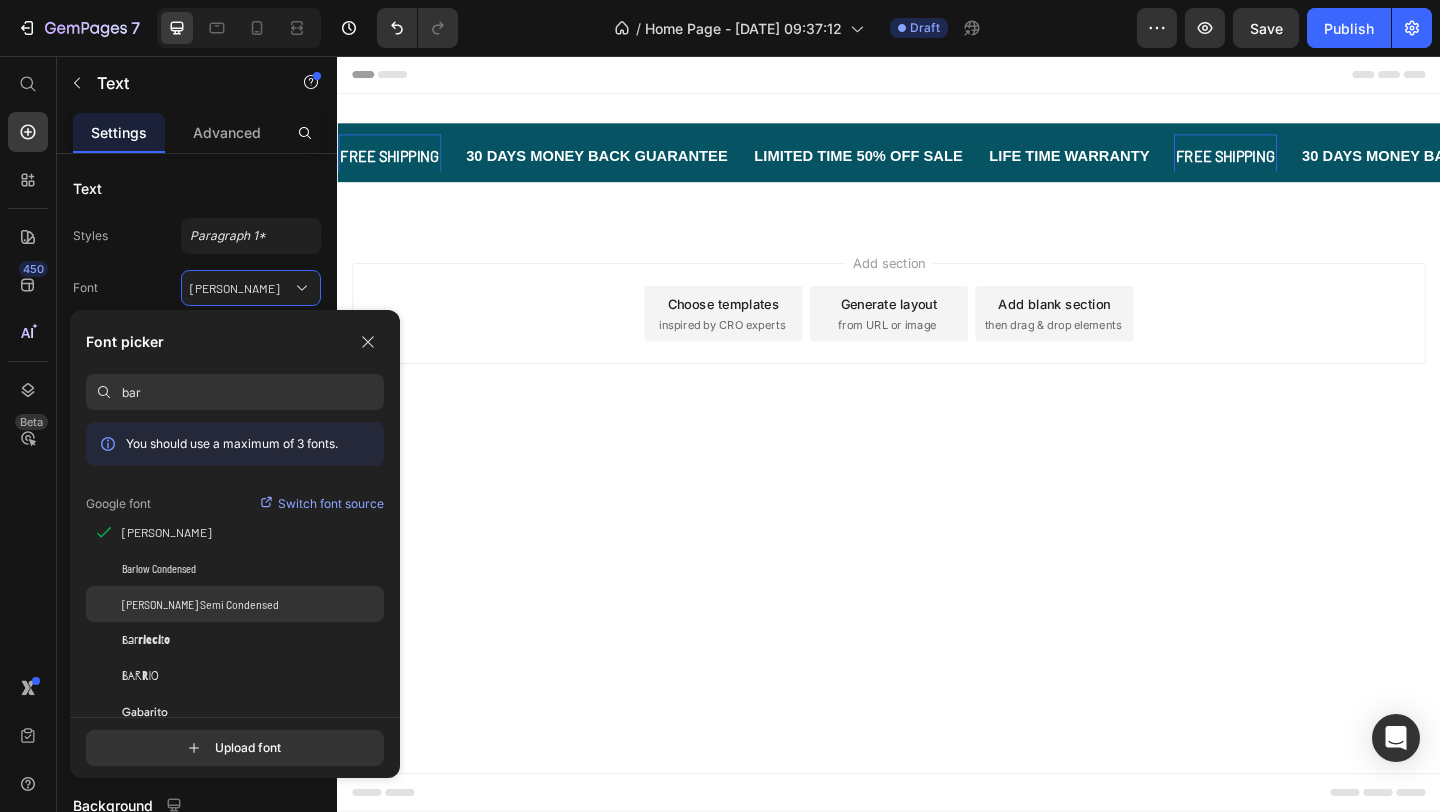 click on "[PERSON_NAME] Semi Condensed" 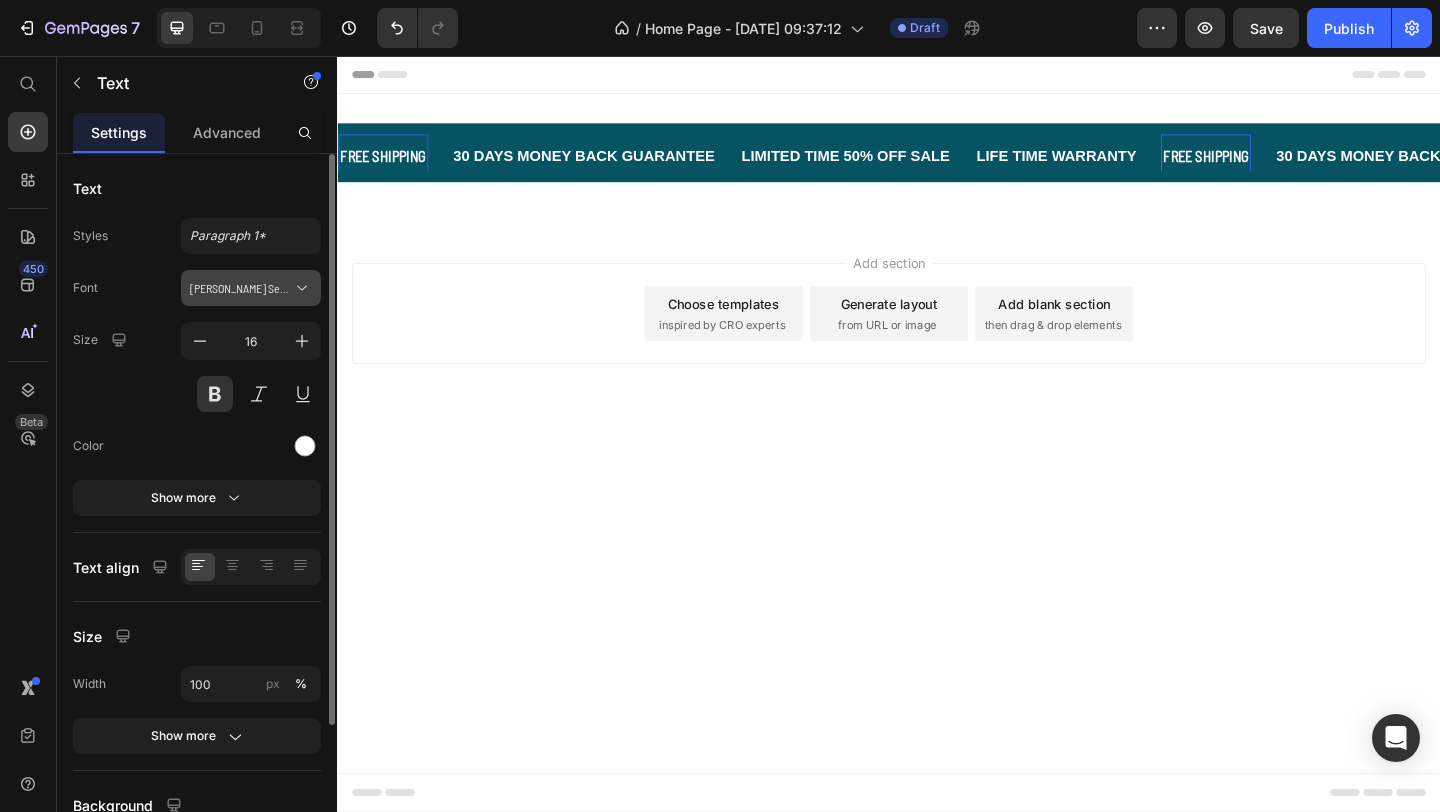 click on "[PERSON_NAME] Semi Condensed" at bounding box center (251, 288) 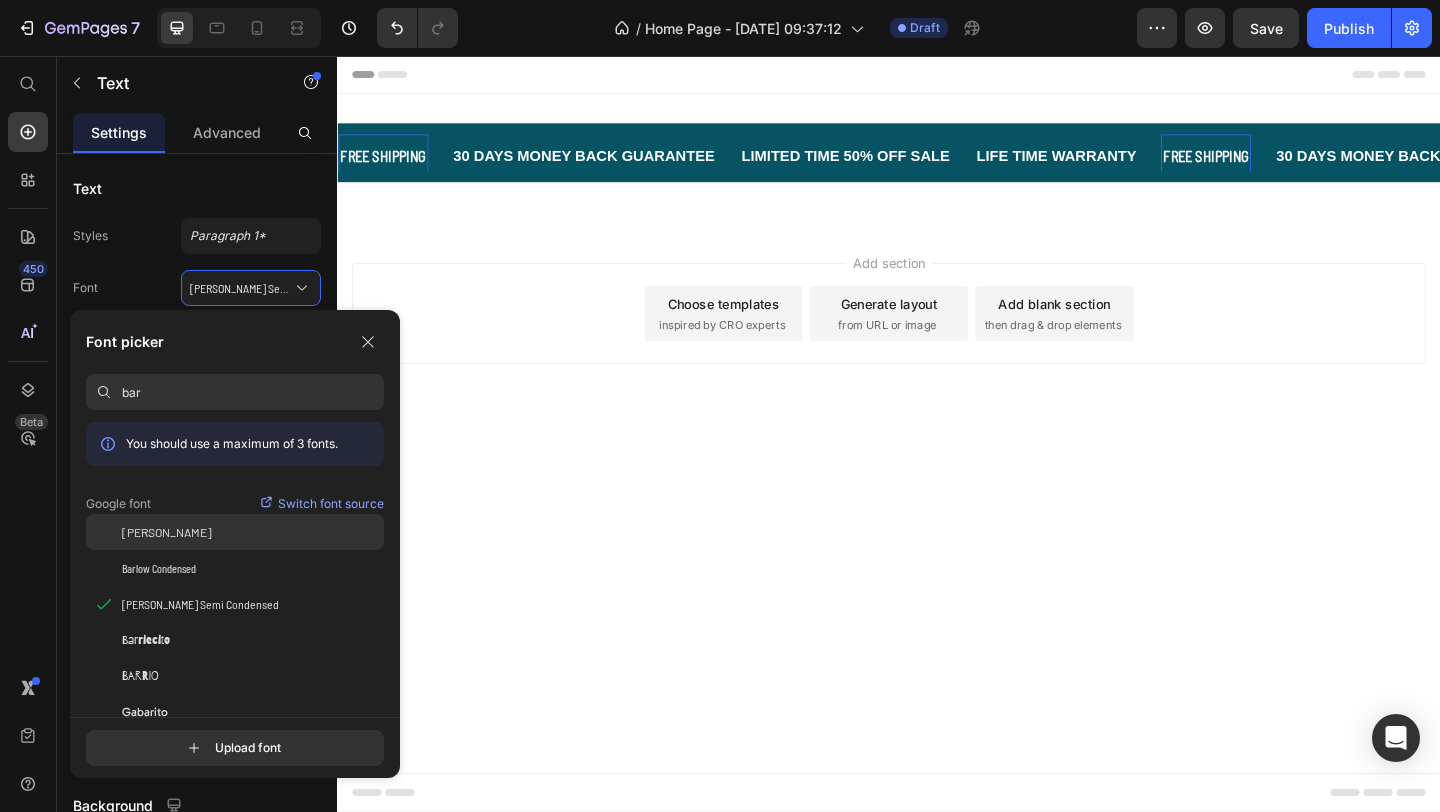 click on "[PERSON_NAME]" 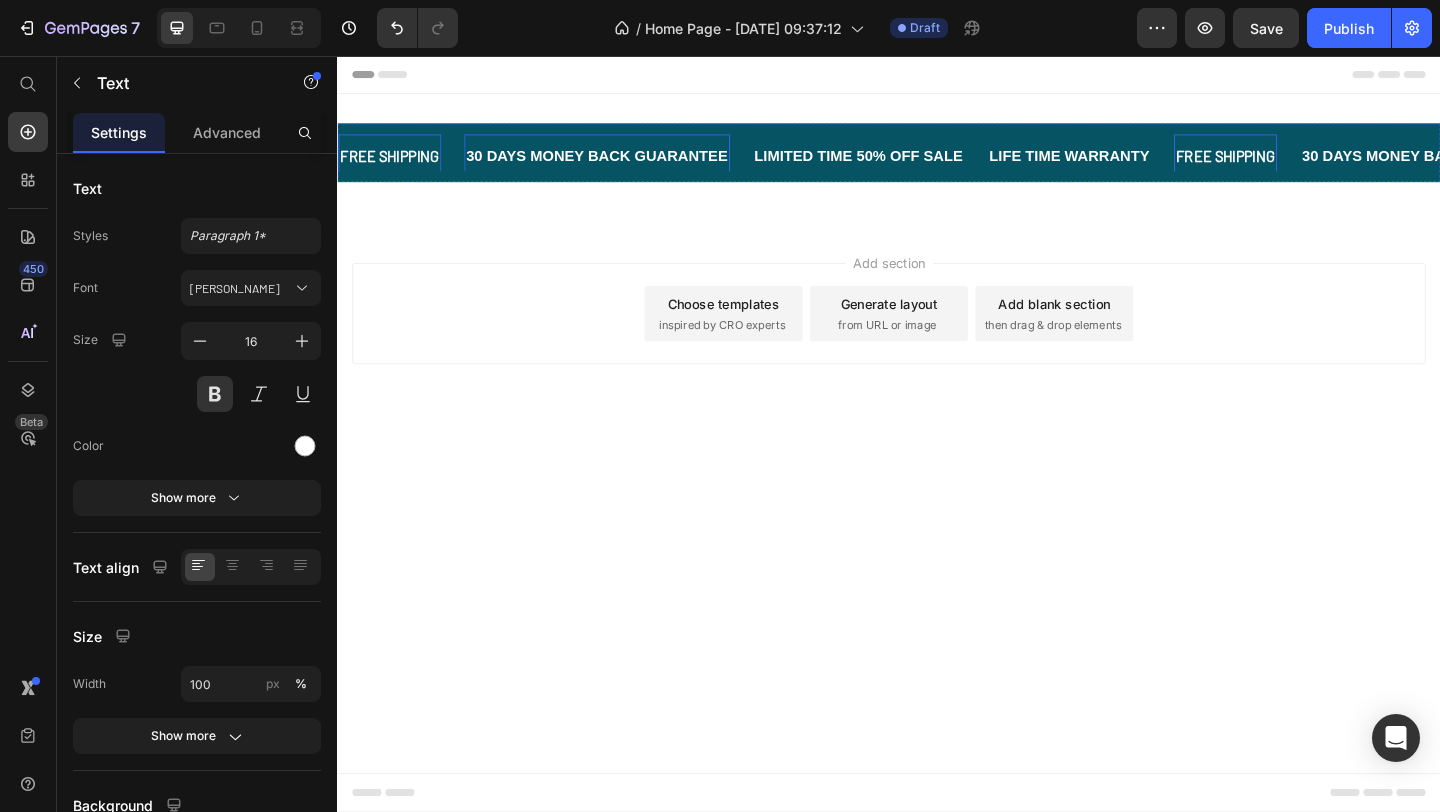 click on "30 DAYS MONEY BACK GUARANTEE" at bounding box center [619, 165] 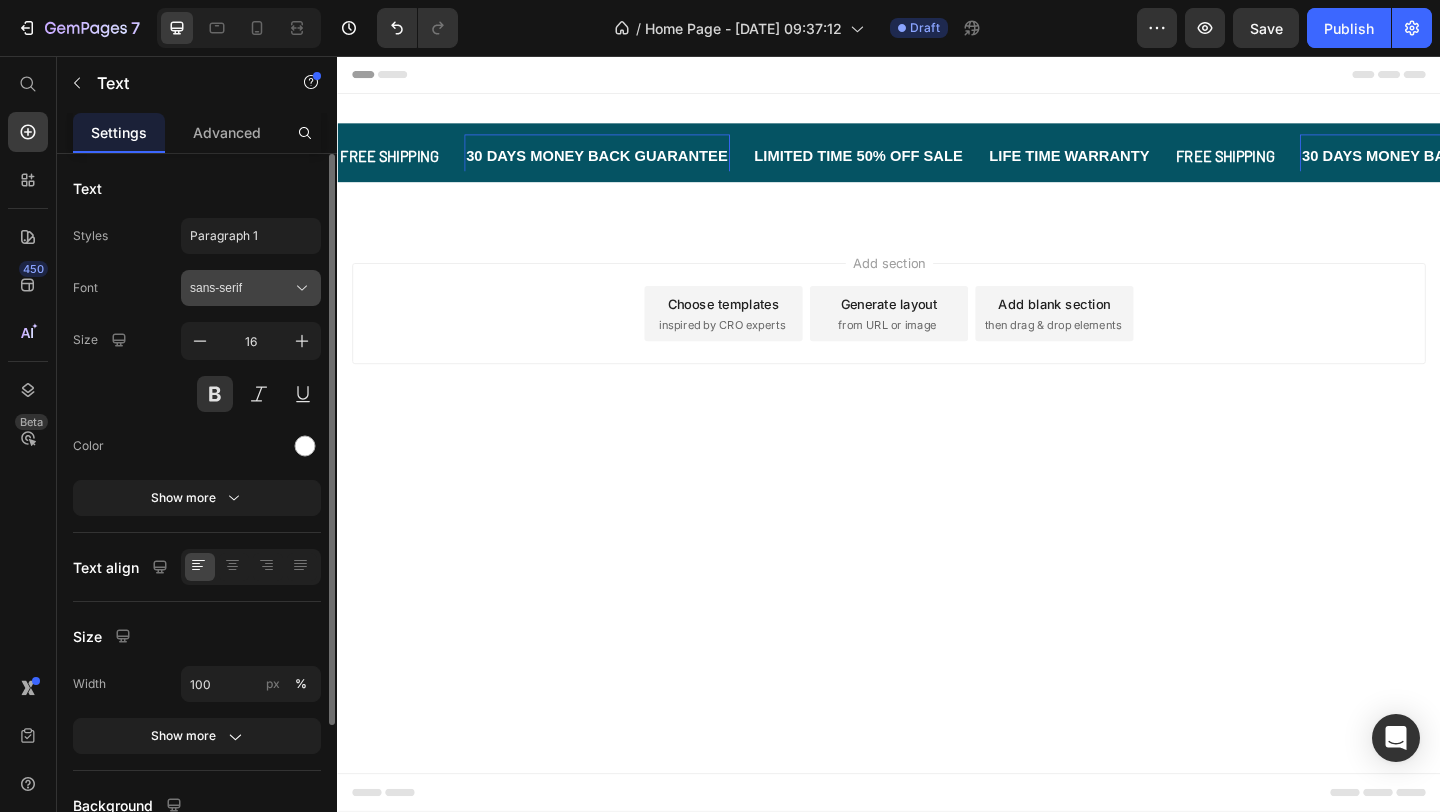 click on "sans-serif" at bounding box center (241, 288) 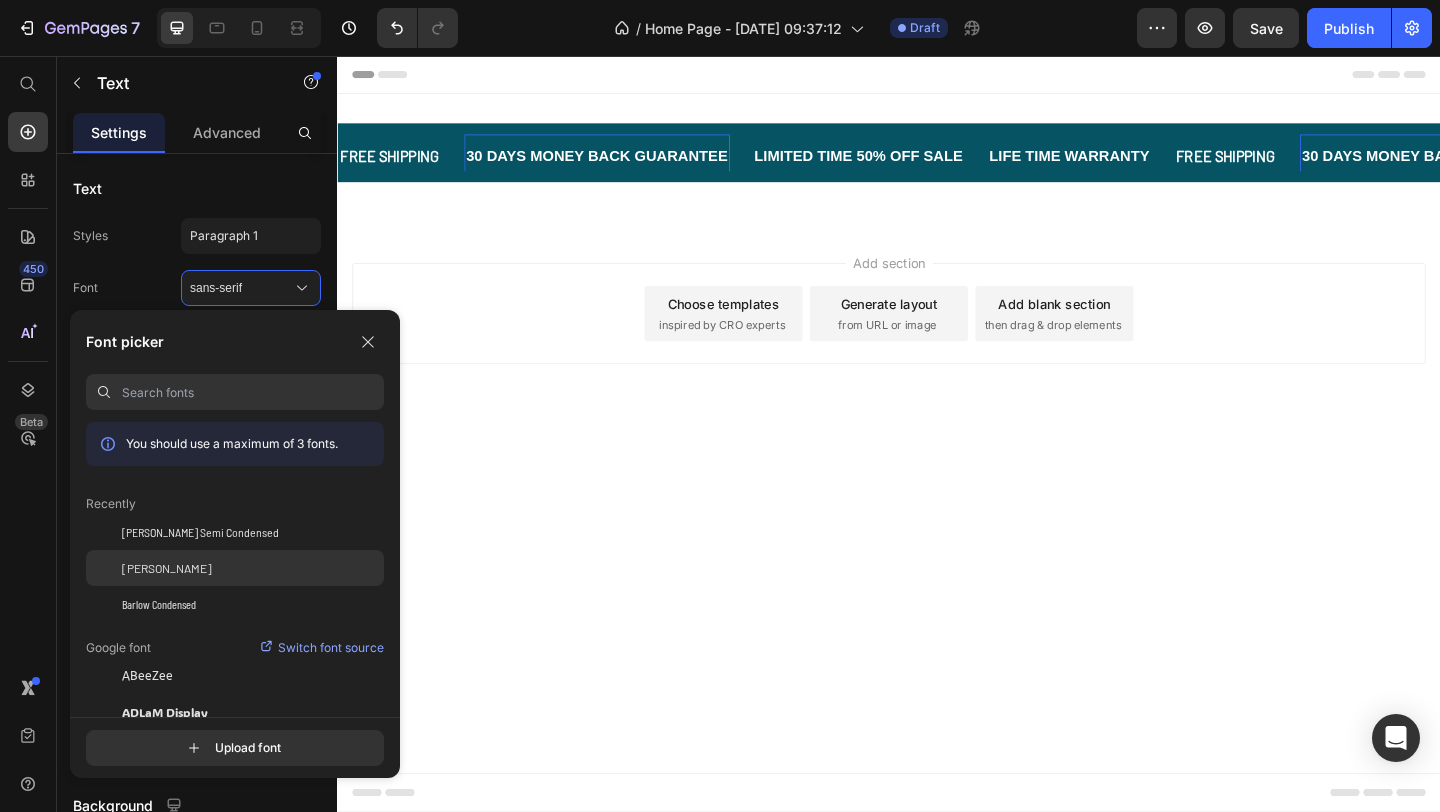 click on "[PERSON_NAME]" 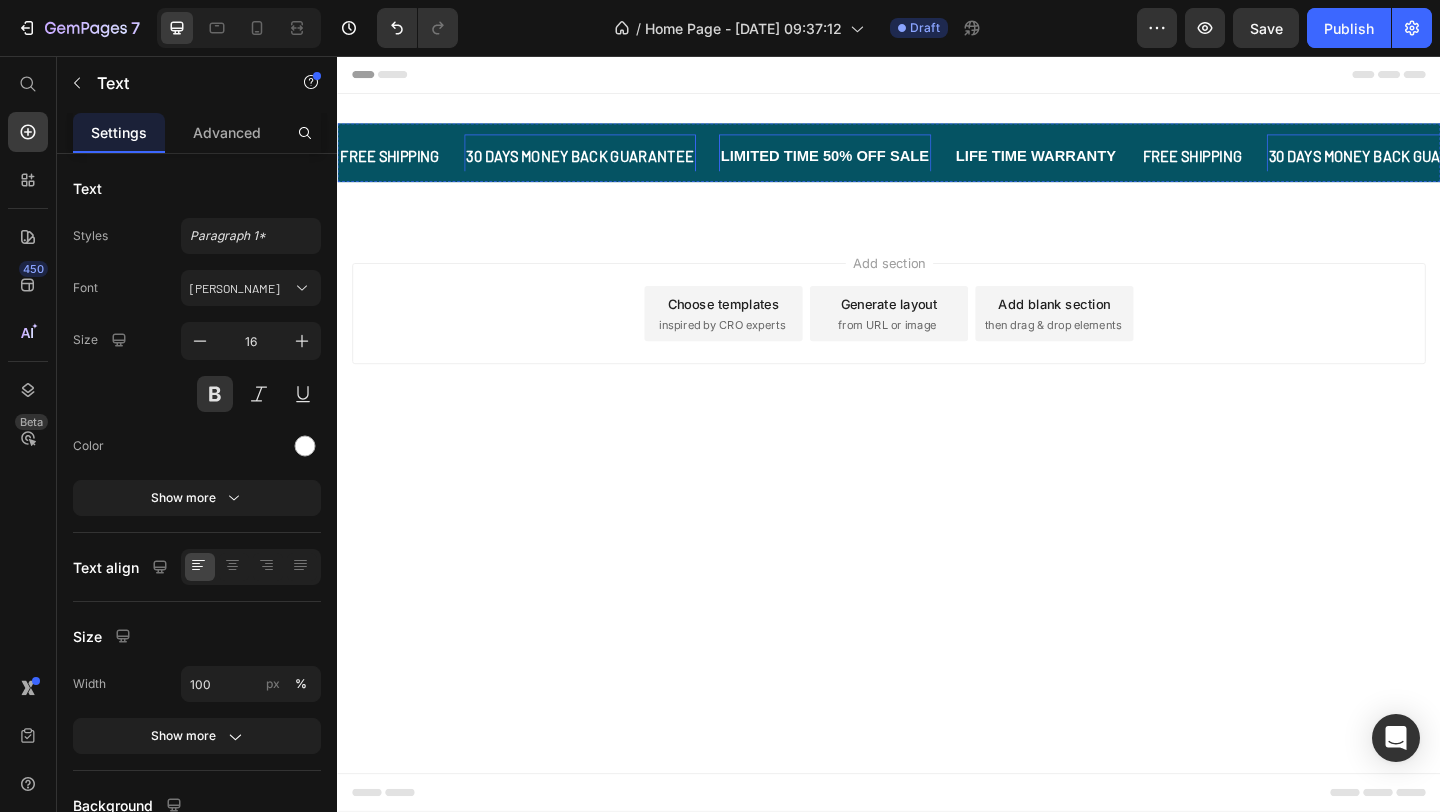 click on "LIMITED TIME 50% OFF SALE" at bounding box center (867, 165) 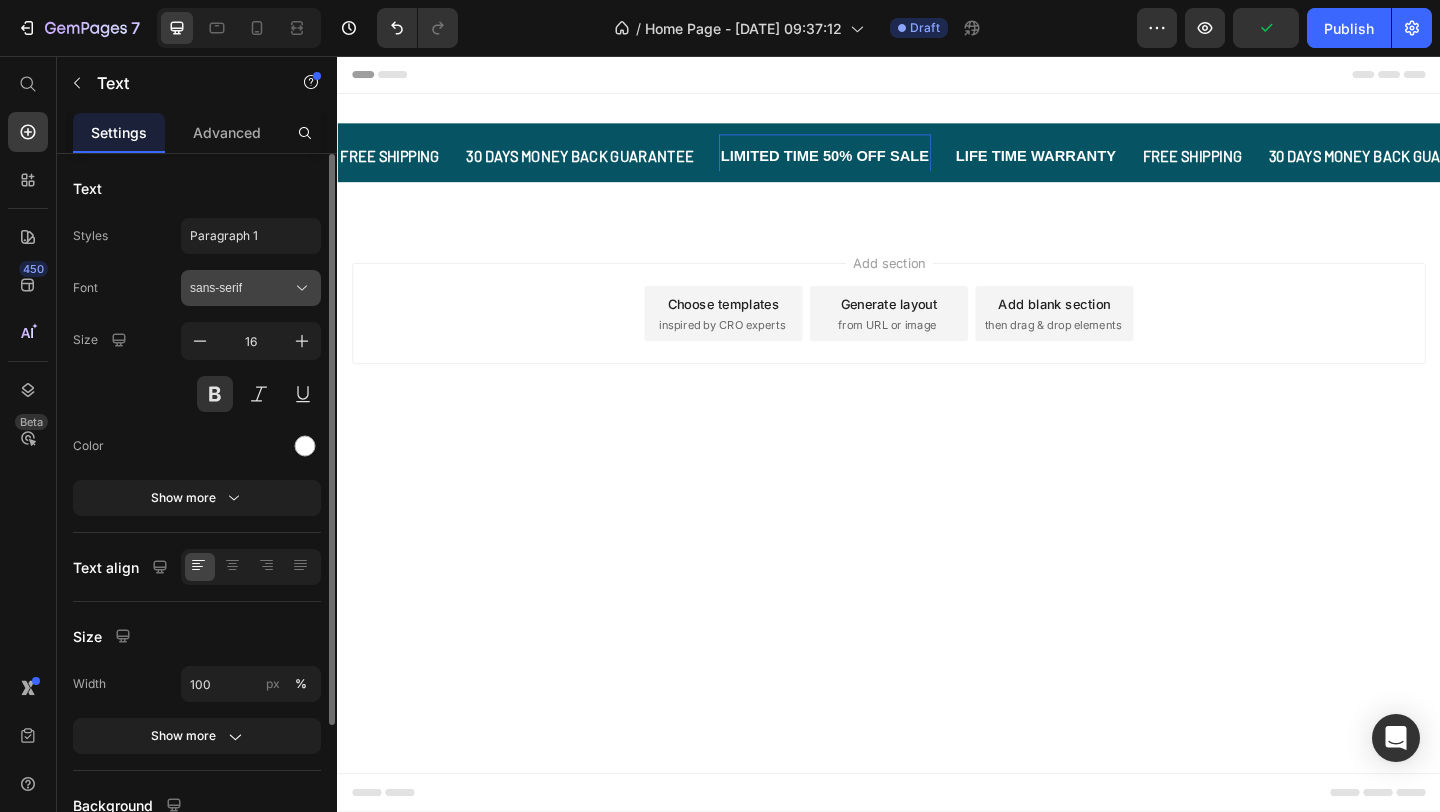 click on "sans-serif" at bounding box center [251, 288] 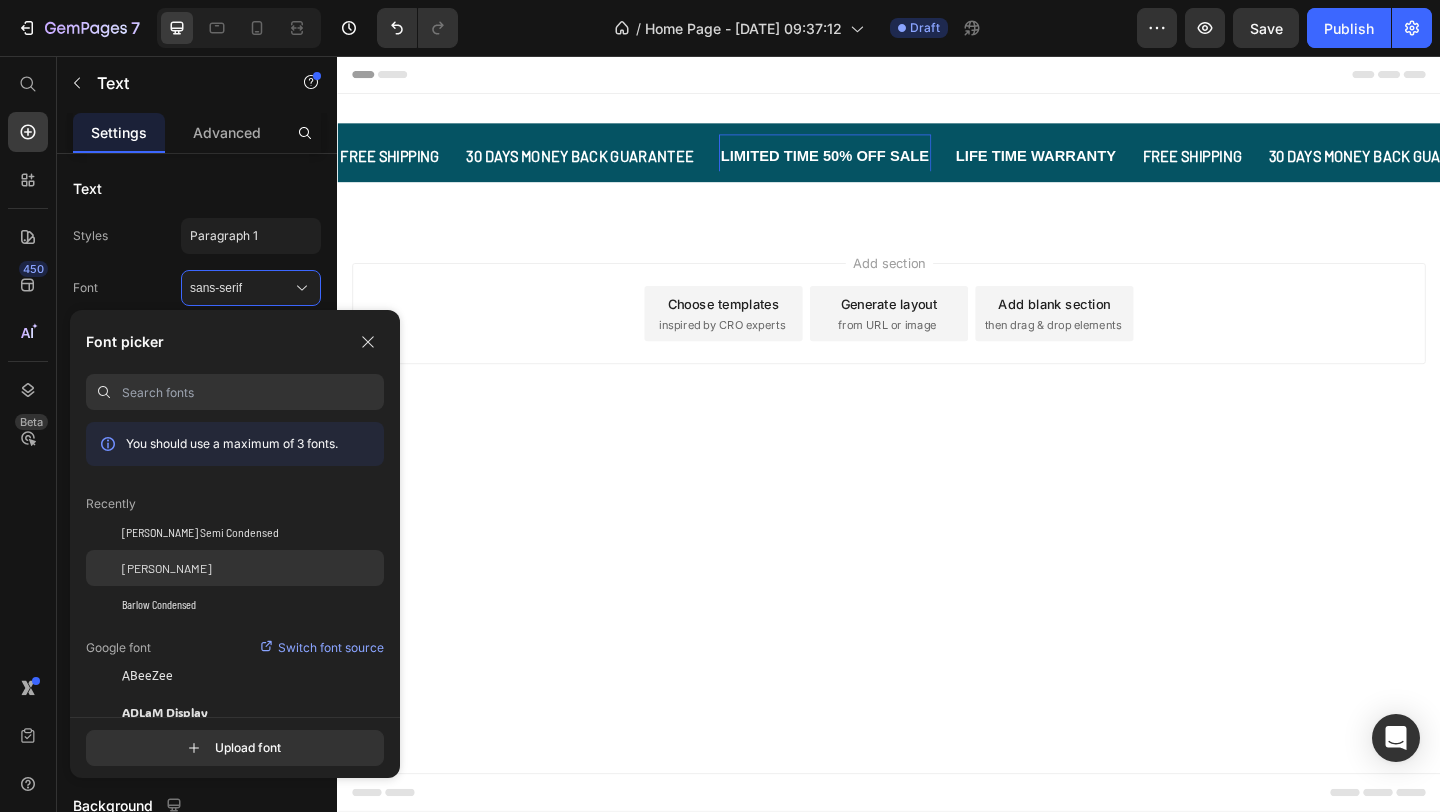 click on "[PERSON_NAME]" 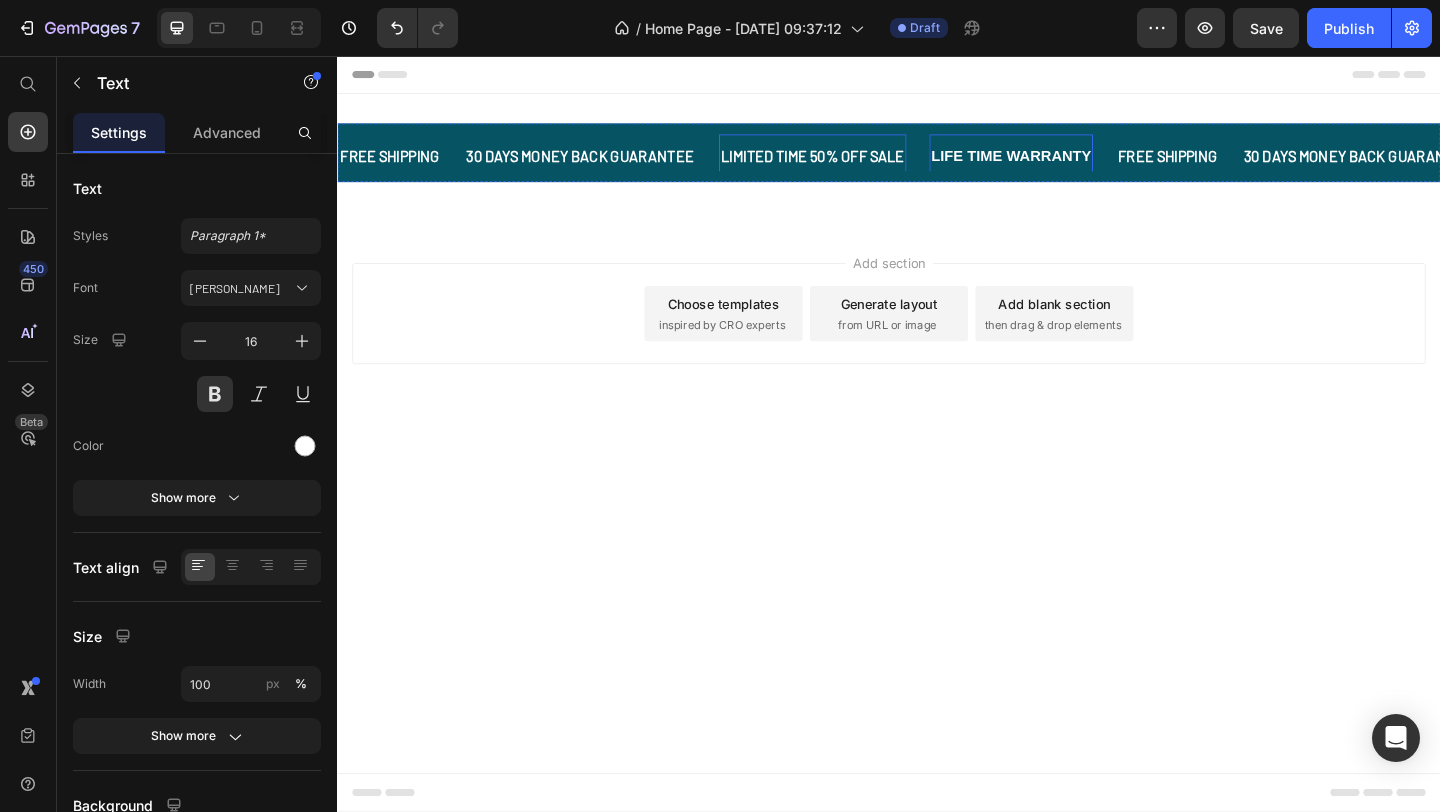 click on "LIFE TIME WARRANTY" at bounding box center [1070, 165] 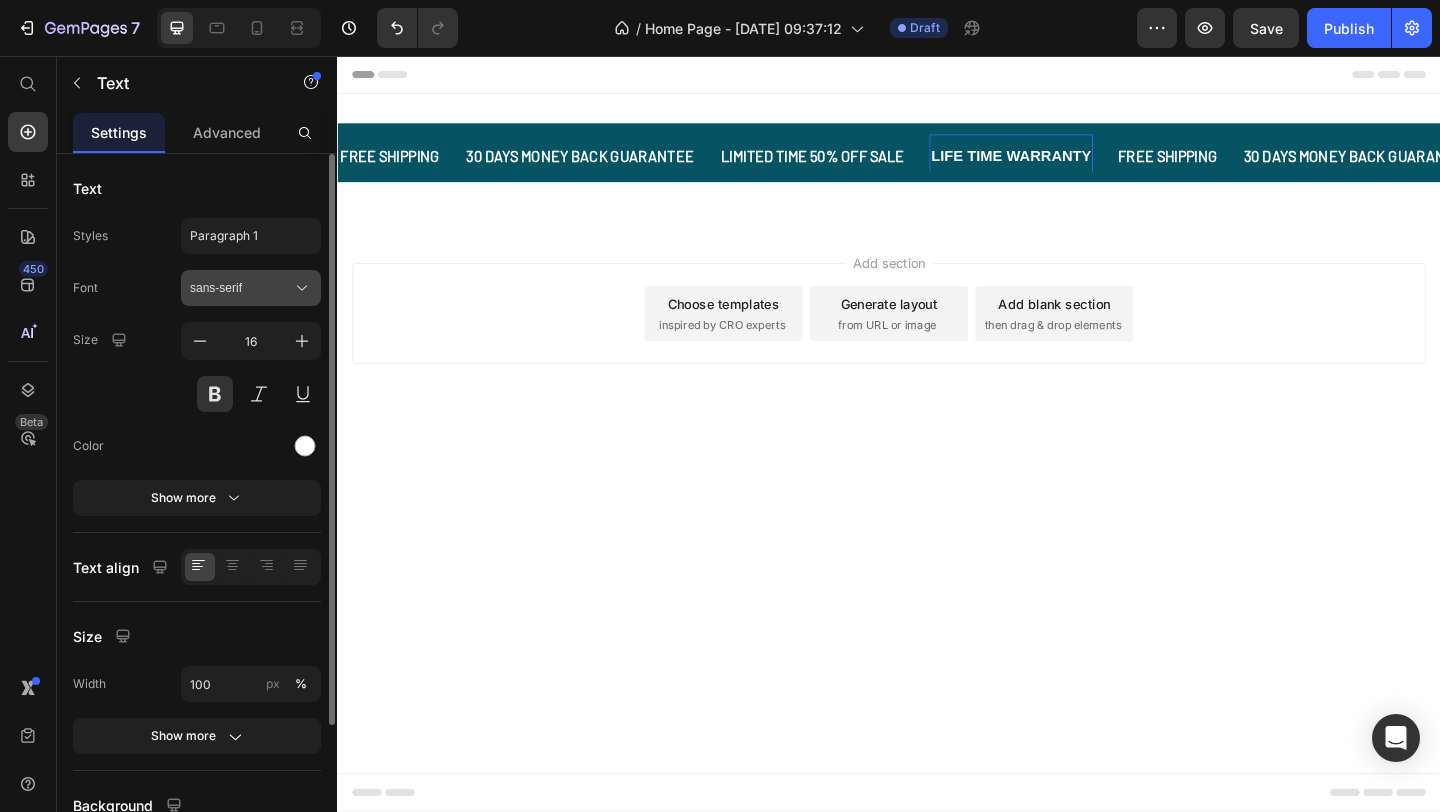 click on "sans-serif" at bounding box center (251, 288) 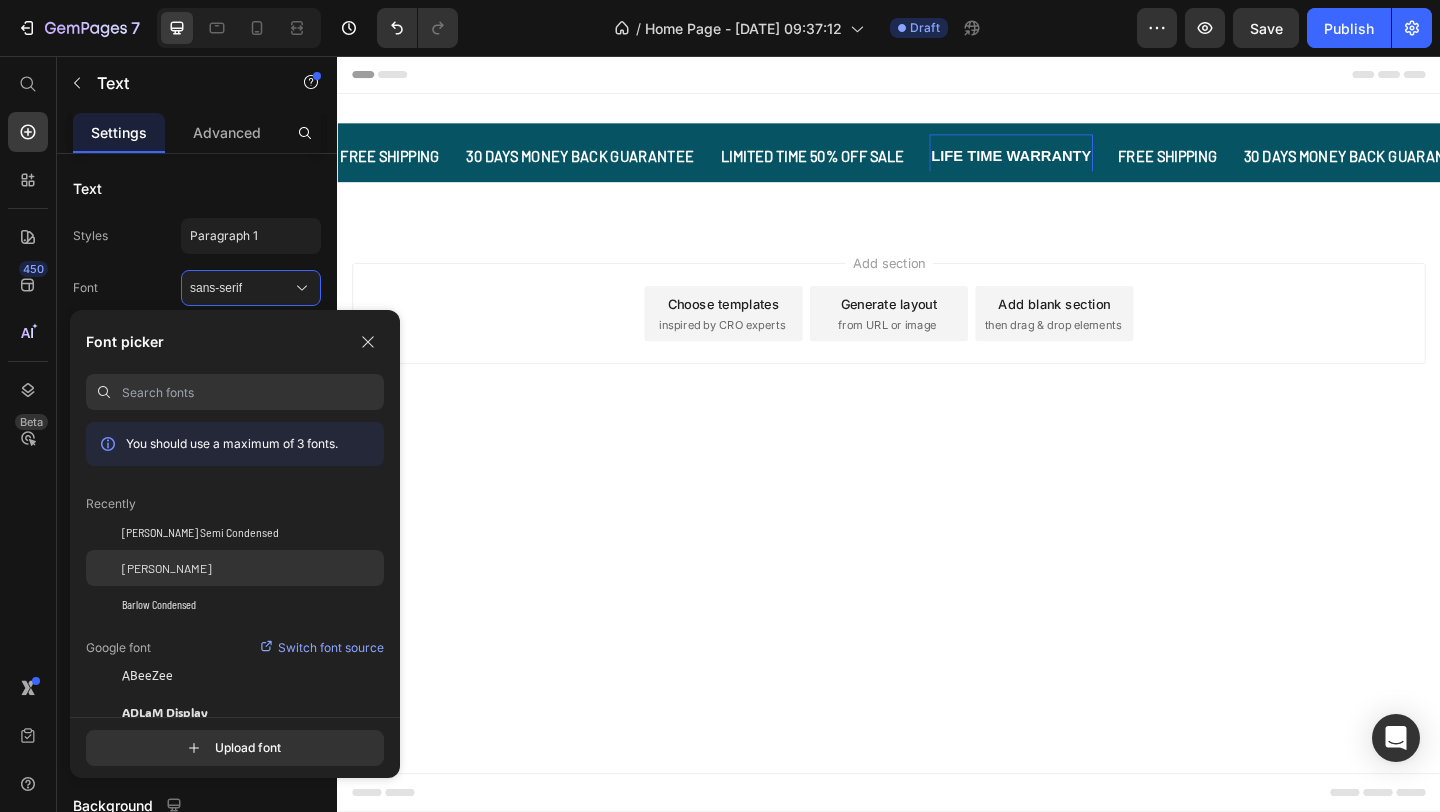 click on "[PERSON_NAME]" 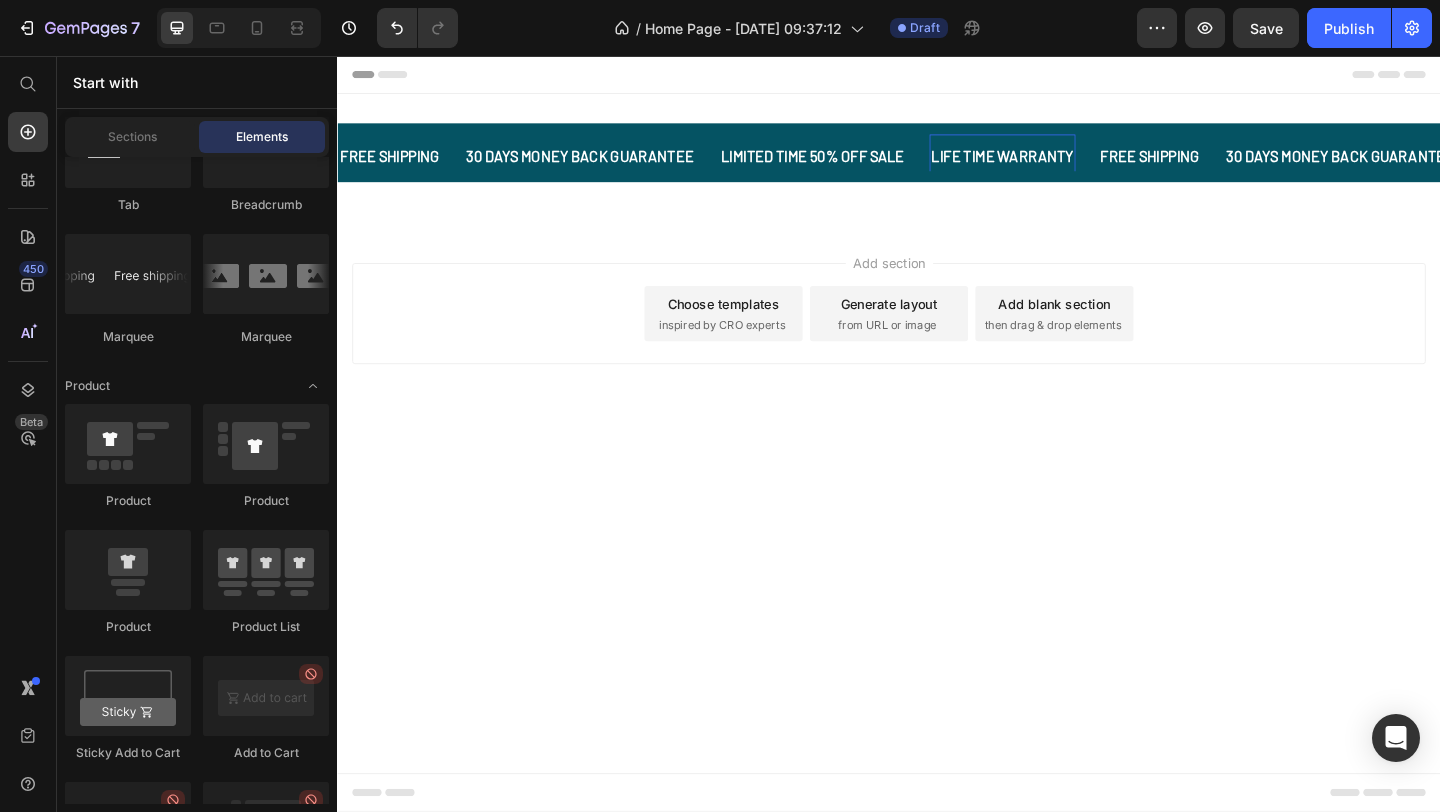 click on "Header FREE SHIPPING Text 30 DAYS MONEY BACK GUARANTEE Text LIMITED TIME 50% OFF SALE Text LIFE TIME WARRANTY Text   0 FREE SHIPPING Text 30 DAYS MONEY BACK GUARANTEE Text LIMITED TIME 50% OFF SALE Text LIFE TIME WARRANTY Text   0 FREE SHIPPING Text 30 DAYS MONEY BACK GUARANTEE Text LIMITED TIME 50% OFF SALE Text LIFE TIME WARRANTY Text   0 FREE SHIPPING Text 30 DAYS MONEY BACK GUARANTEE Text LIMITED TIME 50% OFF SALE Text LIFE TIME WARRANTY Text   0 FREE SHIPPING Text 30 DAYS MONEY BACK GUARANTEE Text LIMITED TIME 50% OFF SALE Text LIFE TIME WARRANTY Text   0 FREE SHIPPING Text 30 DAYS MONEY BACK GUARANTEE Text LIMITED TIME 50% OFF SALE Text LIFE TIME WARRANTY Text   0 Marquee Section 1 Root Start with Sections from sidebar Add sections Add elements Start with Generating from URL or image Add section Choose templates inspired by CRO experts Generate layout from URL or image Add blank section then drag & drop elements Footer" at bounding box center (937, 467) 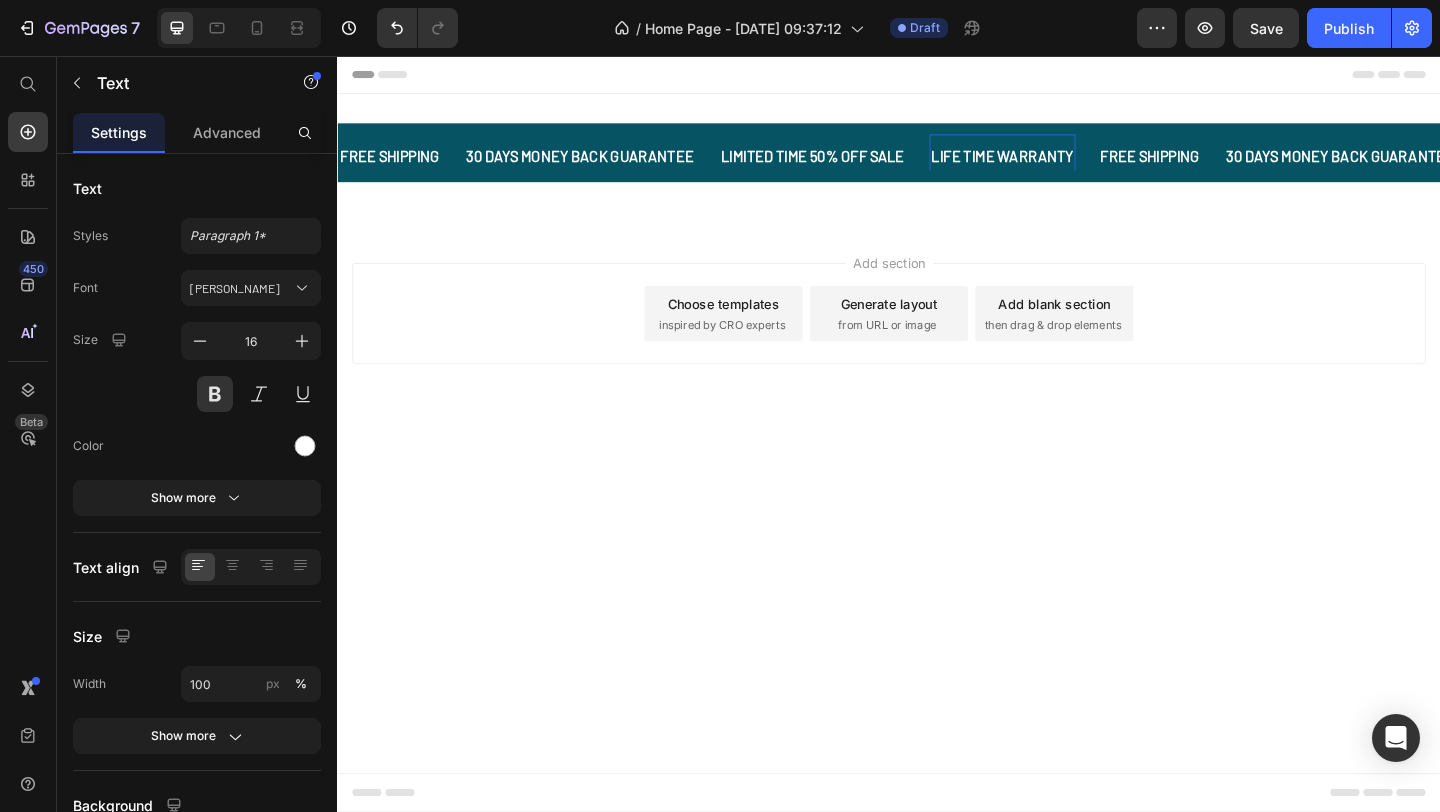 click on "LIFE TIME WARRANTY" at bounding box center (1060, 165) 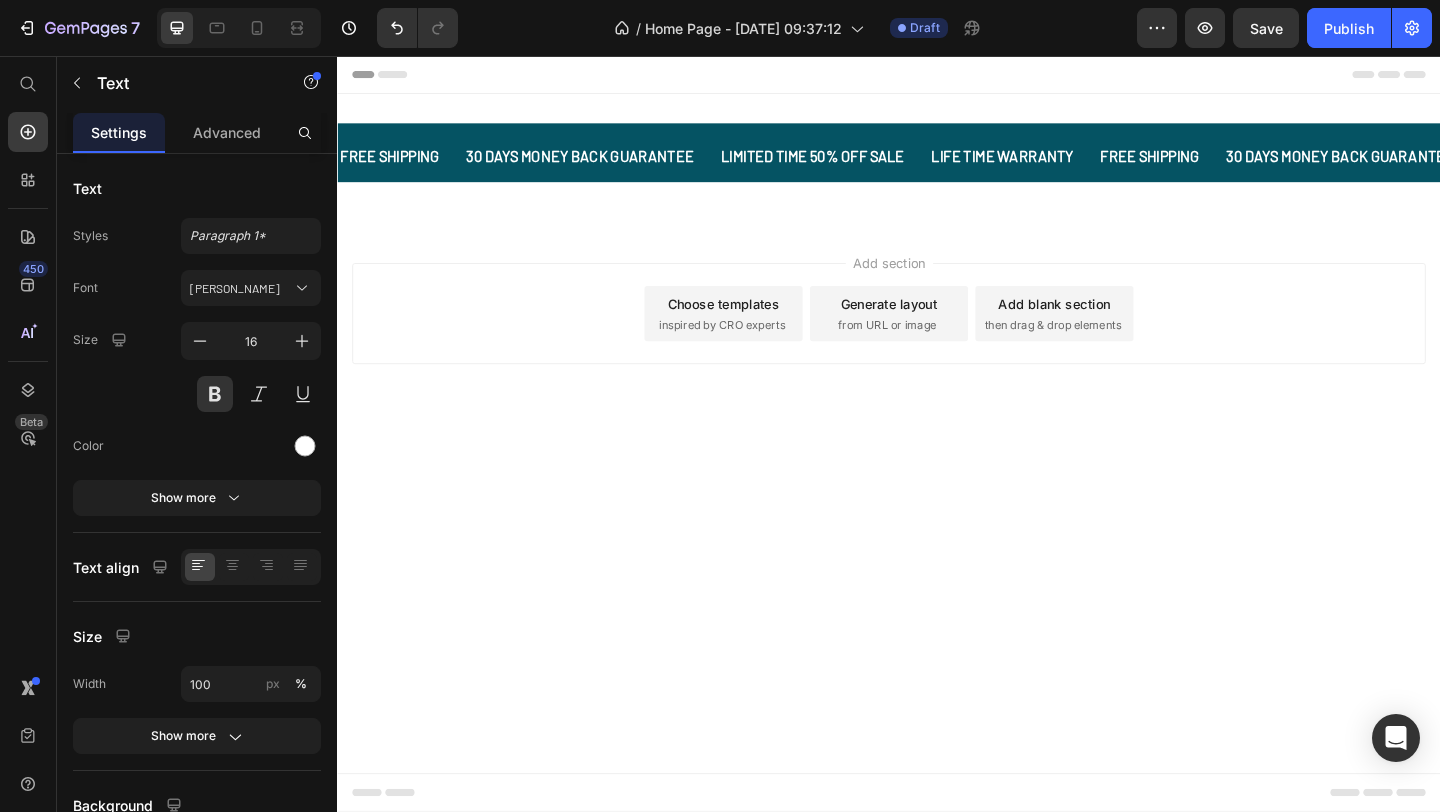 click on "Header FREE SHIPPING Text 30 DAYS MONEY BACK GUARANTEE Text LIMITED TIME 50% OFF SALE Text LIFE TIME WARRANTY Text FREE SHIPPING Text 30 DAYS MONEY BACK GUARANTEE Text LIMITED TIME 50% OFF SALE Text LIFE TIME WARRANTY Text FREE SHIPPING Text 30 DAYS MONEY BACK GUARANTEE Text LIMITED TIME 50% OFF SALE Text LIFE TIME WARRANTY Text FREE SHIPPING Text 30 DAYS MONEY BACK GUARANTEE Text LIMITED TIME 50% OFF SALE Text LIFE TIME WARRANTY Text FREE SHIPPING Text 30 DAYS MONEY BACK GUARANTEE Text LIMITED TIME 50% OFF SALE Text LIFE TIME WARRANTY Text FREE SHIPPING Text 30 DAYS MONEY BACK GUARANTEE Text LIMITED TIME 50% OFF SALE Text LIFE TIME WARRANTY Text Marquee Section 1 Root Start with Sections from sidebar Add sections Add elements Start with Generating from URL or image Add section Choose templates inspired by CRO experts Generate layout from URL or image Add blank section then drag & drop elements Footer" at bounding box center (937, 467) 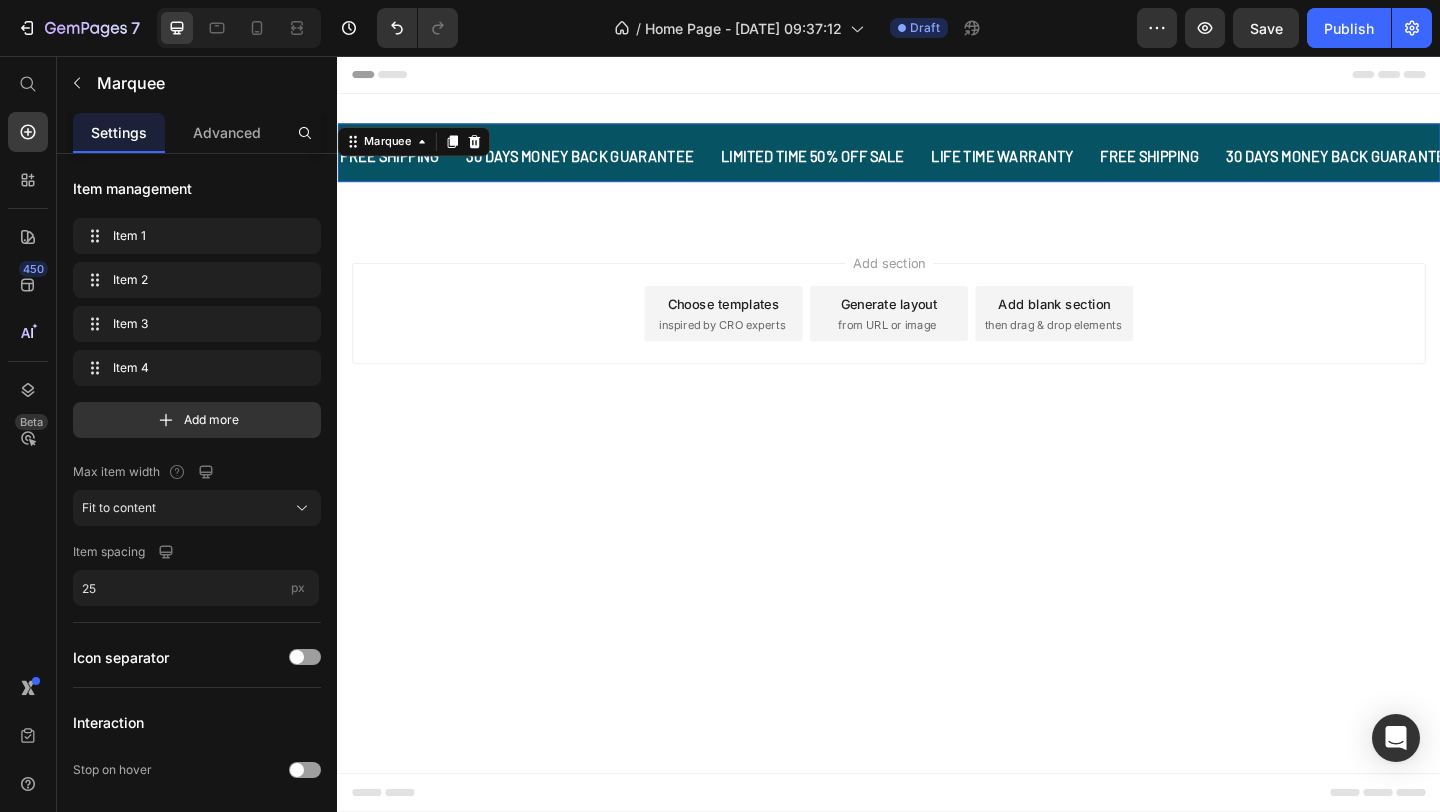 click on "FREE SHIPPING Text 30 DAYS MONEY BACK GUARANTEE Text LIMITED TIME 50% OFF SALE Text LIFE TIME WARRANTY Text FREE SHIPPING Text 30 DAYS MONEY BACK GUARANTEE Text LIMITED TIME 50% OFF SALE Text LIFE TIME WARRANTY Text FREE SHIPPING Text 30 DAYS MONEY BACK GUARANTEE Text LIMITED TIME 50% OFF SALE Text LIFE TIME WARRANTY Text FREE SHIPPING Text 30 DAYS MONEY BACK GUARANTEE Text LIMITED TIME 50% OFF SALE Text LIFE TIME WARRANTY Text FREE SHIPPING Text 30 DAYS MONEY BACK GUARANTEE Text LIMITED TIME 50% OFF SALE Text LIFE TIME WARRANTY Text FREE SHIPPING Text 30 DAYS MONEY BACK GUARANTEE Text LIMITED TIME 50% OFF SALE Text LIFE TIME WARRANTY Text Marquee   16" at bounding box center [937, 161] 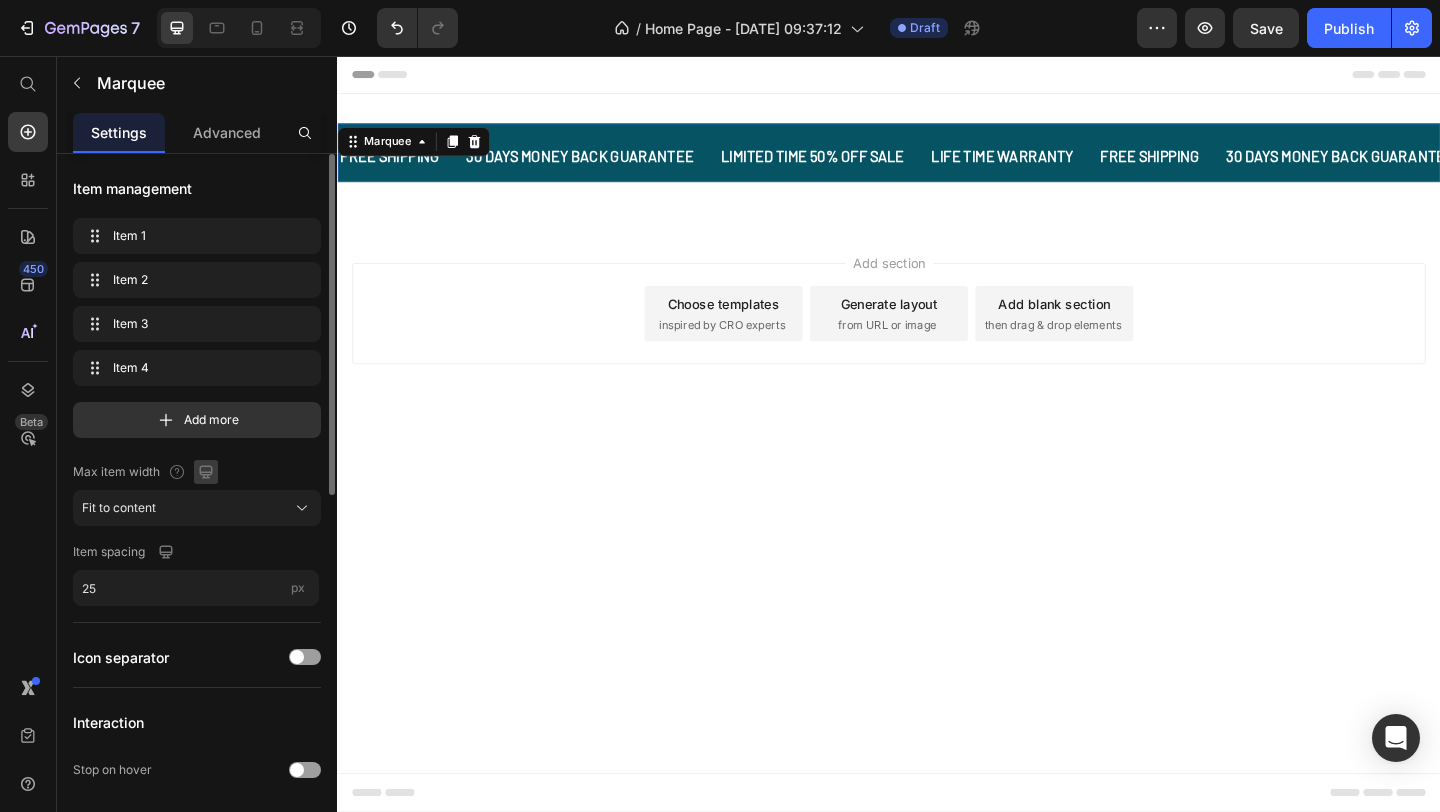 click 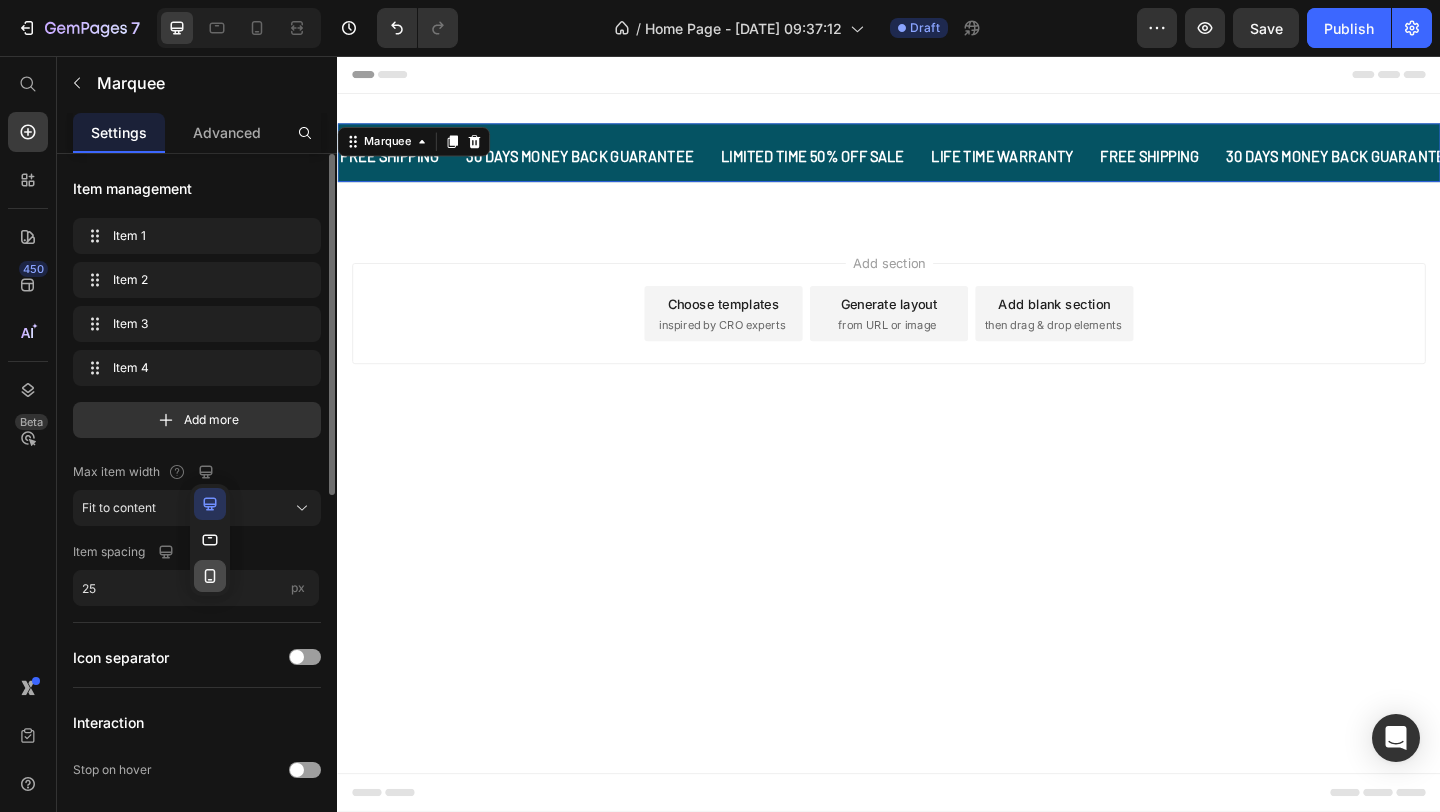 click 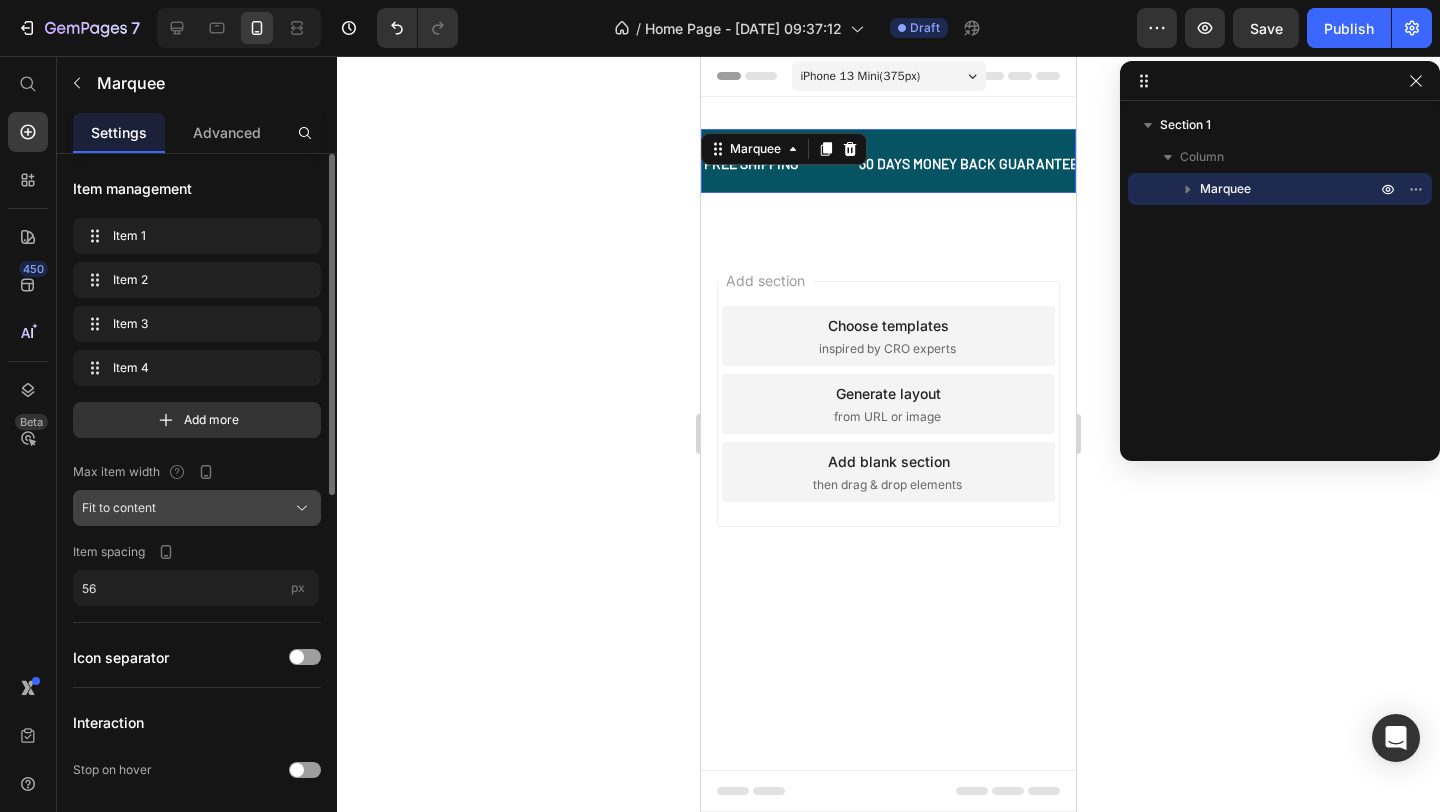 click on "Fit to content" 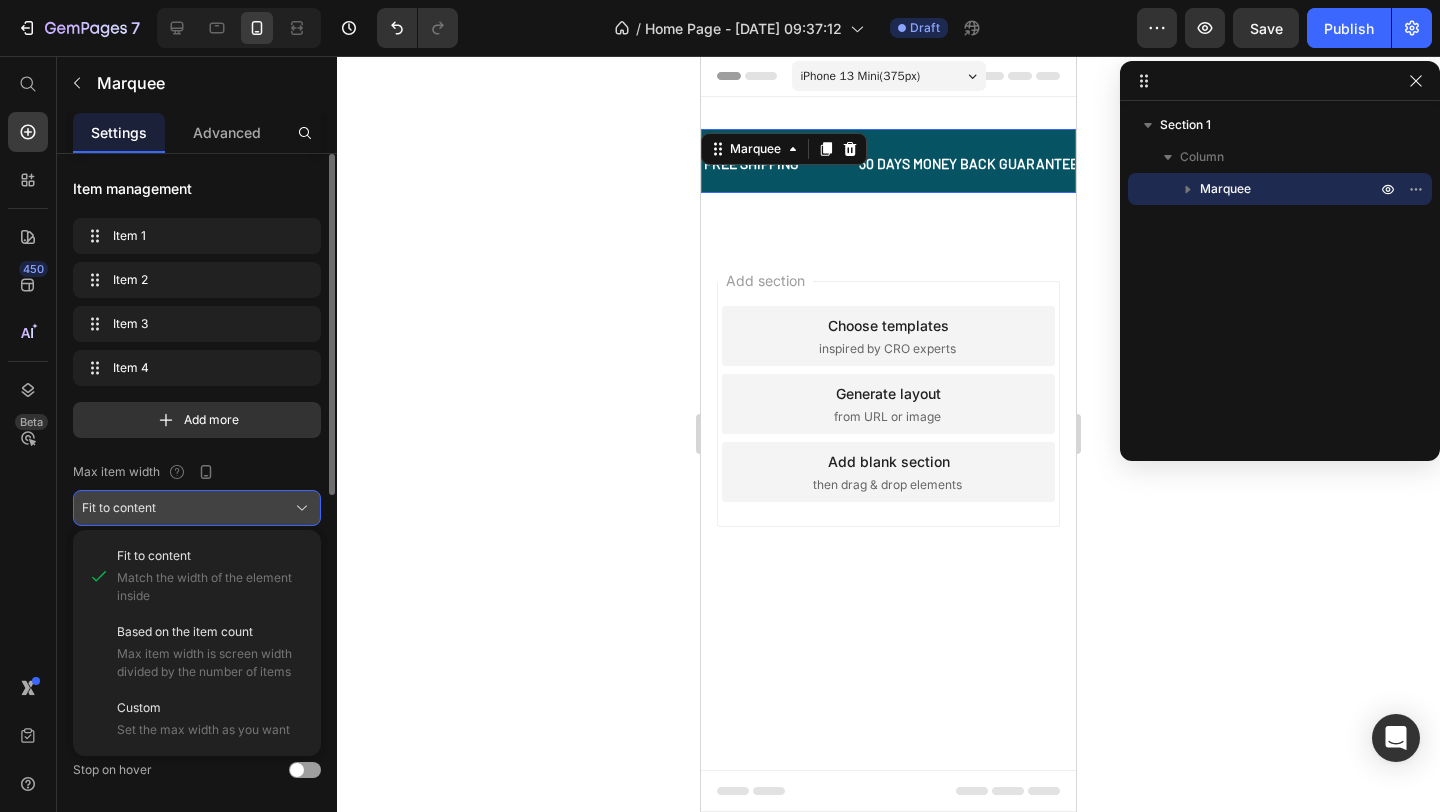 click on "Fit to content" 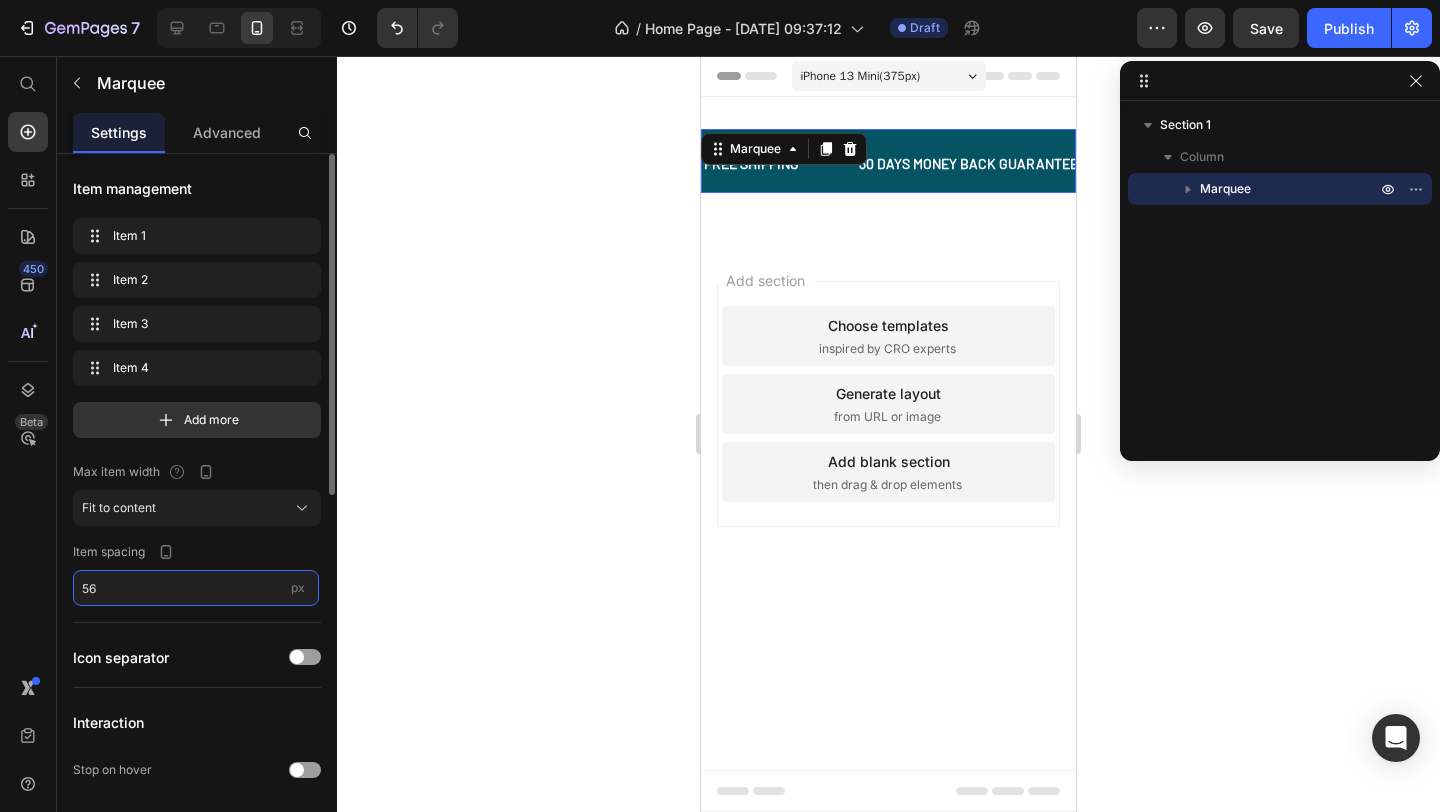 click on "56" at bounding box center [196, 588] 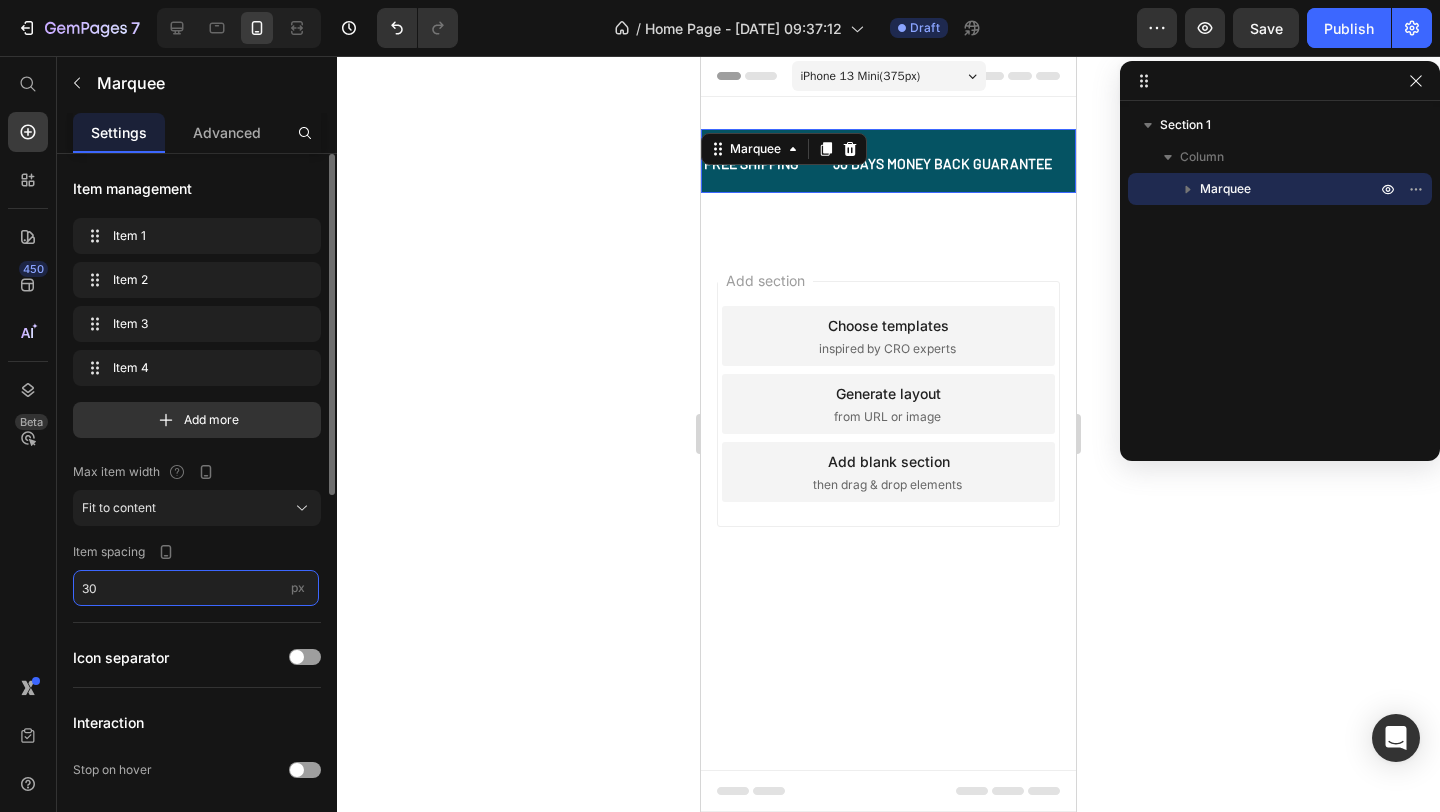 type on "30" 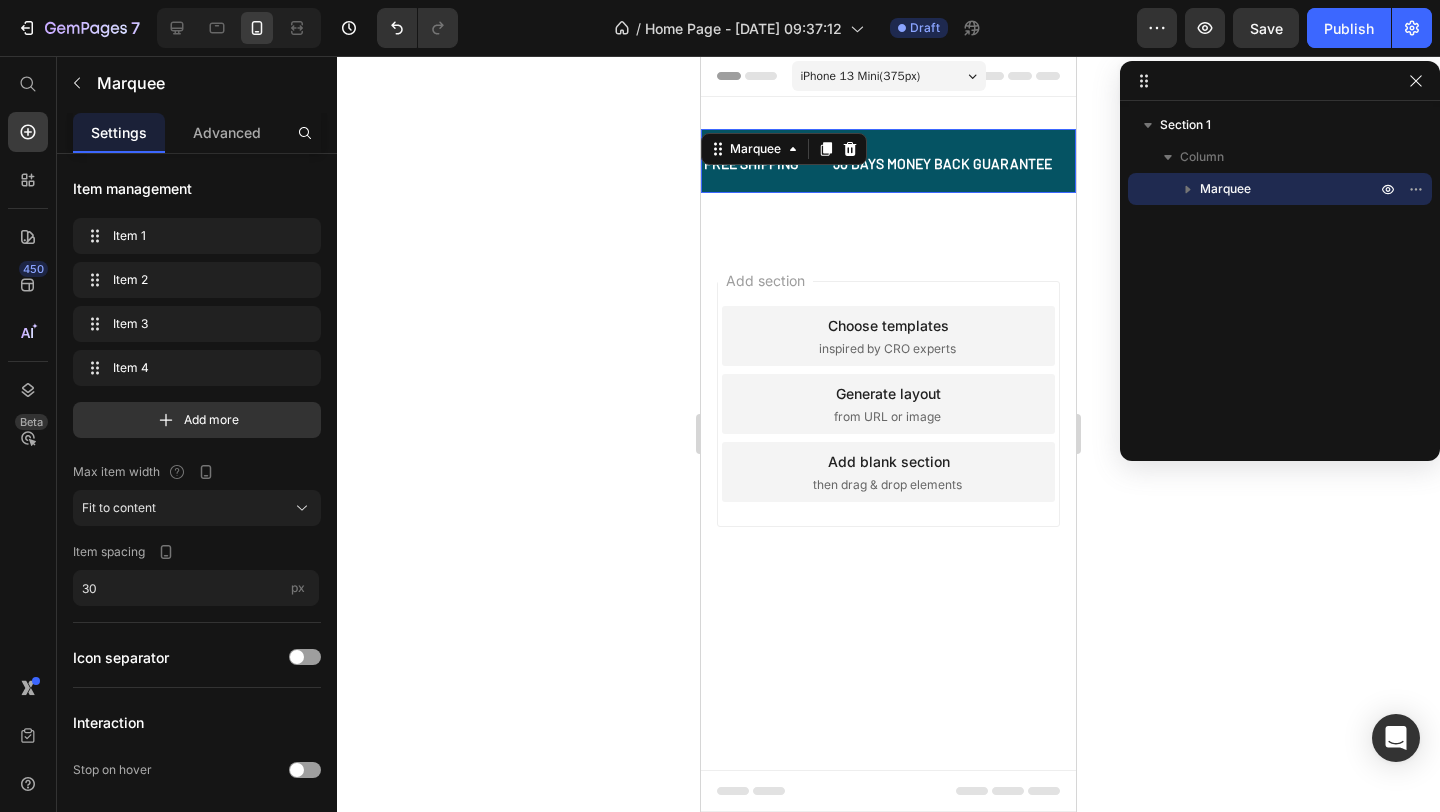 click 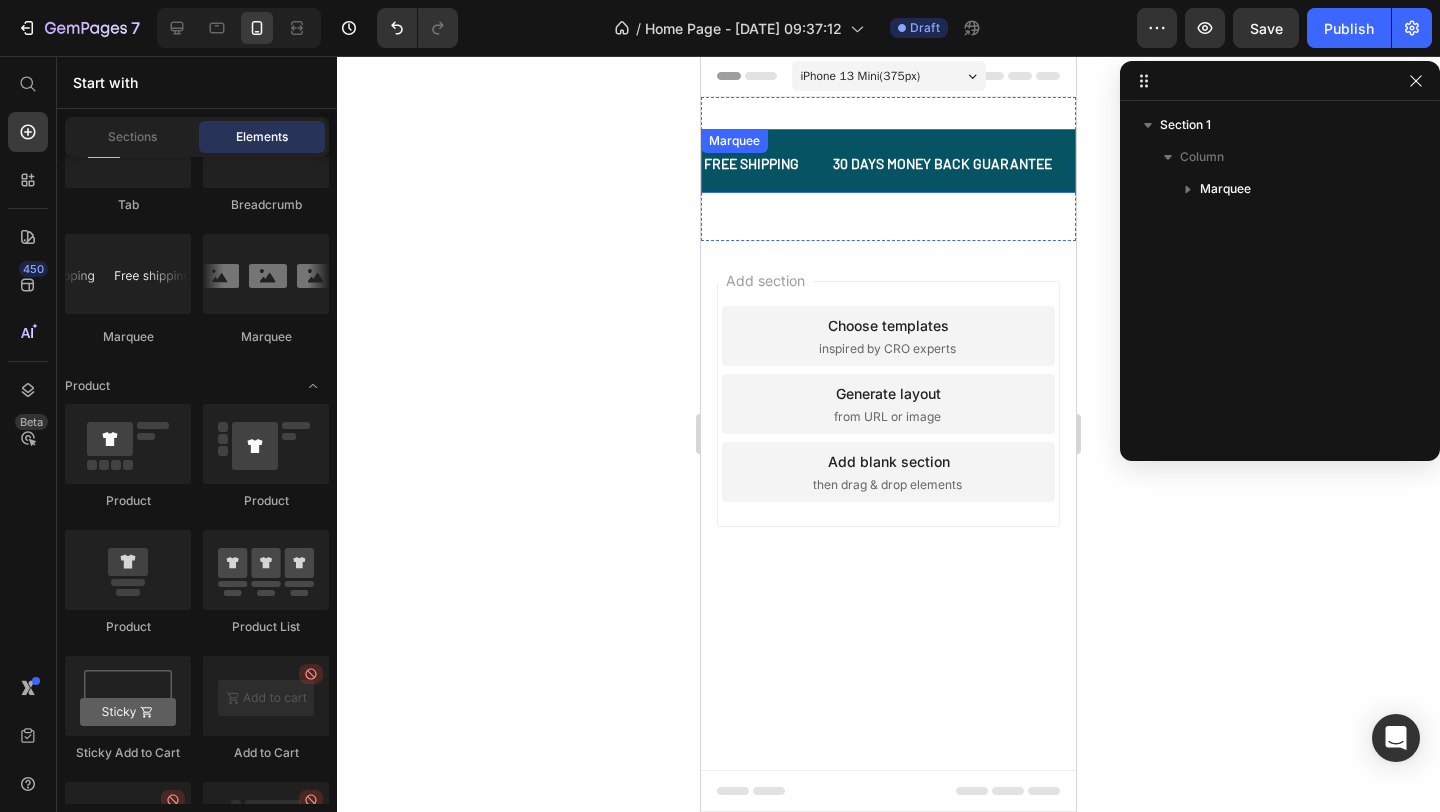 click on "Marquee" at bounding box center (734, 141) 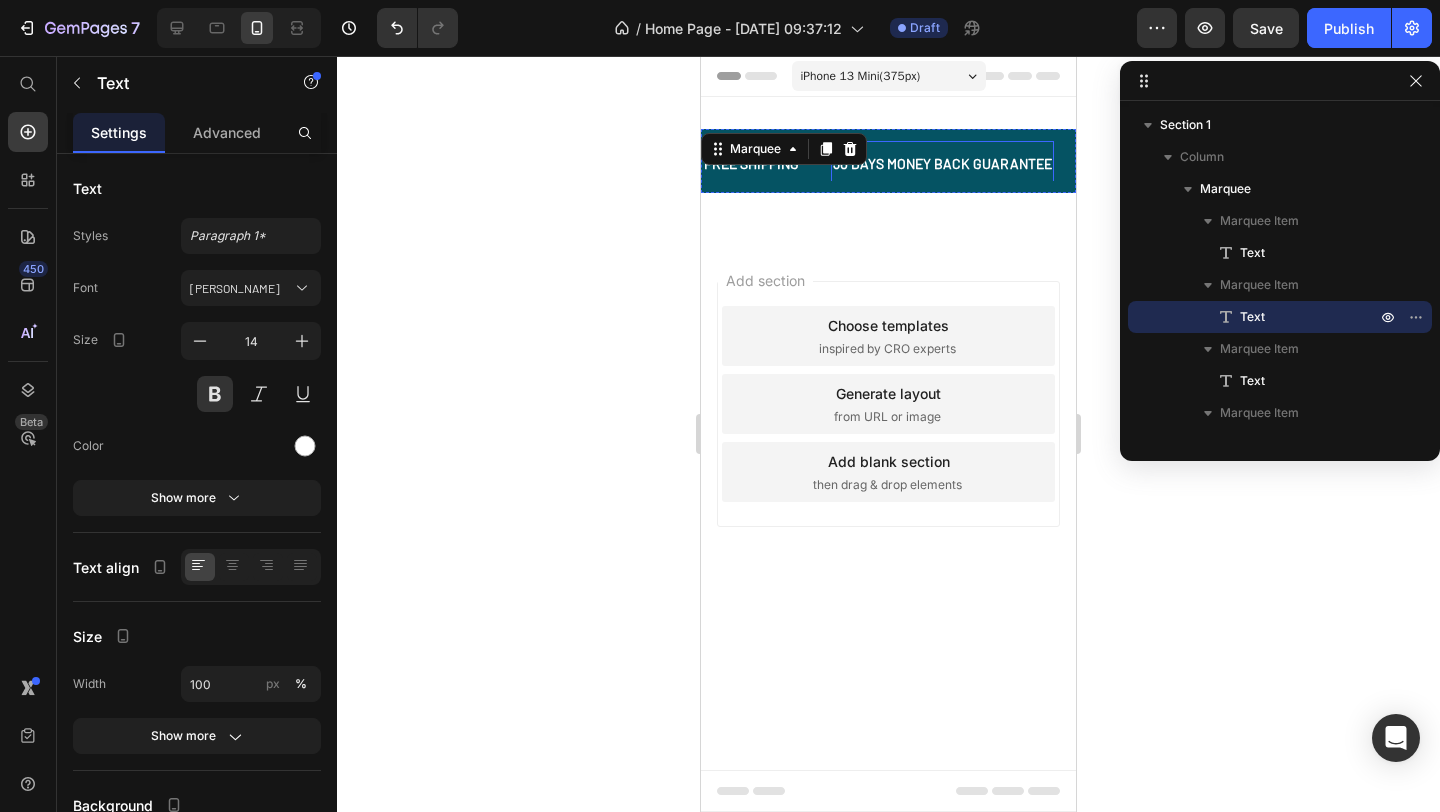 click on "30 DAYS MONEY BACK GUARANTEE Text" at bounding box center [942, 163] 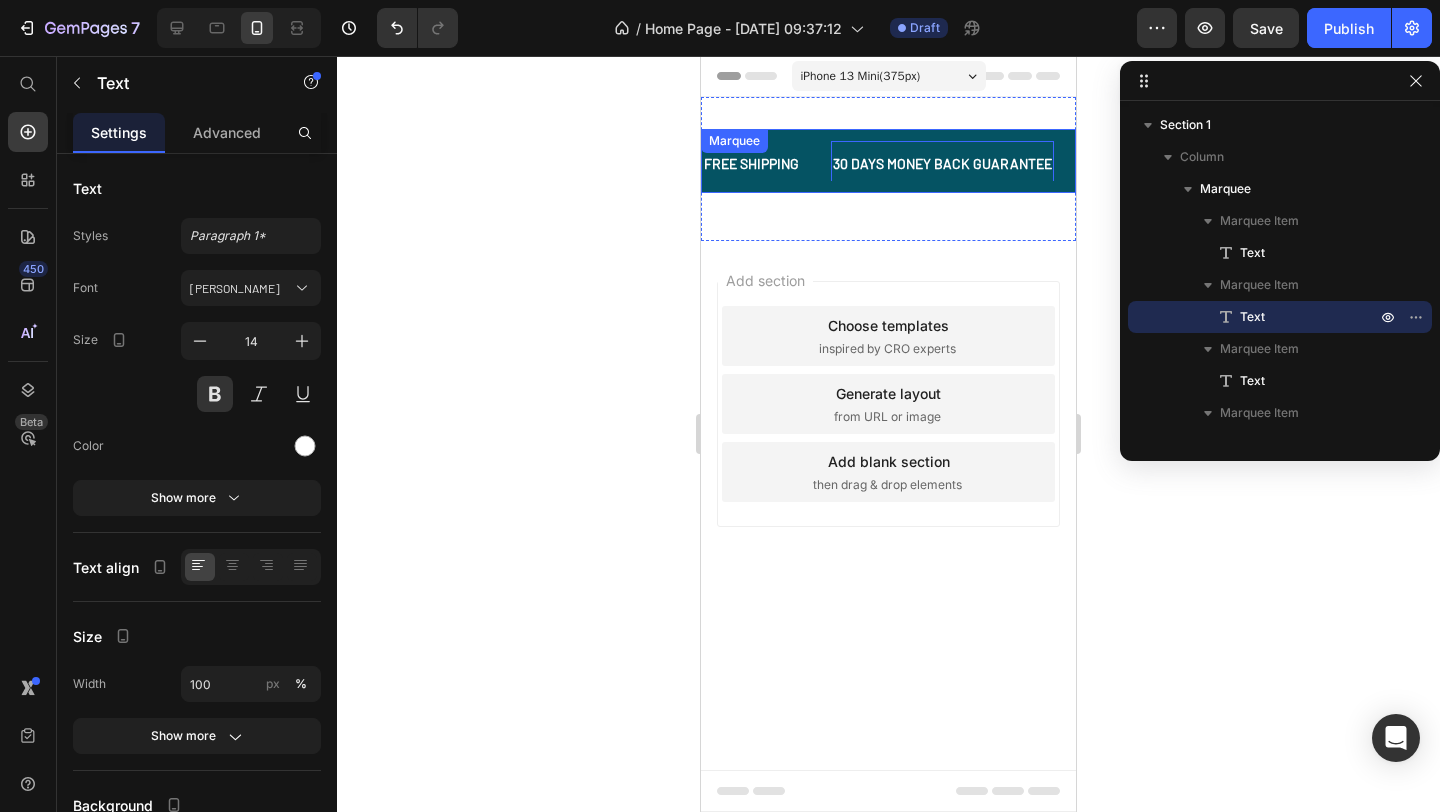 click on "FREE SHIPPING Text 30 DAYS MONEY BACK GUARANTEE Text   0 LIMITED TIME 50% OFF SALE Text LIFE TIME WARRANTY Text FREE SHIPPING Text 30 DAYS MONEY BACK GUARANTEE Text   0 LIMITED TIME 50% OFF SALE Text LIFE TIME WARRANTY Text Marquee" at bounding box center (888, 161) 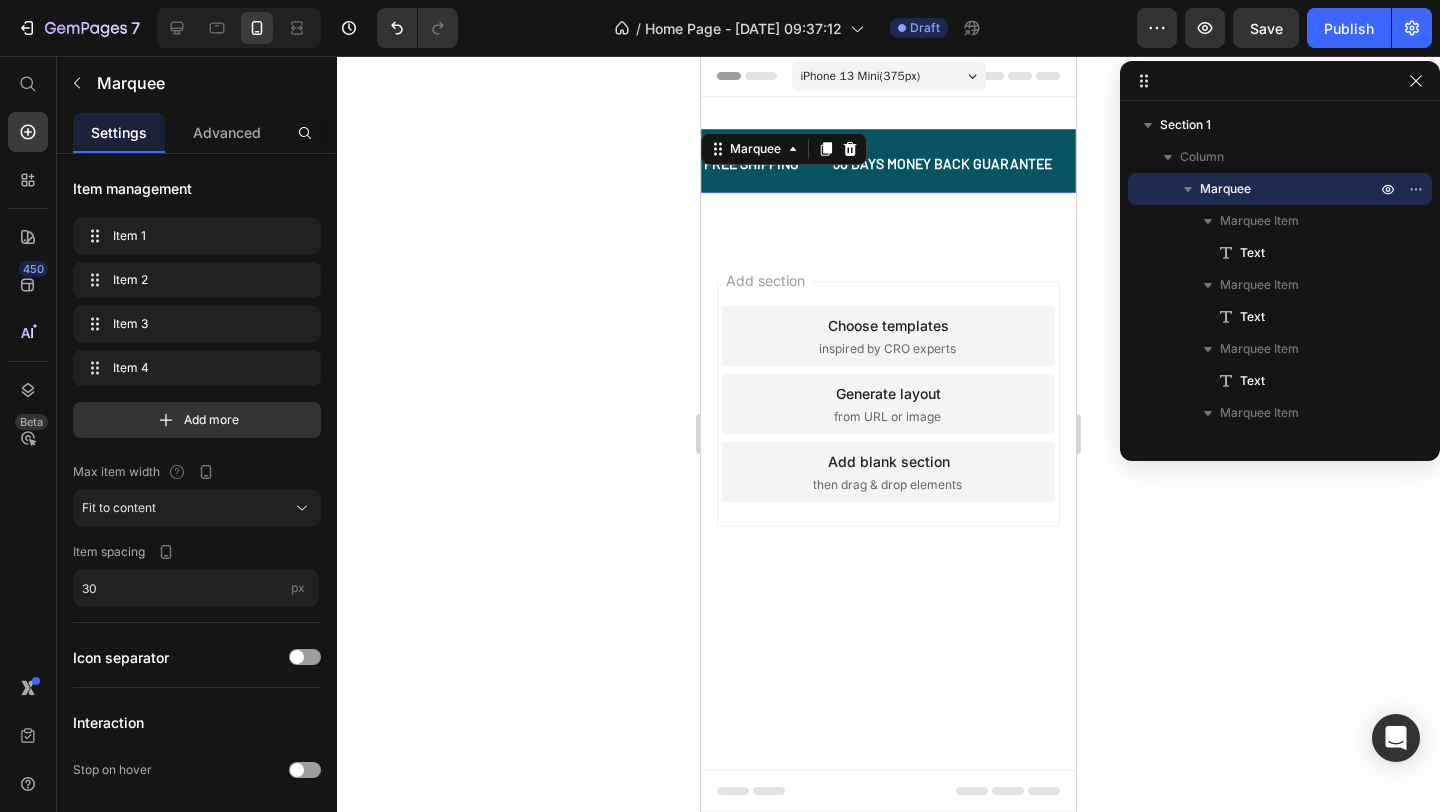 click on "FREE SHIPPING Text 30 DAYS MONEY BACK GUARANTEE Text LIMITED TIME 50% OFF SALE Text LIFE TIME WARRANTY Text FREE SHIPPING Text 30 DAYS MONEY BACK GUARANTEE Text LIMITED TIME 50% OFF SALE Text LIFE TIME WARRANTY Text Marquee   16" at bounding box center (888, 161) 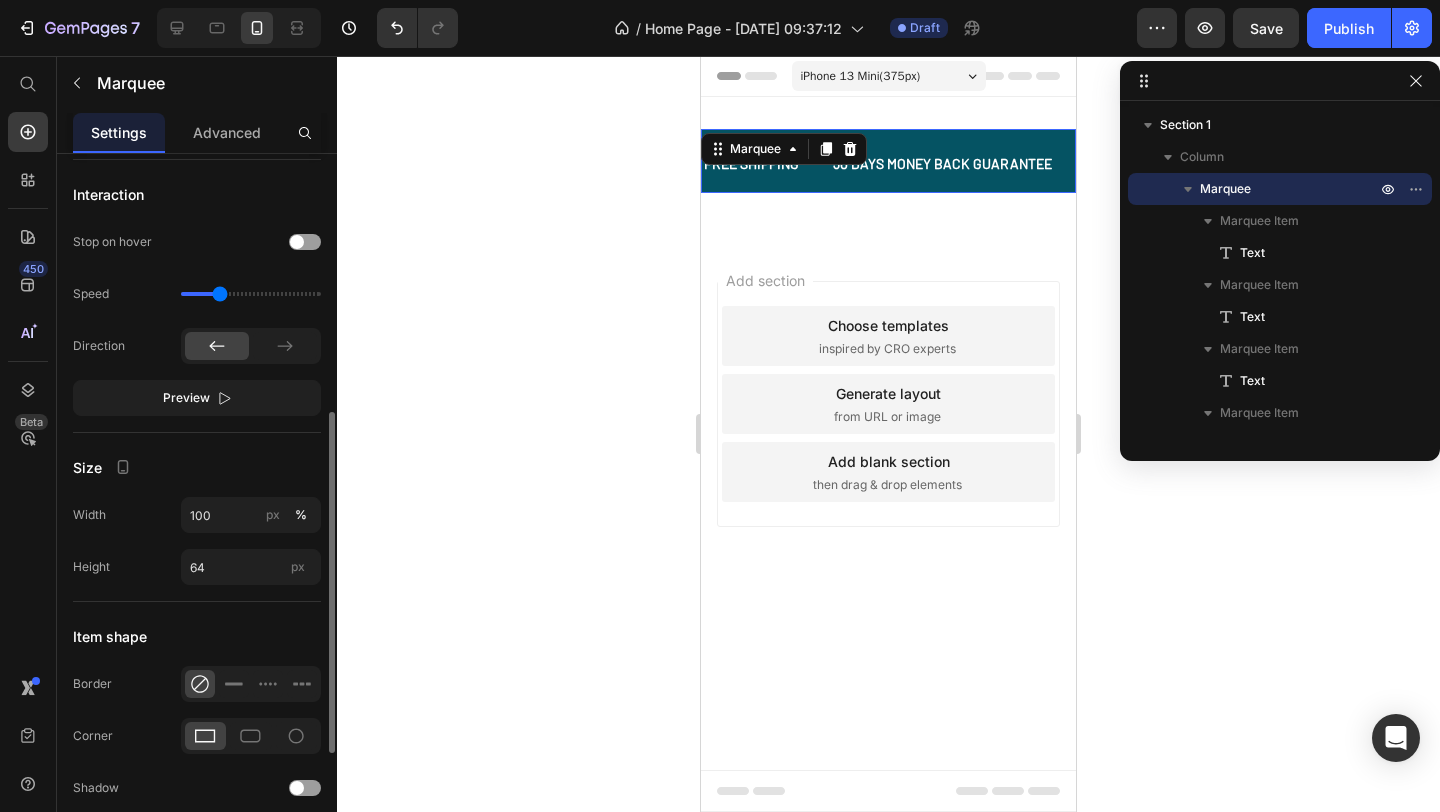 scroll, scrollTop: 534, scrollLeft: 0, axis: vertical 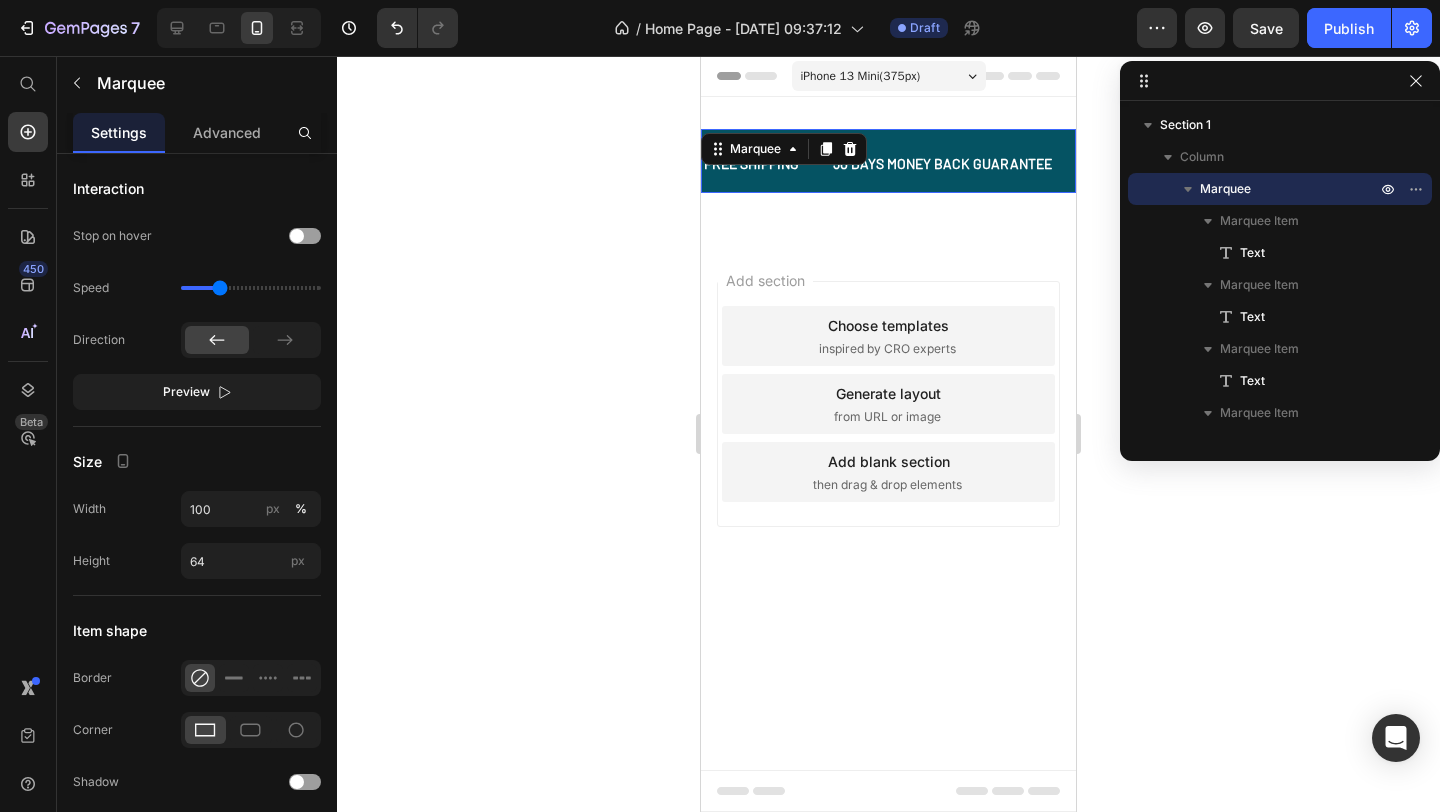 click 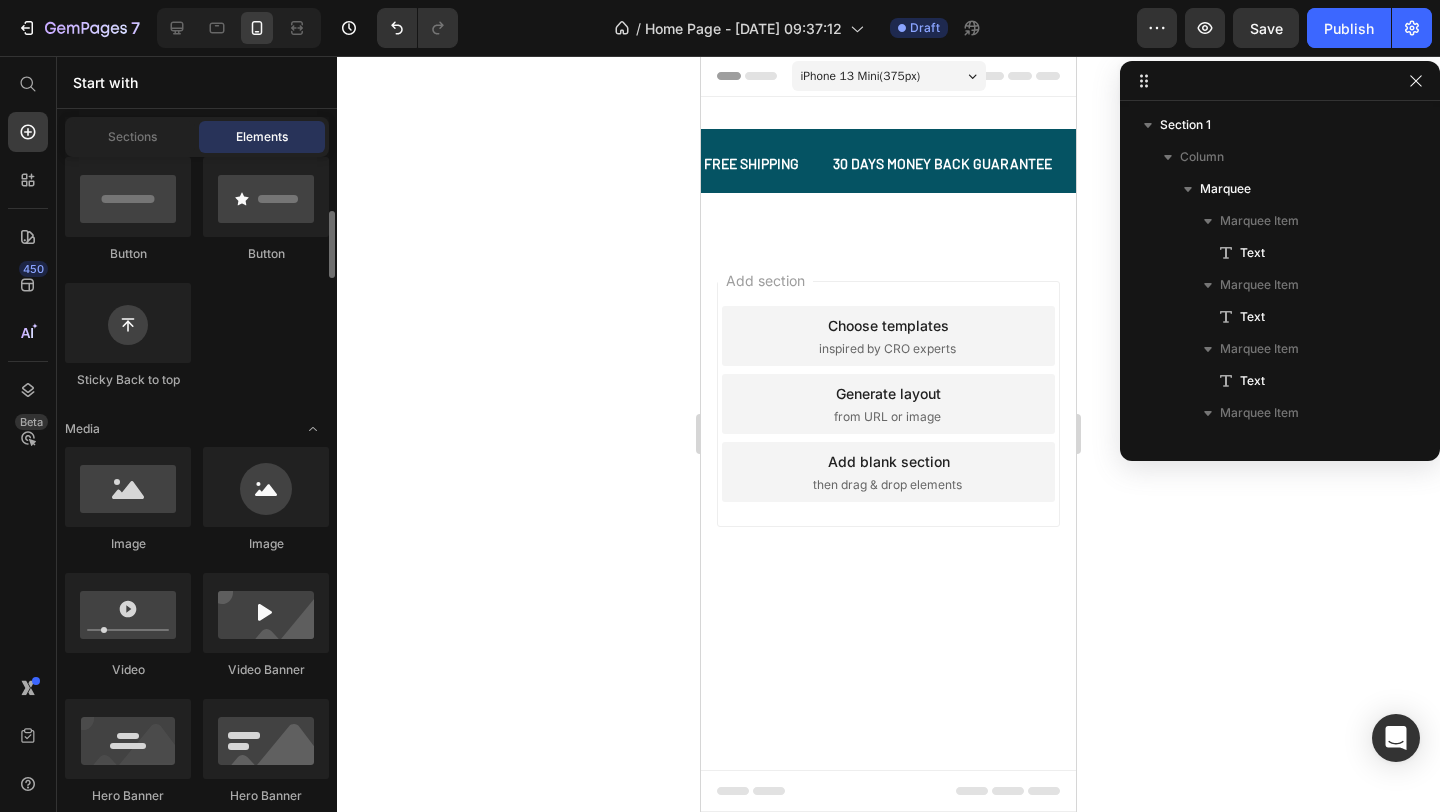 scroll, scrollTop: 500, scrollLeft: 0, axis: vertical 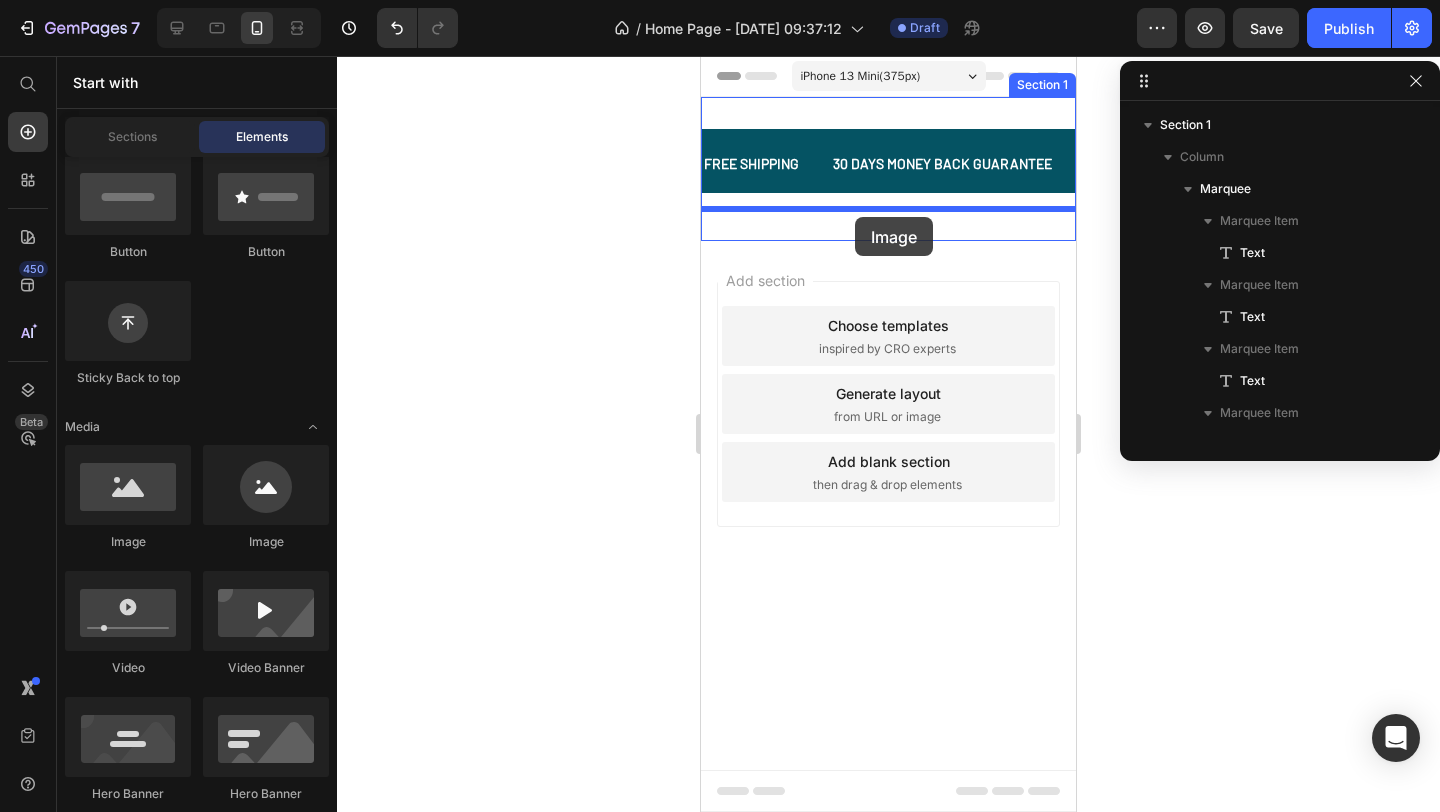 drag, startPoint x: 830, startPoint y: 552, endPoint x: 855, endPoint y: 217, distance: 335.93155 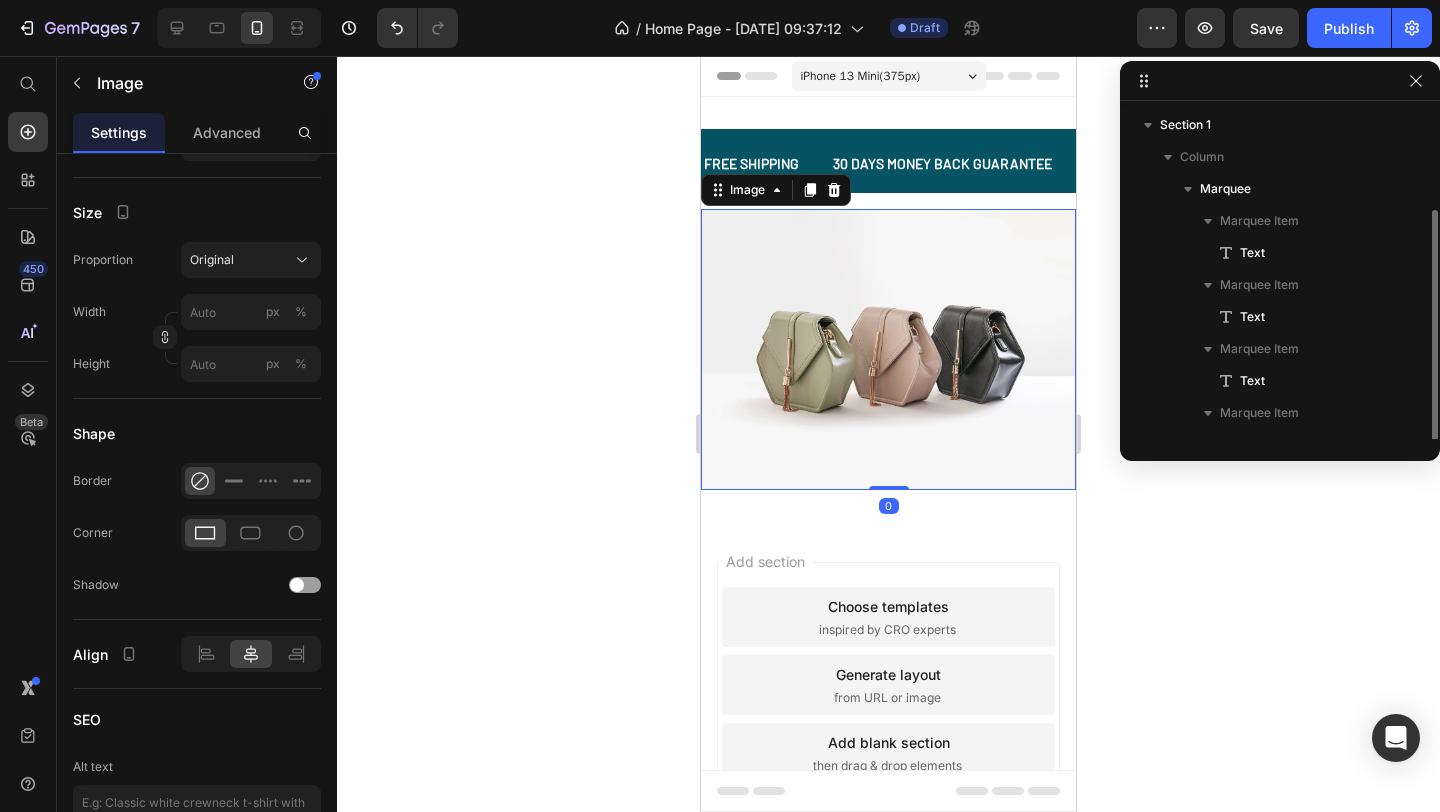 scroll, scrollTop: 54, scrollLeft: 0, axis: vertical 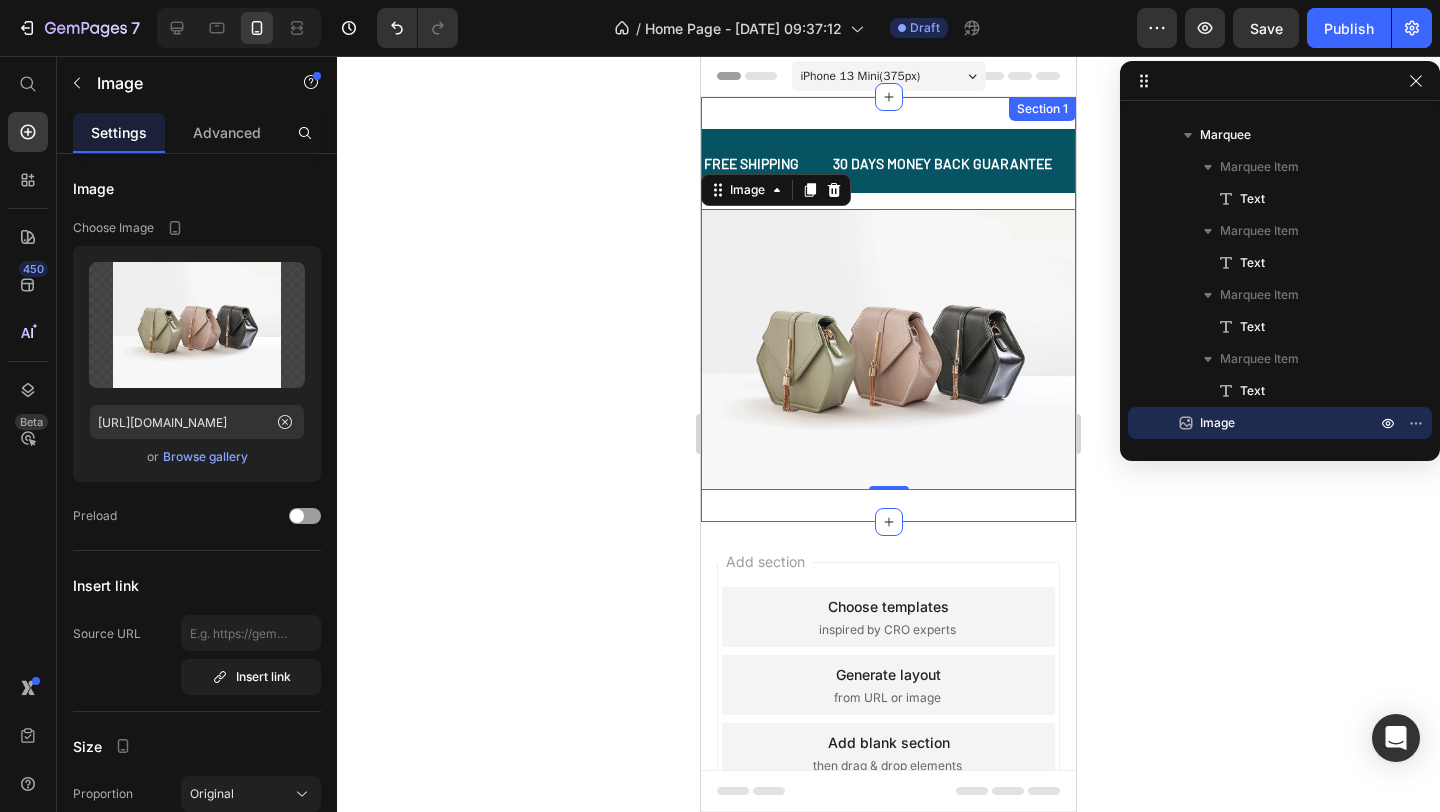 click on "FREE SHIPPING Text 30 DAYS MONEY BACK GUARANTEE Text LIMITED TIME 50% OFF SALE Text LIFE TIME WARRANTY Text FREE SHIPPING Text 30 DAYS MONEY BACK GUARANTEE Text LIMITED TIME 50% OFF SALE Text LIFE TIME WARRANTY Text Marquee" at bounding box center (888, 169) 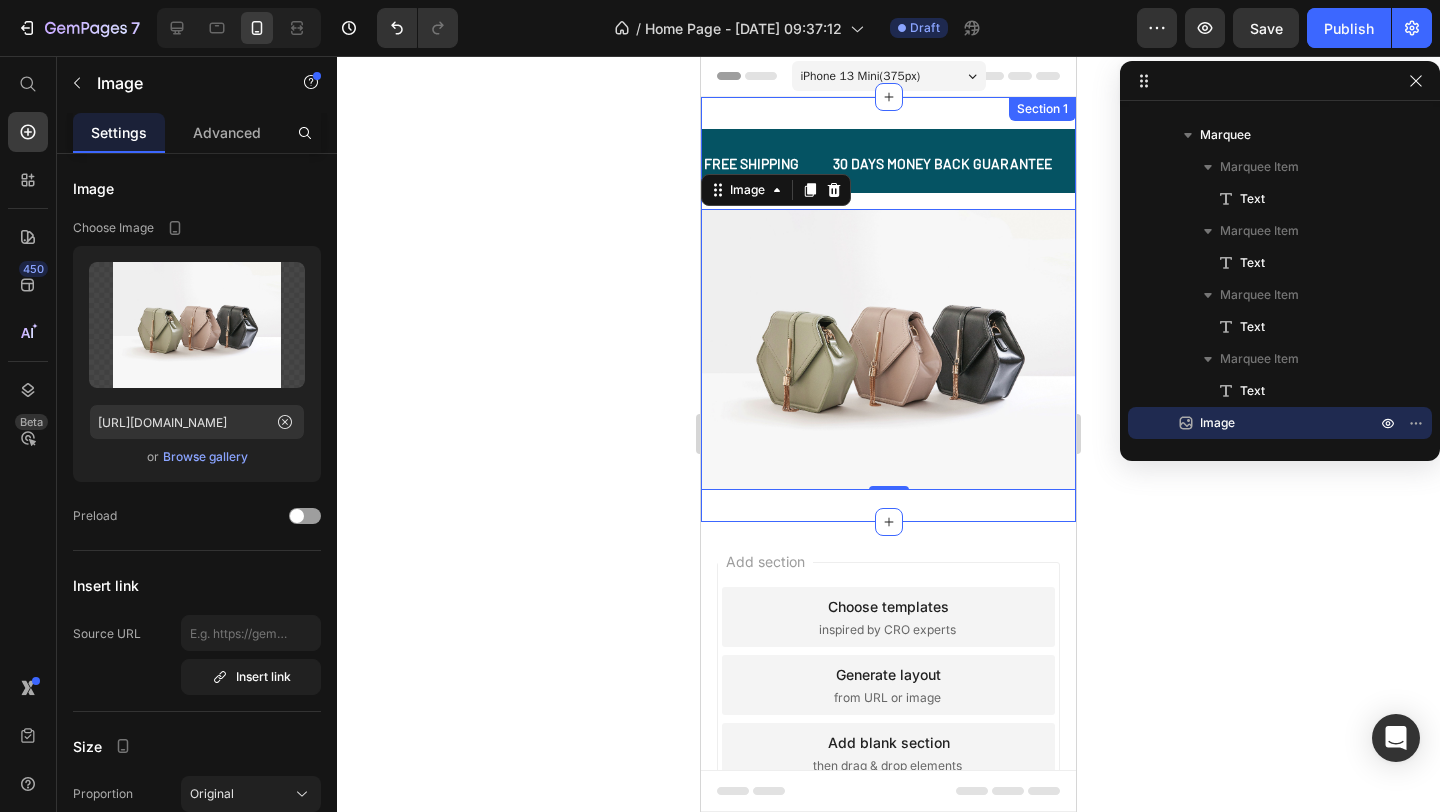 scroll, scrollTop: 0, scrollLeft: 0, axis: both 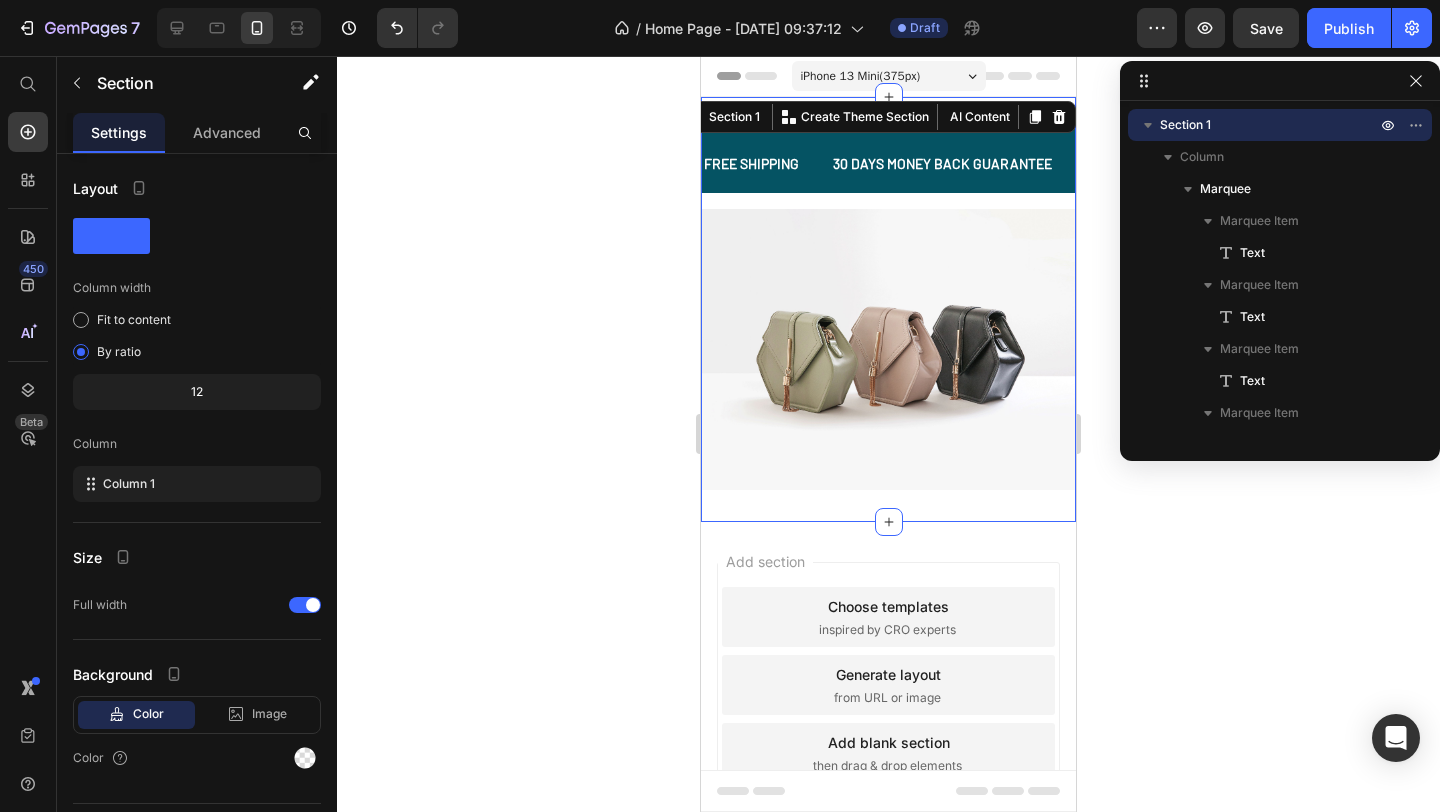 click on "FREE SHIPPING Text 30 DAYS MONEY BACK GUARANTEE Text LIMITED TIME 50% OFF SALE Text LIFE TIME WARRANTY Text FREE SHIPPING Text 30 DAYS MONEY BACK GUARANTEE Text LIMITED TIME 50% OFF SALE Text LIFE TIME WARRANTY Text Marquee" at bounding box center (888, 169) 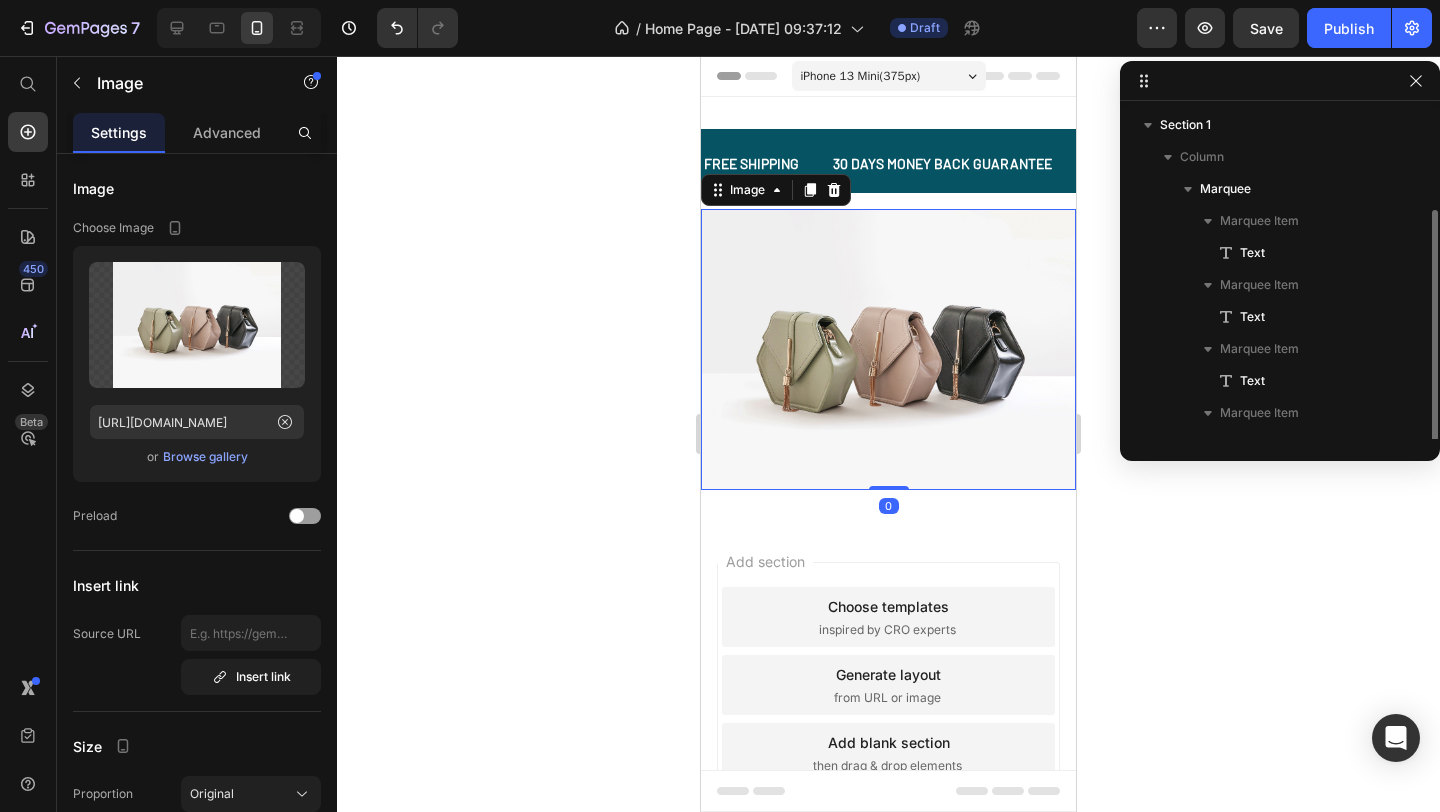 click at bounding box center [888, 349] 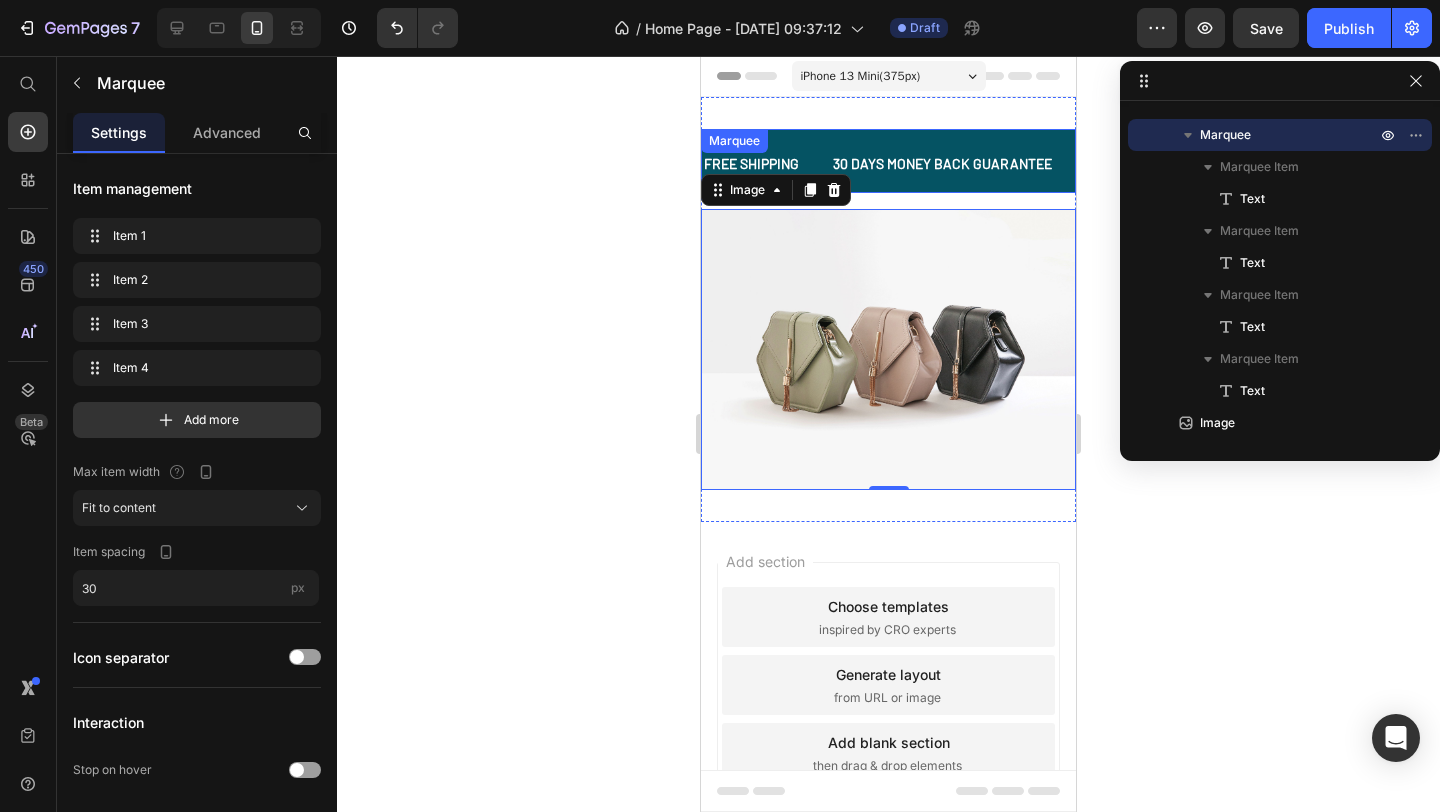 click on "FREE SHIPPING Text 30 DAYS MONEY BACK GUARANTEE Text LIMITED TIME 50% OFF SALE Text LIFE TIME WARRANTY Text FREE SHIPPING Text 30 DAYS MONEY BACK GUARANTEE Text LIMITED TIME 50% OFF SALE Text LIFE TIME WARRANTY Text Marquee" at bounding box center [888, 161] 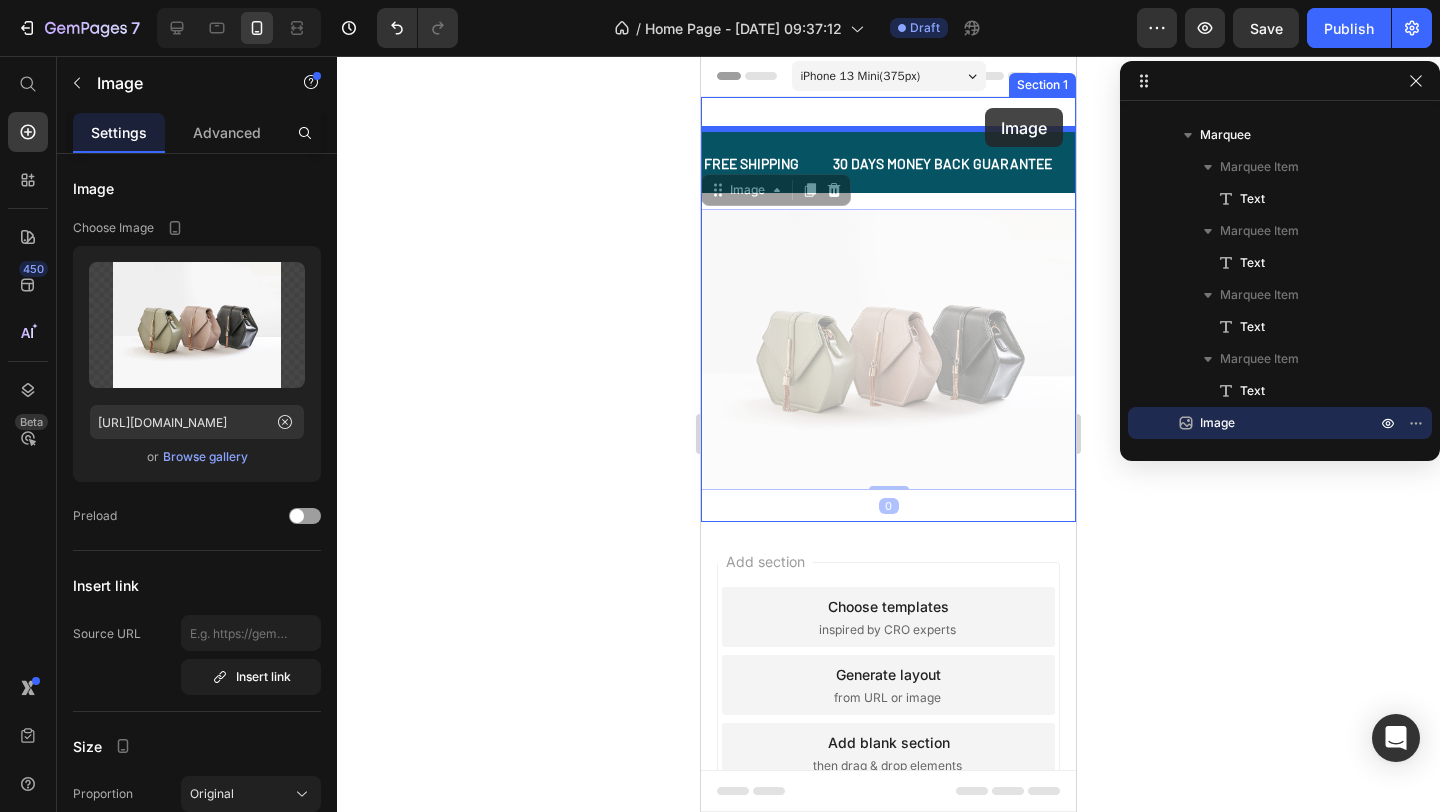 drag, startPoint x: 983, startPoint y: 248, endPoint x: 984, endPoint y: 110, distance: 138.00362 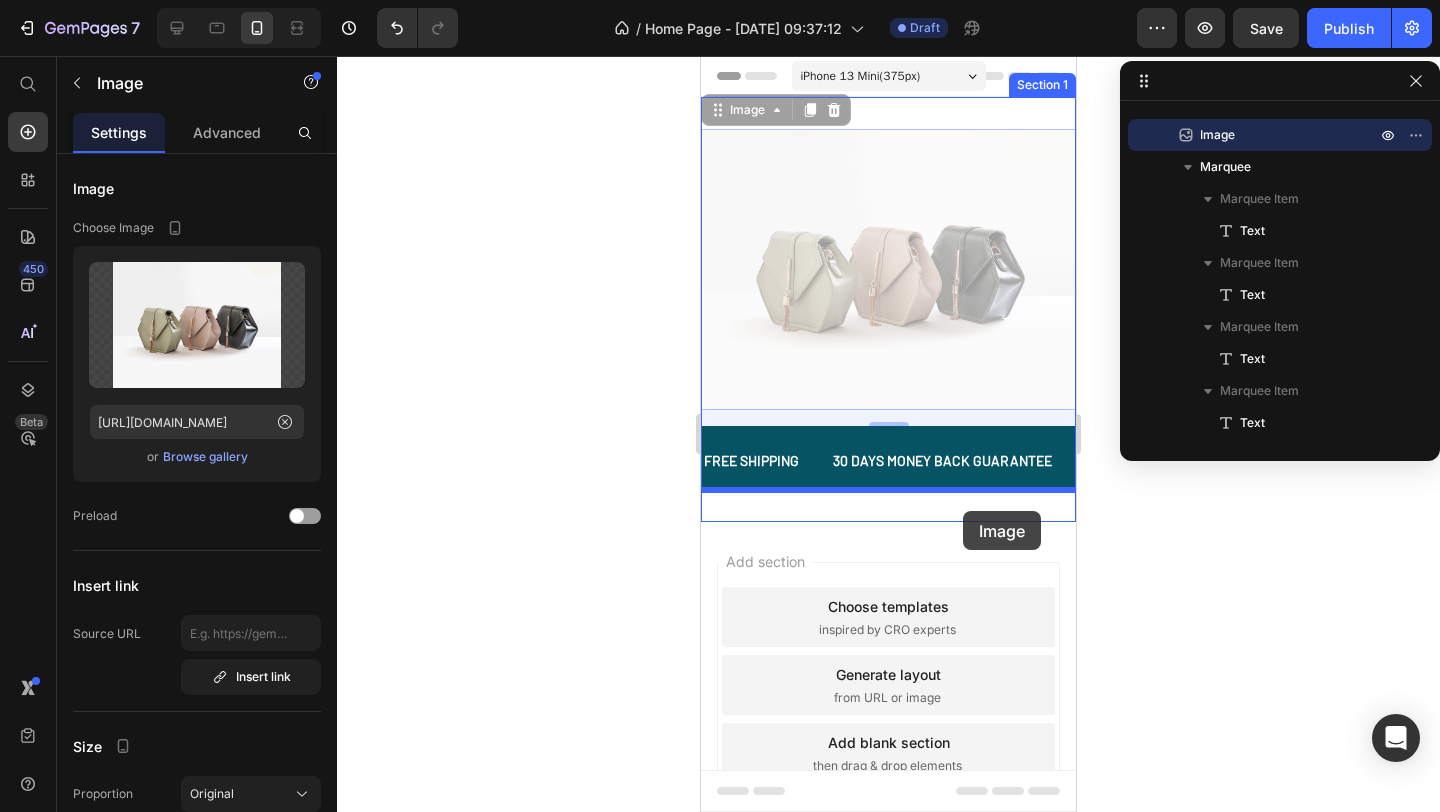 drag, startPoint x: 967, startPoint y: 218, endPoint x: 963, endPoint y: 510, distance: 292.0274 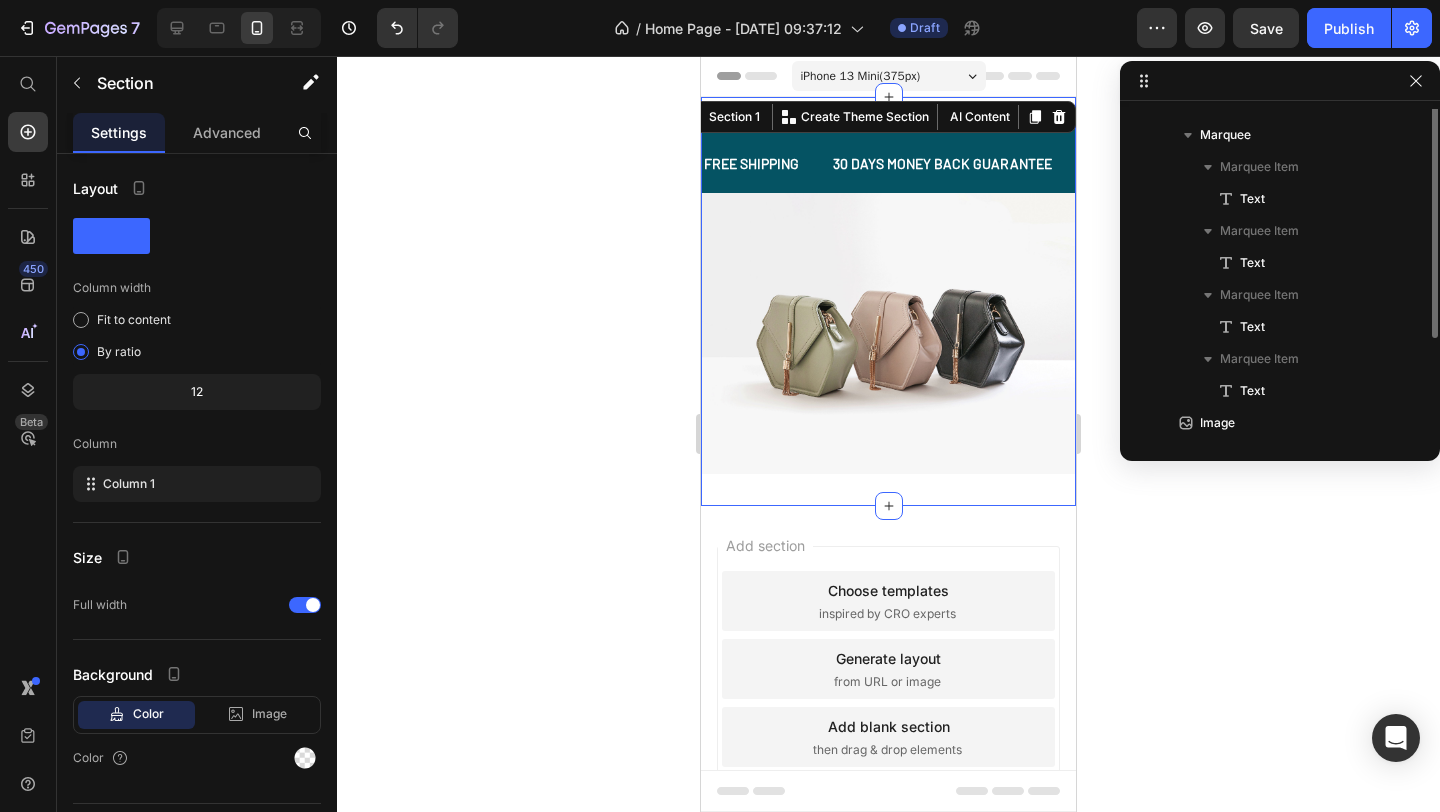 click on "FREE SHIPPING Text 30 DAYS MONEY BACK GUARANTEE Text LIMITED TIME 50% OFF SALE Text LIFE TIME WARRANTY Text FREE SHIPPING Text 30 DAYS MONEY BACK GUARANTEE Text LIMITED TIME 50% OFF SALE Text LIFE TIME WARRANTY Text Marquee Image Section 1   You can create reusable sections Create Theme Section AI Content Write with GemAI What would you like to describe here? Tone and Voice Persuasive Product Show more Generate" at bounding box center [888, 301] 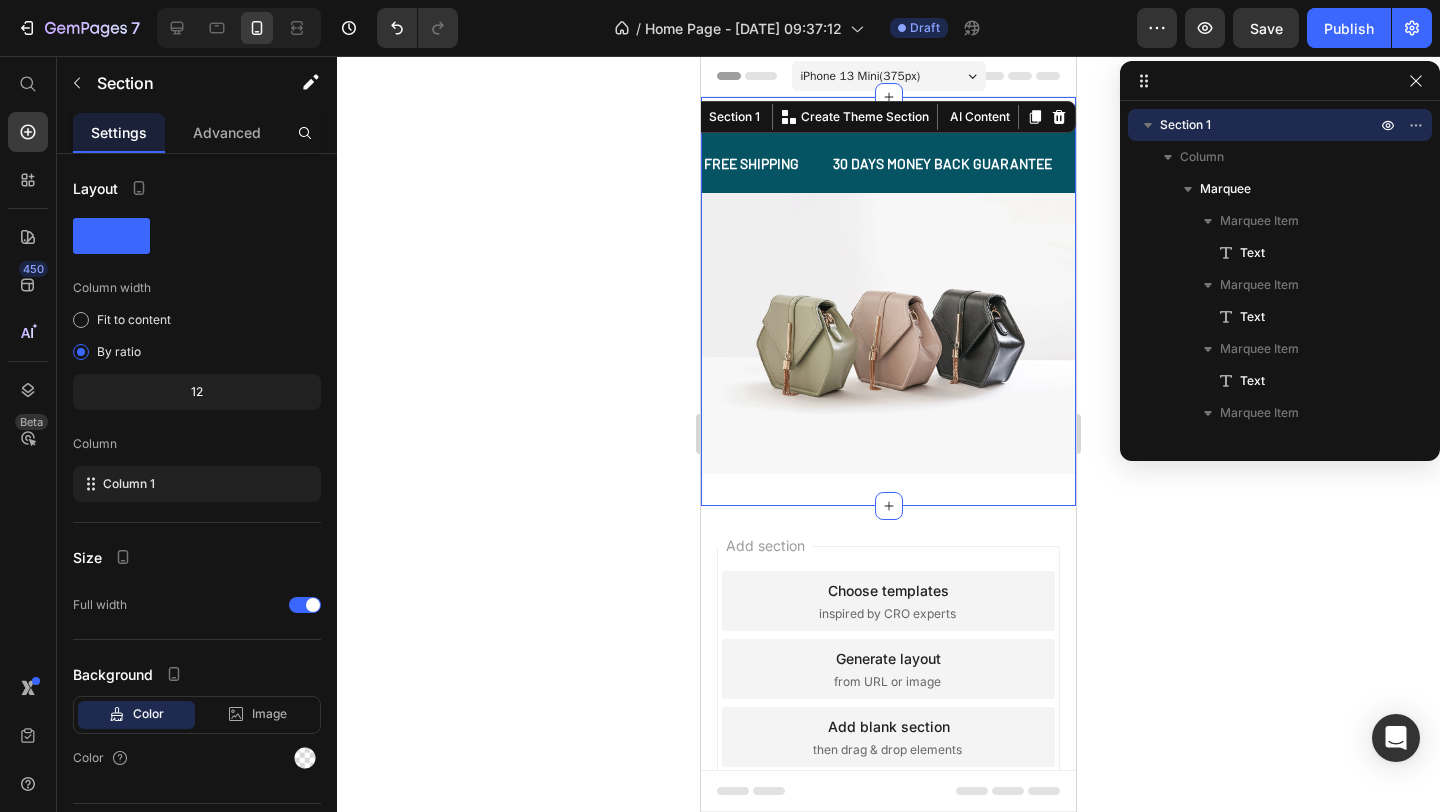 click 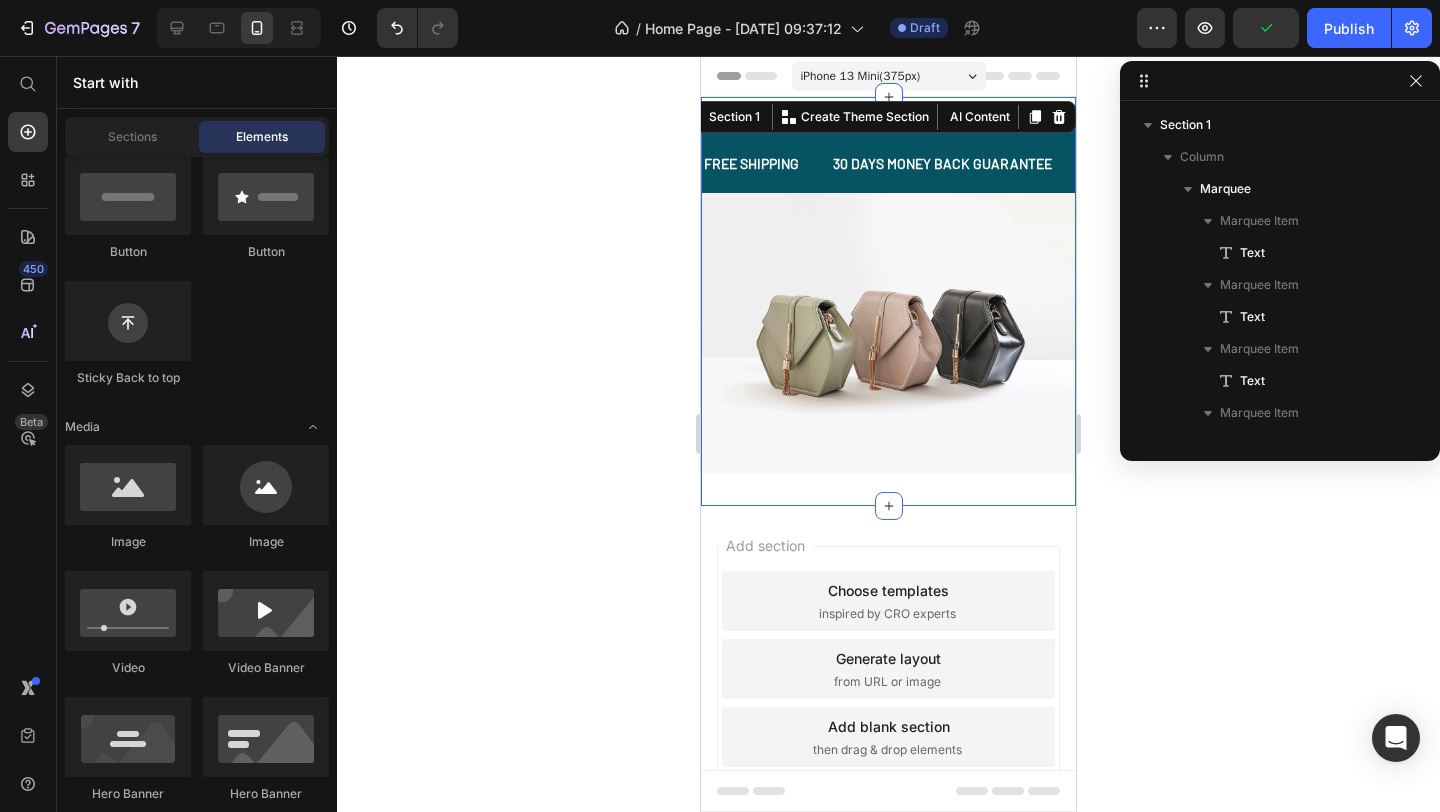 click on "FREE SHIPPING Text 30 DAYS MONEY BACK GUARANTEE Text LIMITED TIME 50% OFF SALE Text LIFE TIME WARRANTY Text FREE SHIPPING Text 30 DAYS MONEY BACK GUARANTEE Text LIMITED TIME 50% OFF SALE Text LIFE TIME WARRANTY Text Marquee Image Section 1   You can create reusable sections Create Theme Section AI Content Write with GemAI What would you like to describe here? Tone and Voice Persuasive Product Show more Generate" at bounding box center [888, 301] 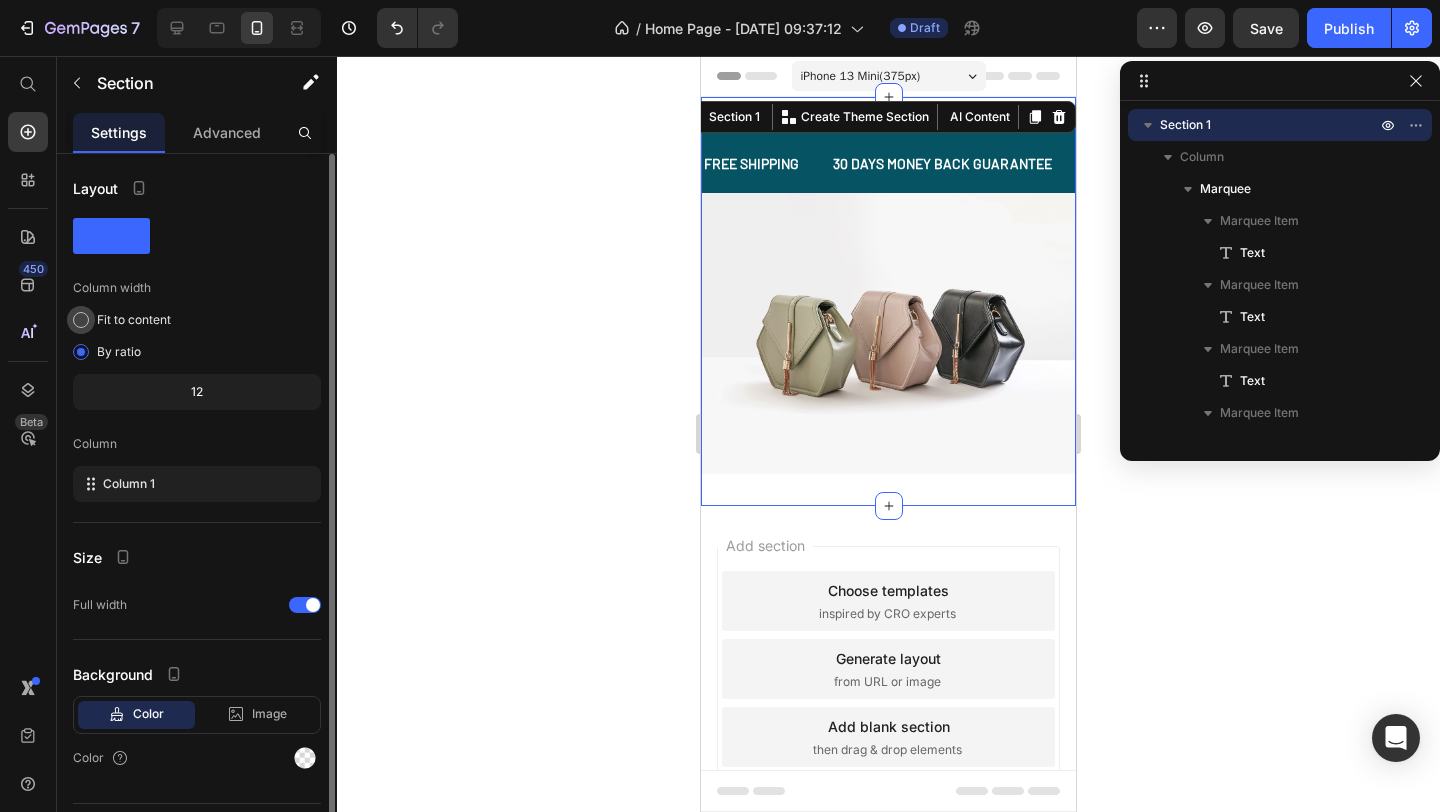 click on "Fit to content" at bounding box center (134, 320) 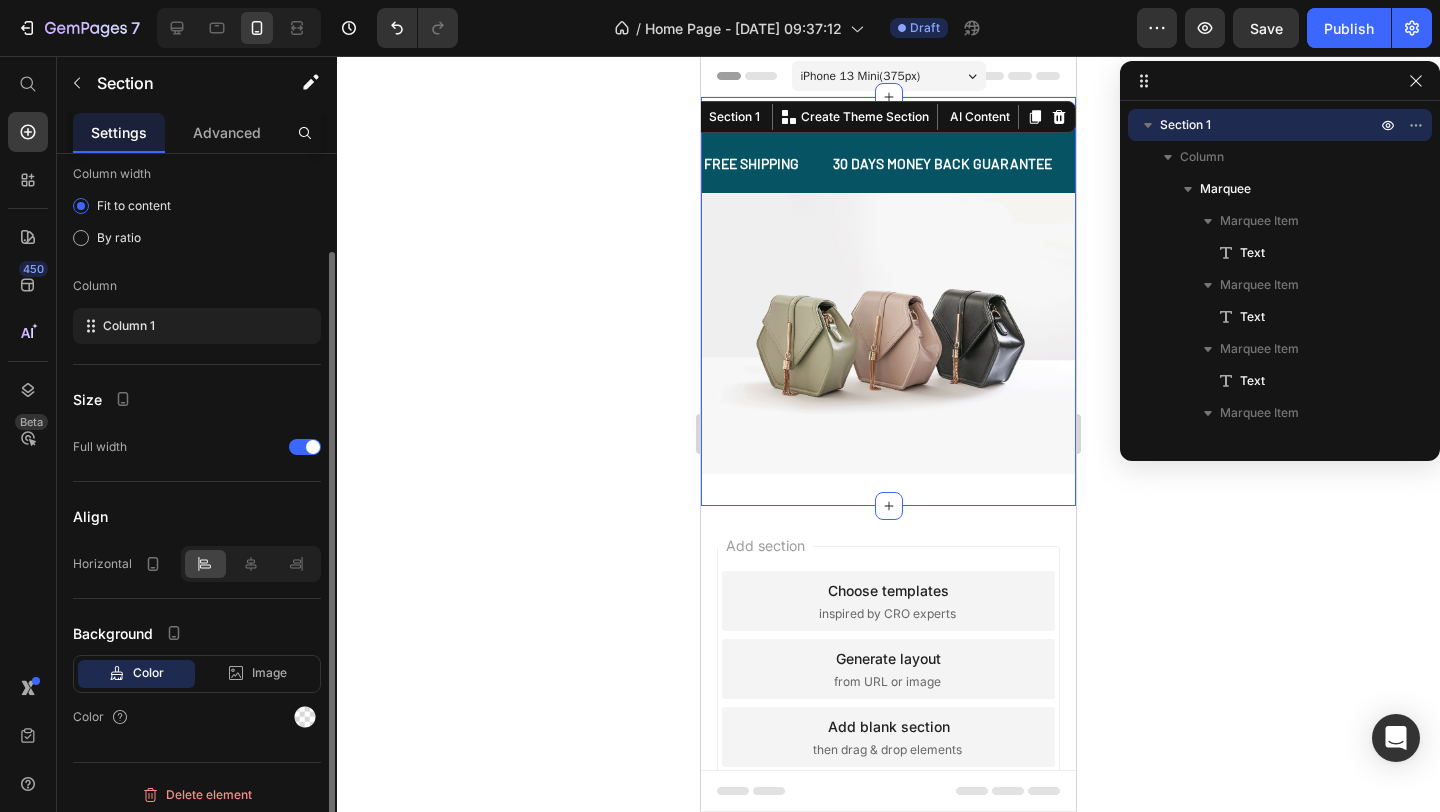 scroll, scrollTop: 122, scrollLeft: 0, axis: vertical 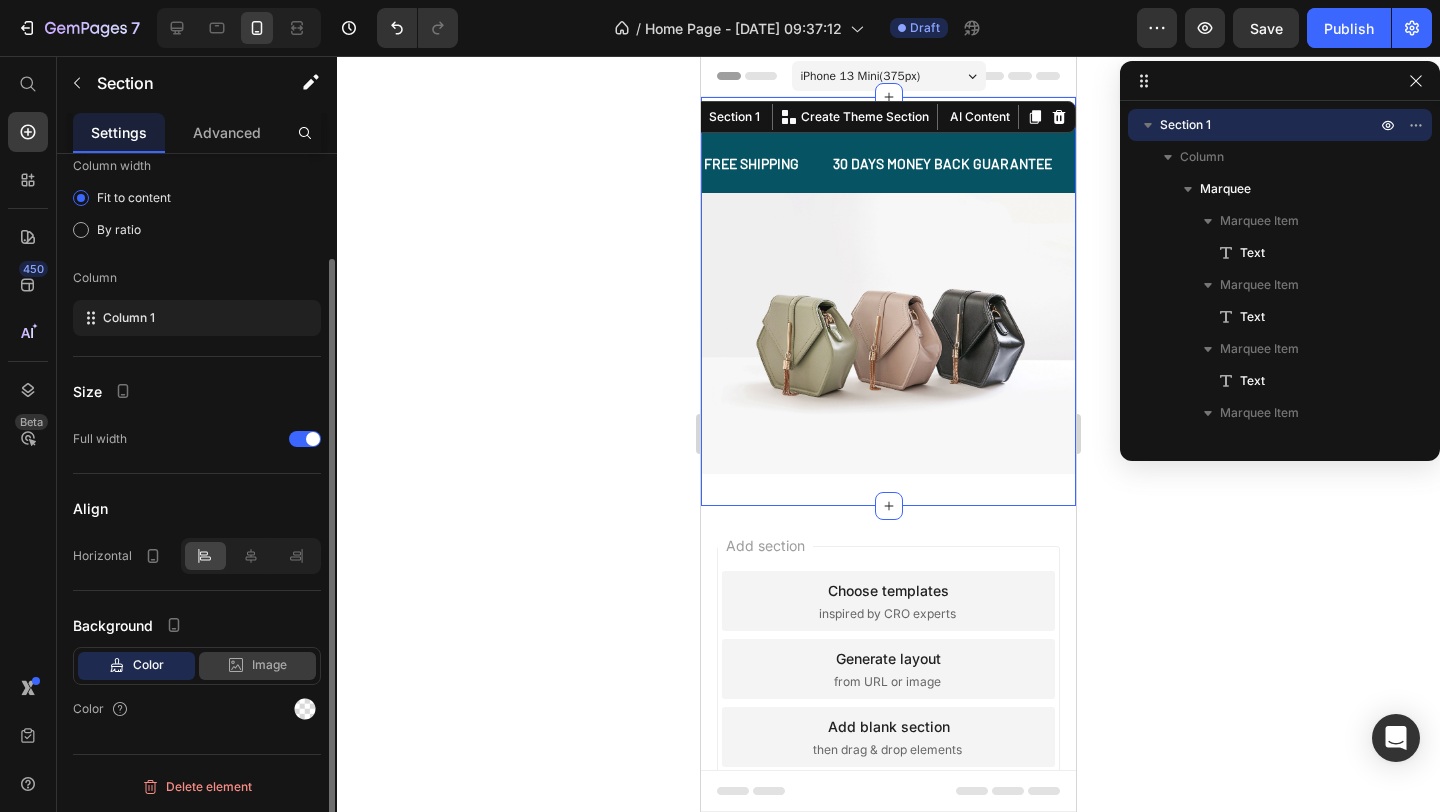 click on "Image" at bounding box center [269, 665] 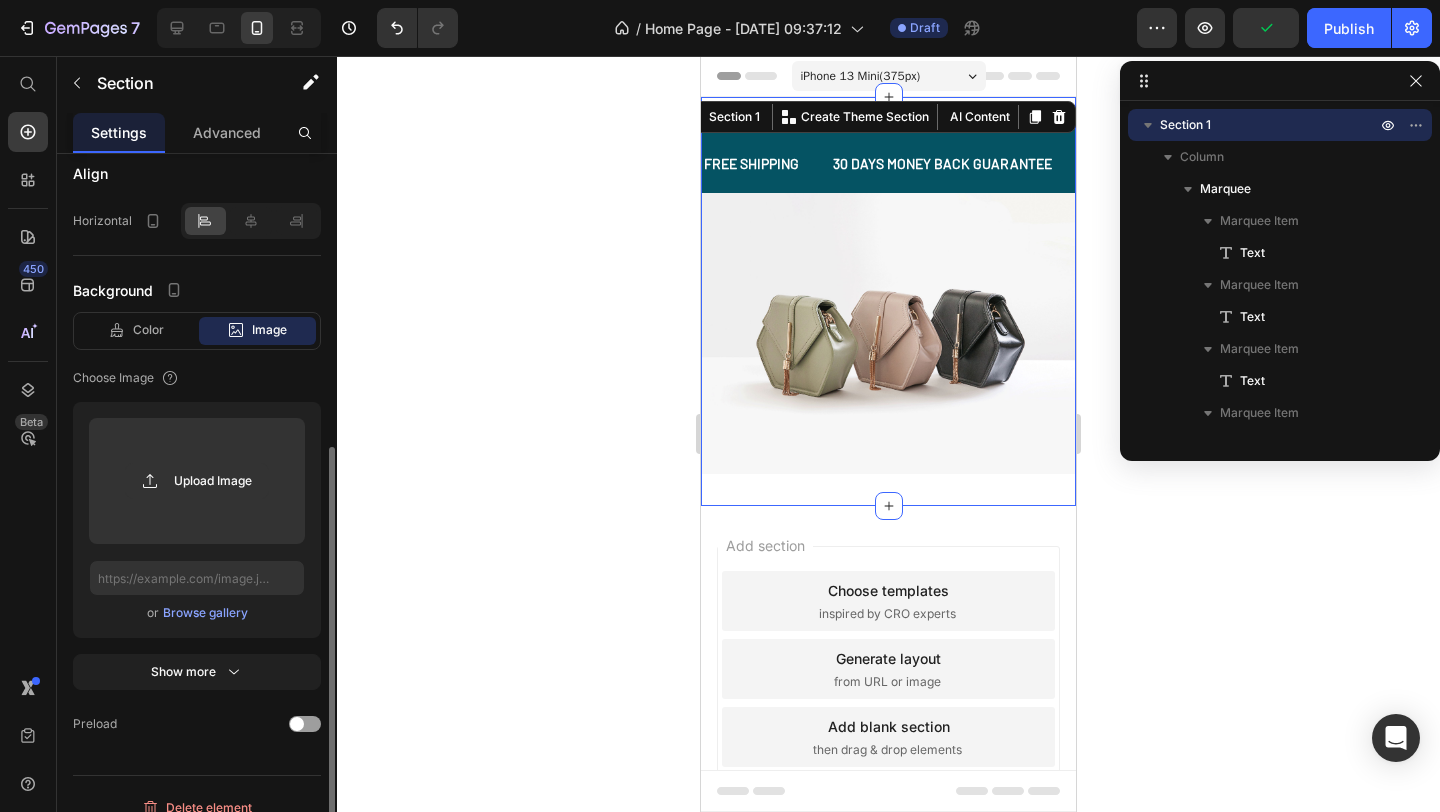 scroll, scrollTop: 478, scrollLeft: 0, axis: vertical 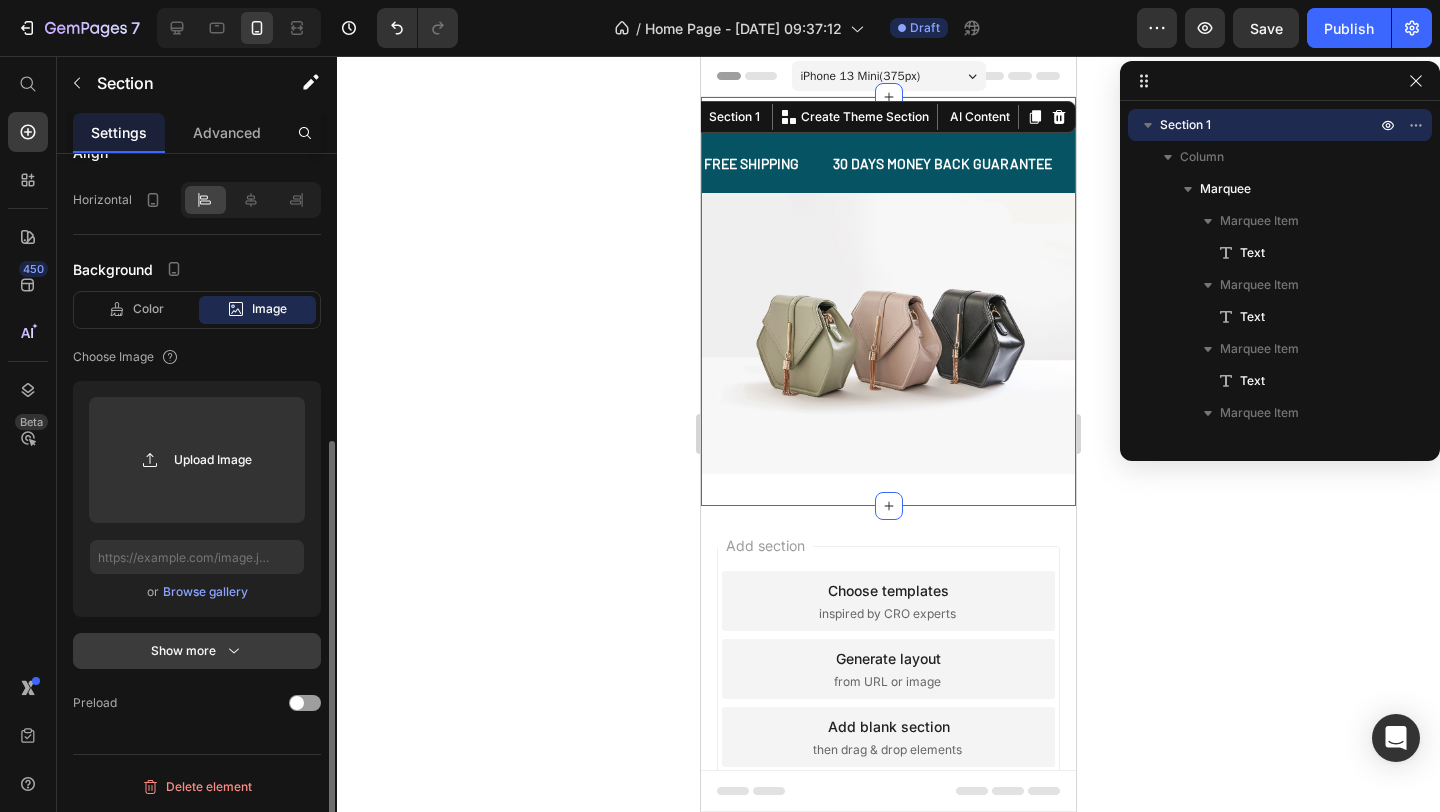 click 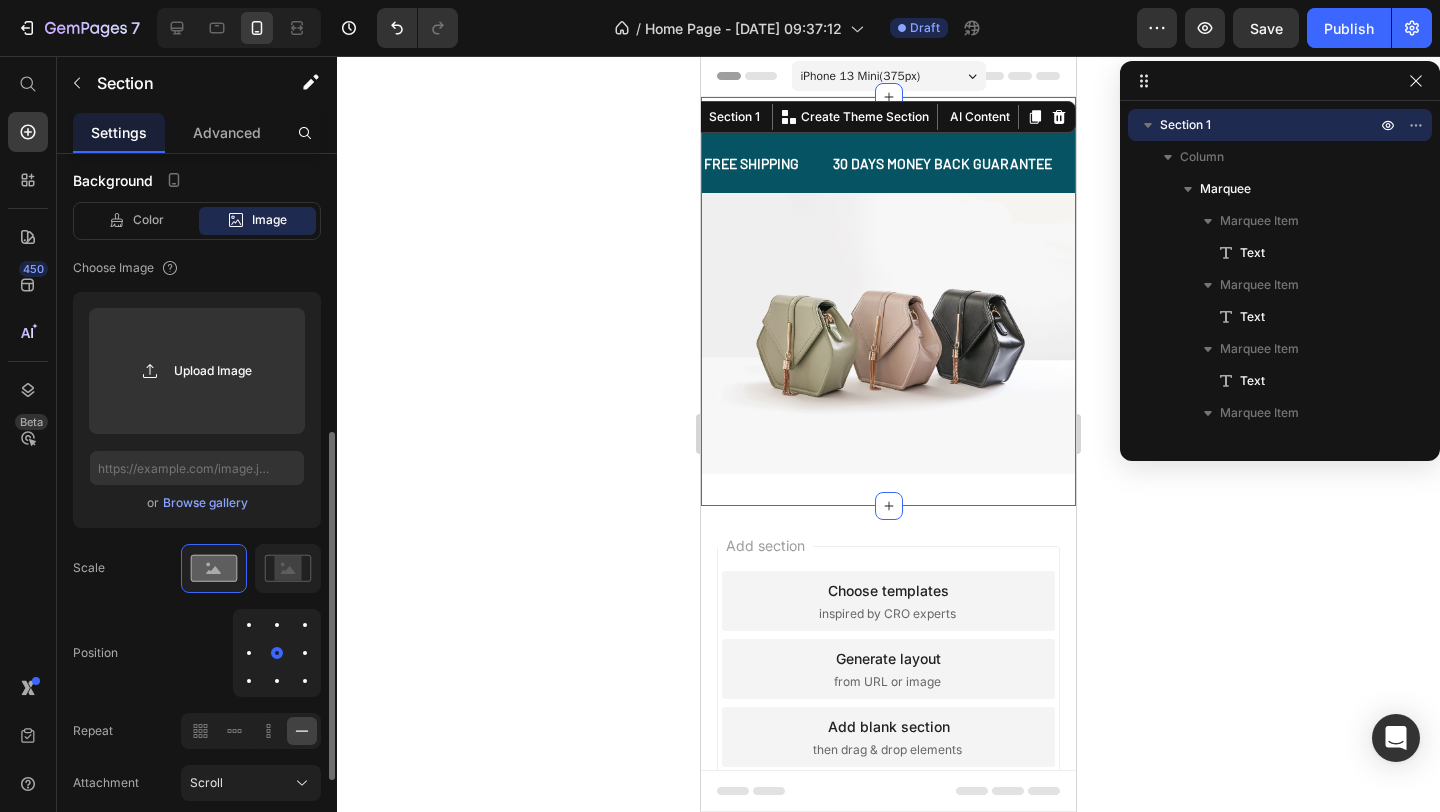 scroll, scrollTop: 568, scrollLeft: 0, axis: vertical 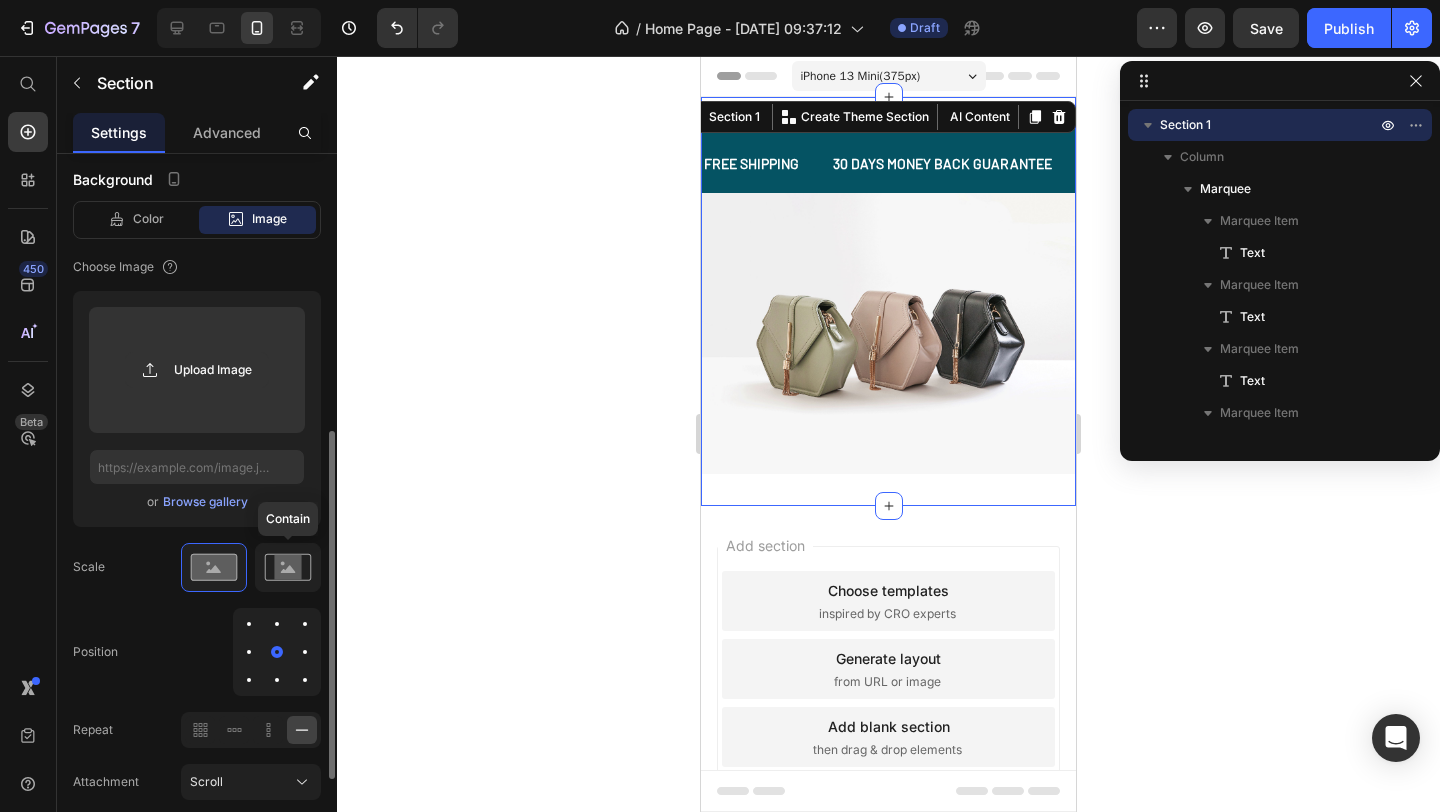 click 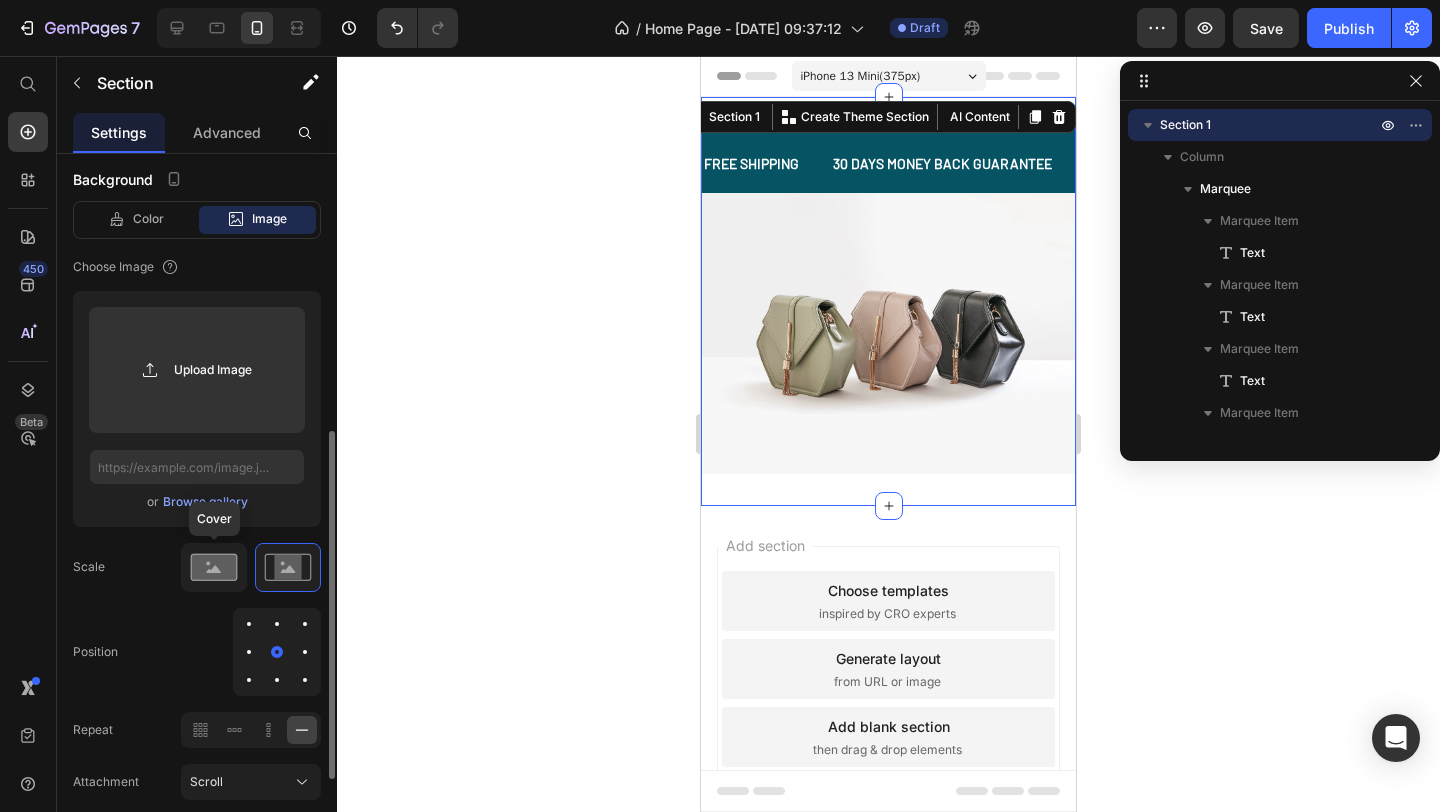 click 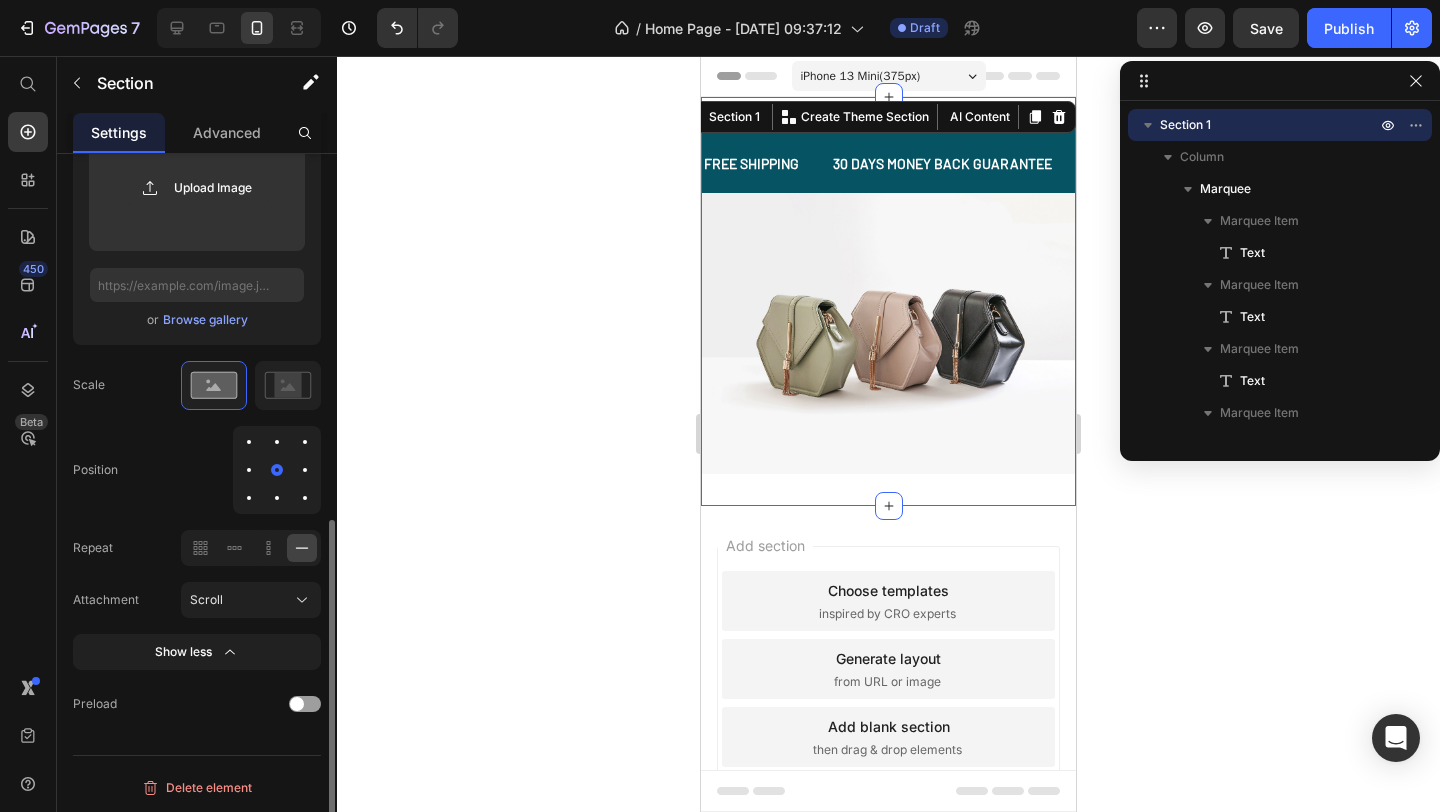 scroll, scrollTop: 750, scrollLeft: 0, axis: vertical 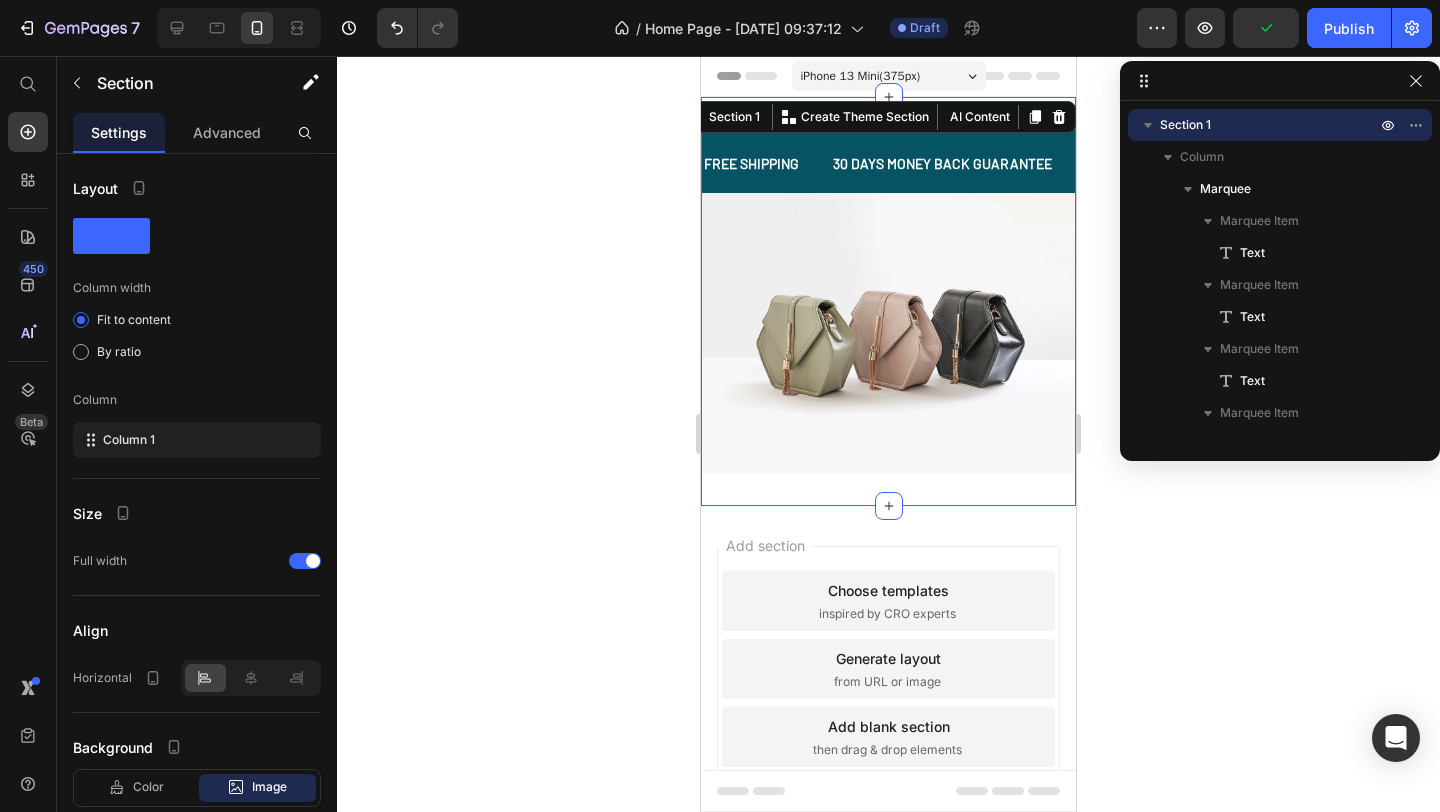 click 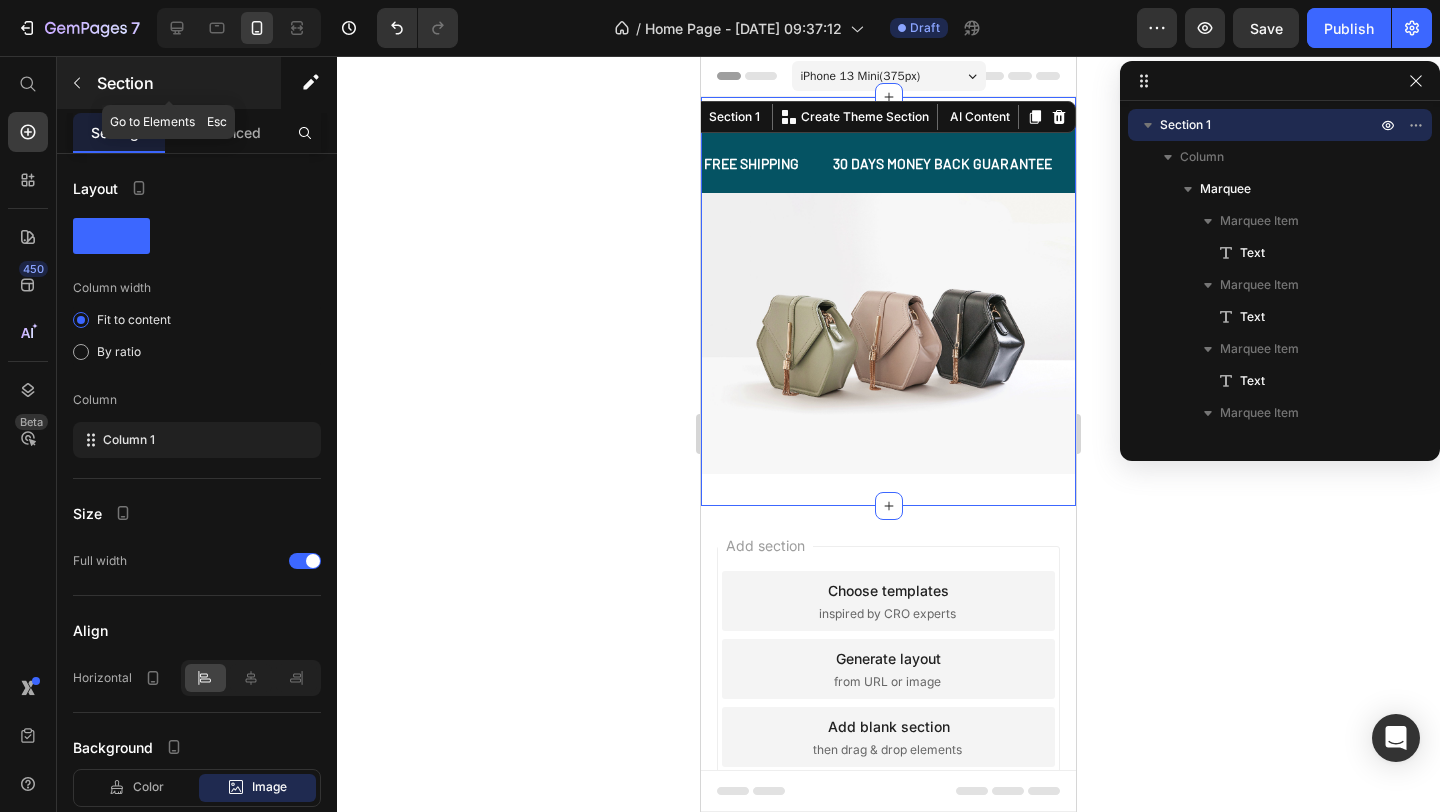 click at bounding box center [77, 83] 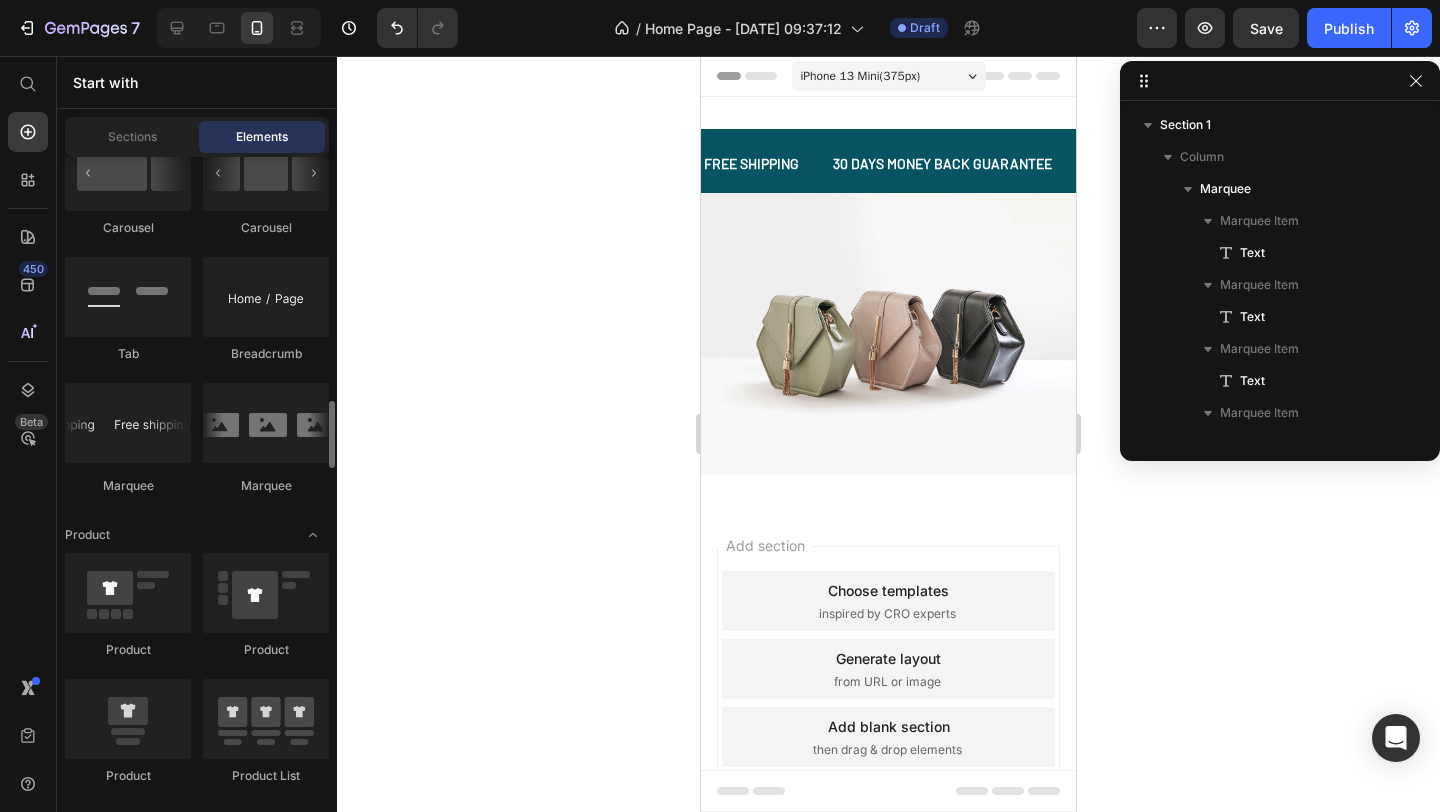 scroll, scrollTop: 2321, scrollLeft: 0, axis: vertical 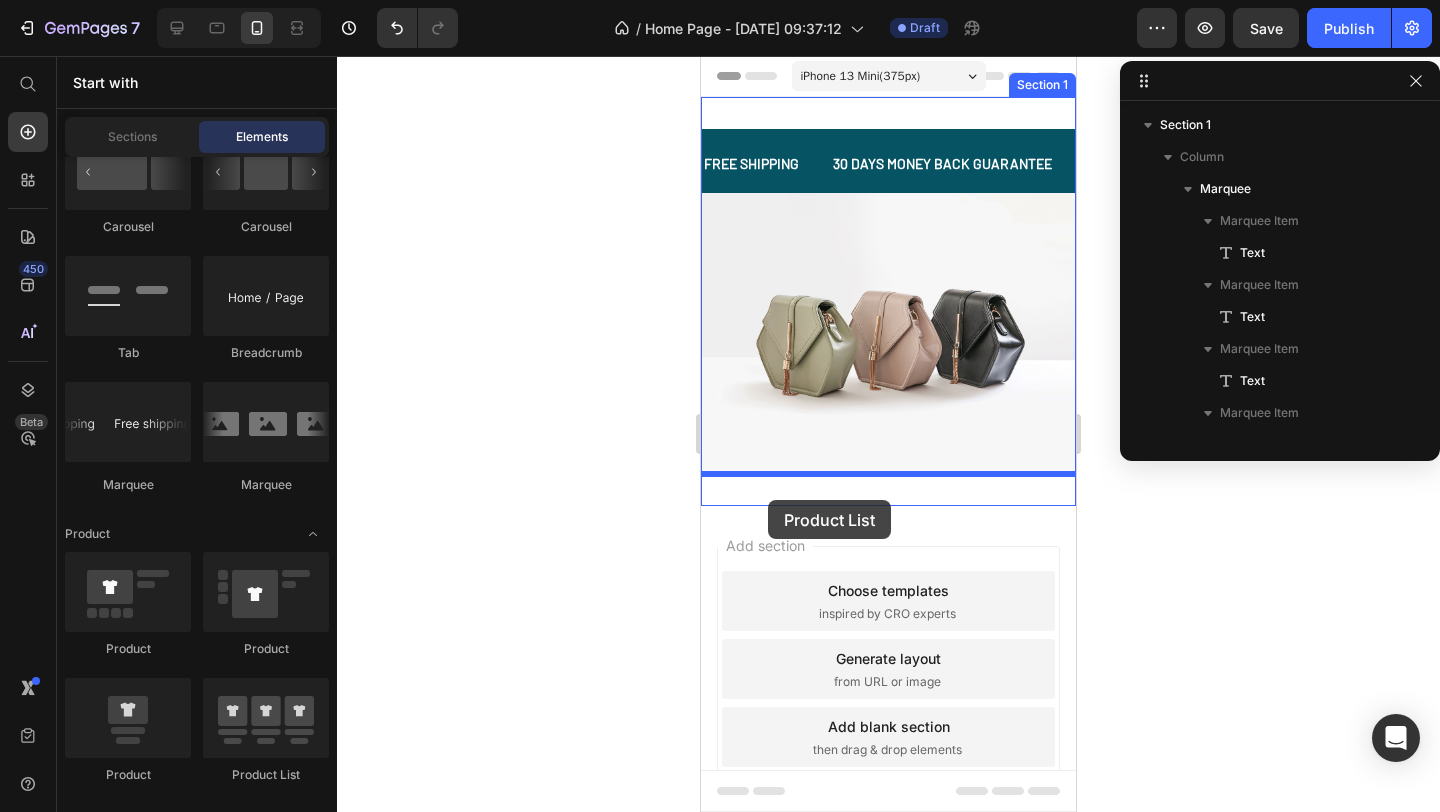 drag, startPoint x: 942, startPoint y: 783, endPoint x: 767, endPoint y: 499, distance: 333.58807 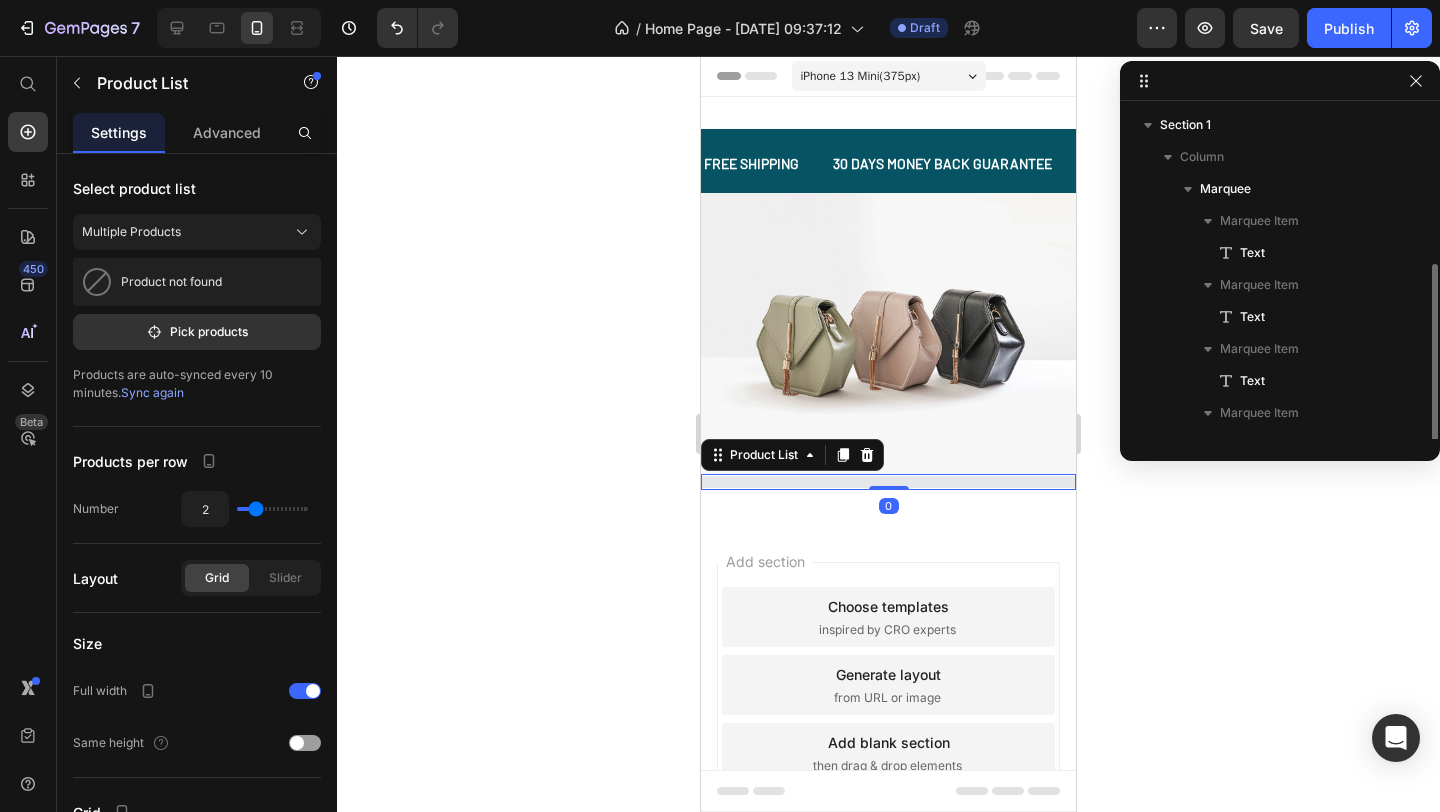 scroll, scrollTop: 86, scrollLeft: 0, axis: vertical 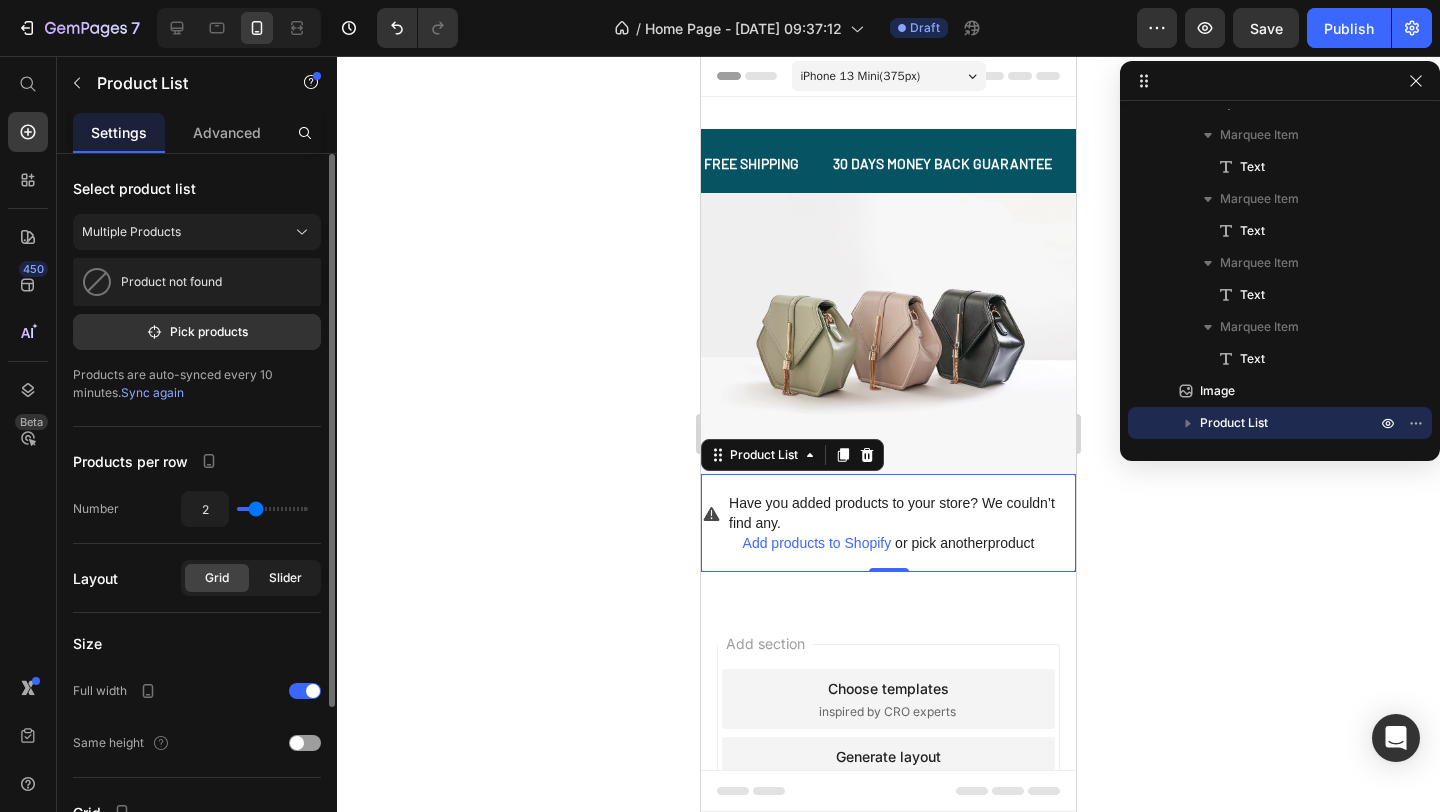 click on "Slider" 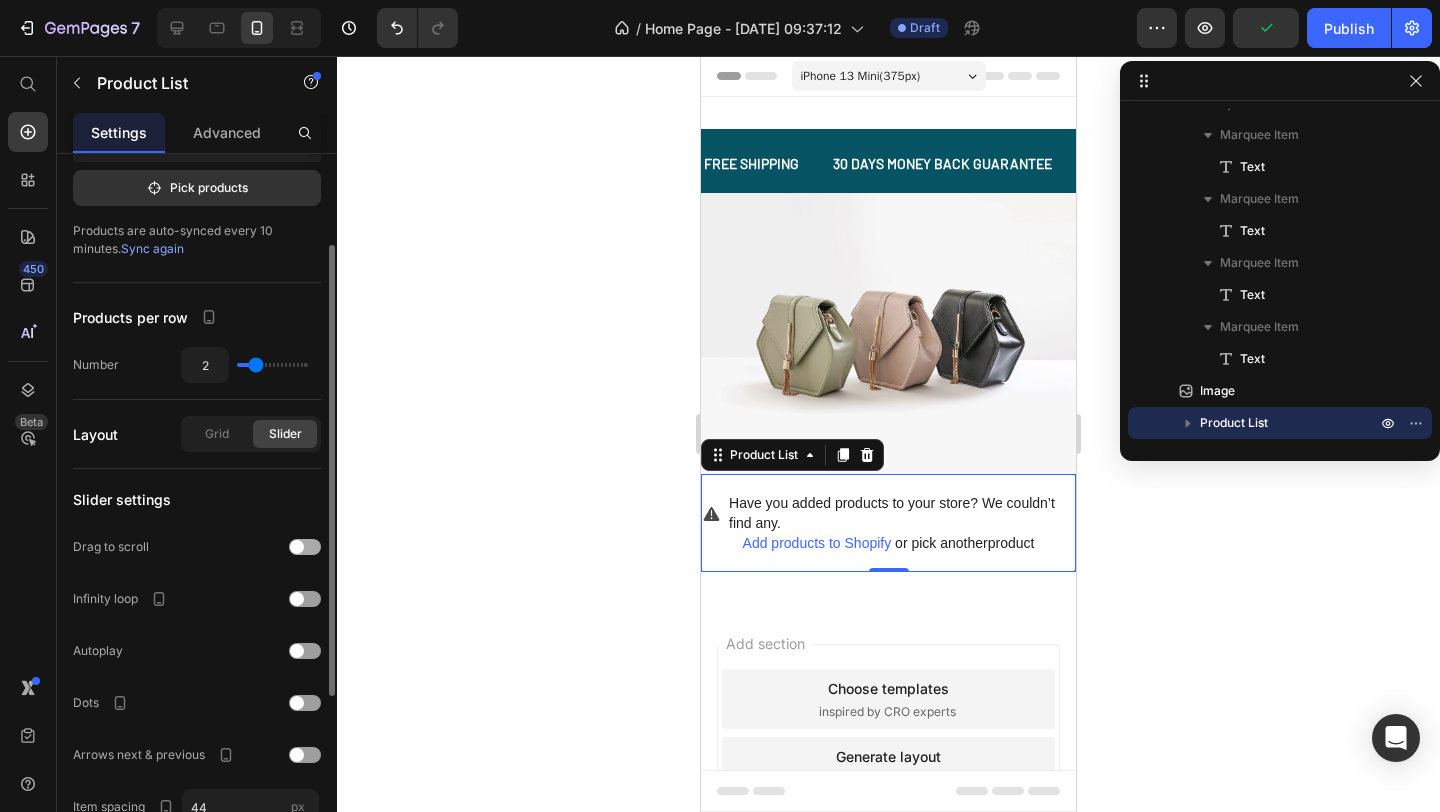 scroll, scrollTop: 168, scrollLeft: 0, axis: vertical 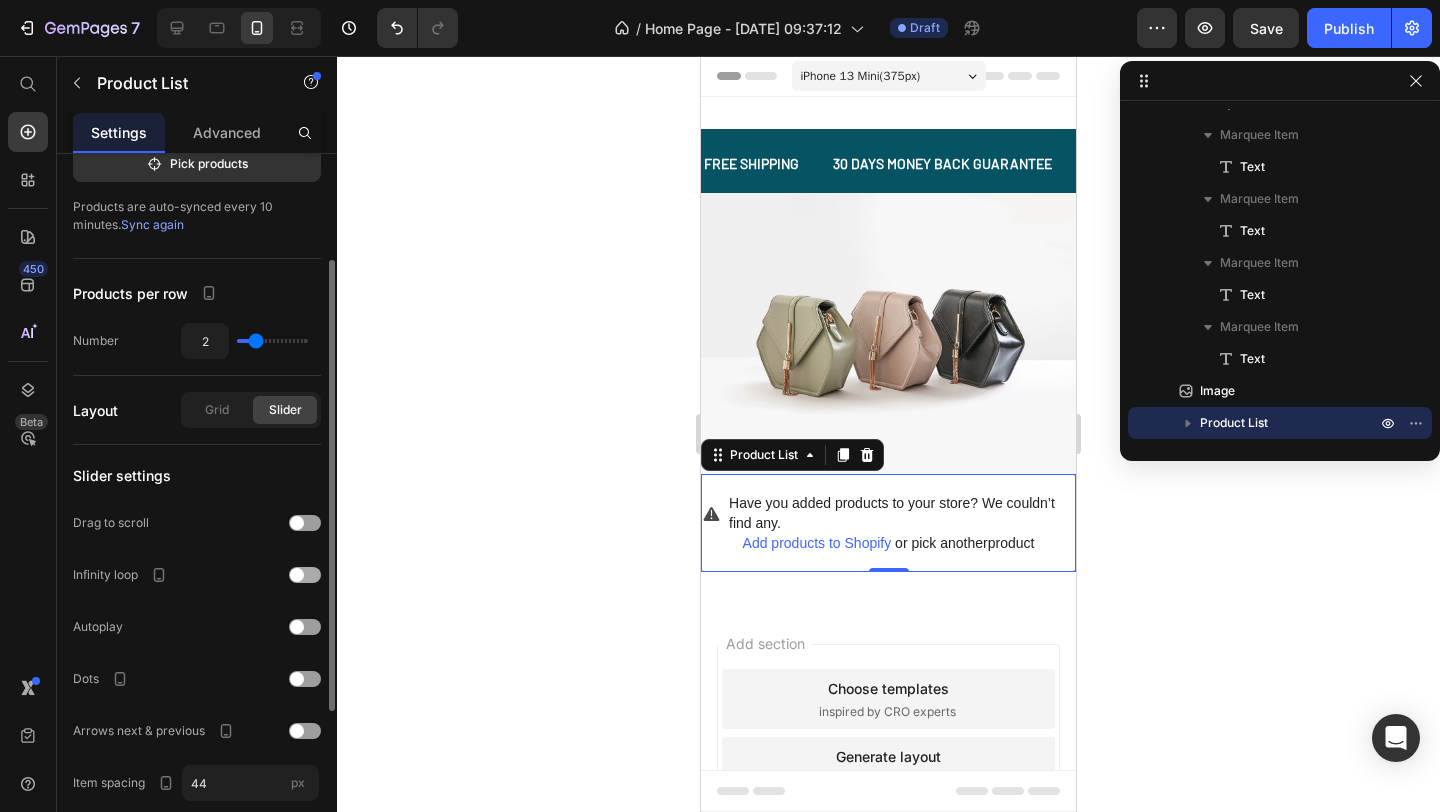 click at bounding box center [305, 575] 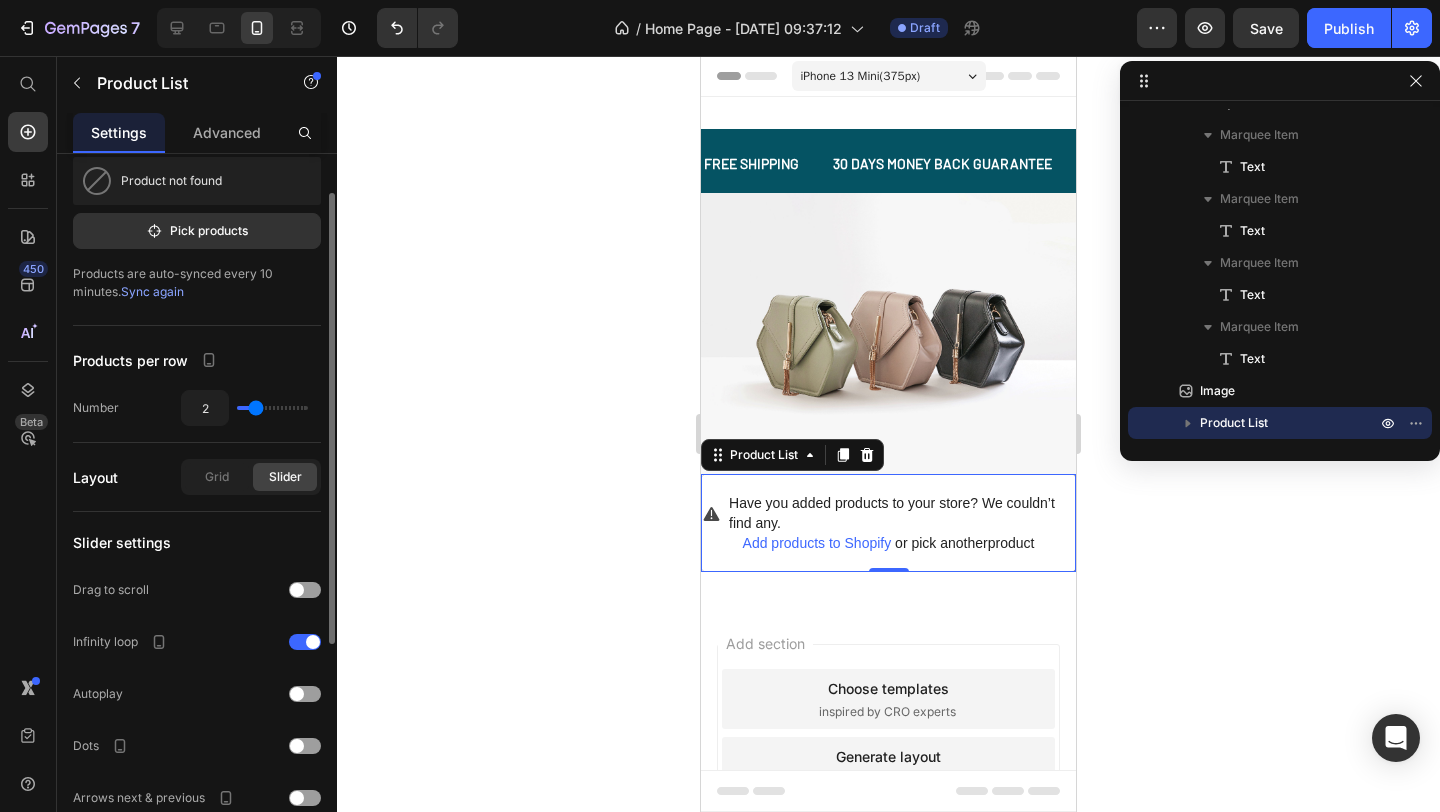 scroll, scrollTop: 0, scrollLeft: 0, axis: both 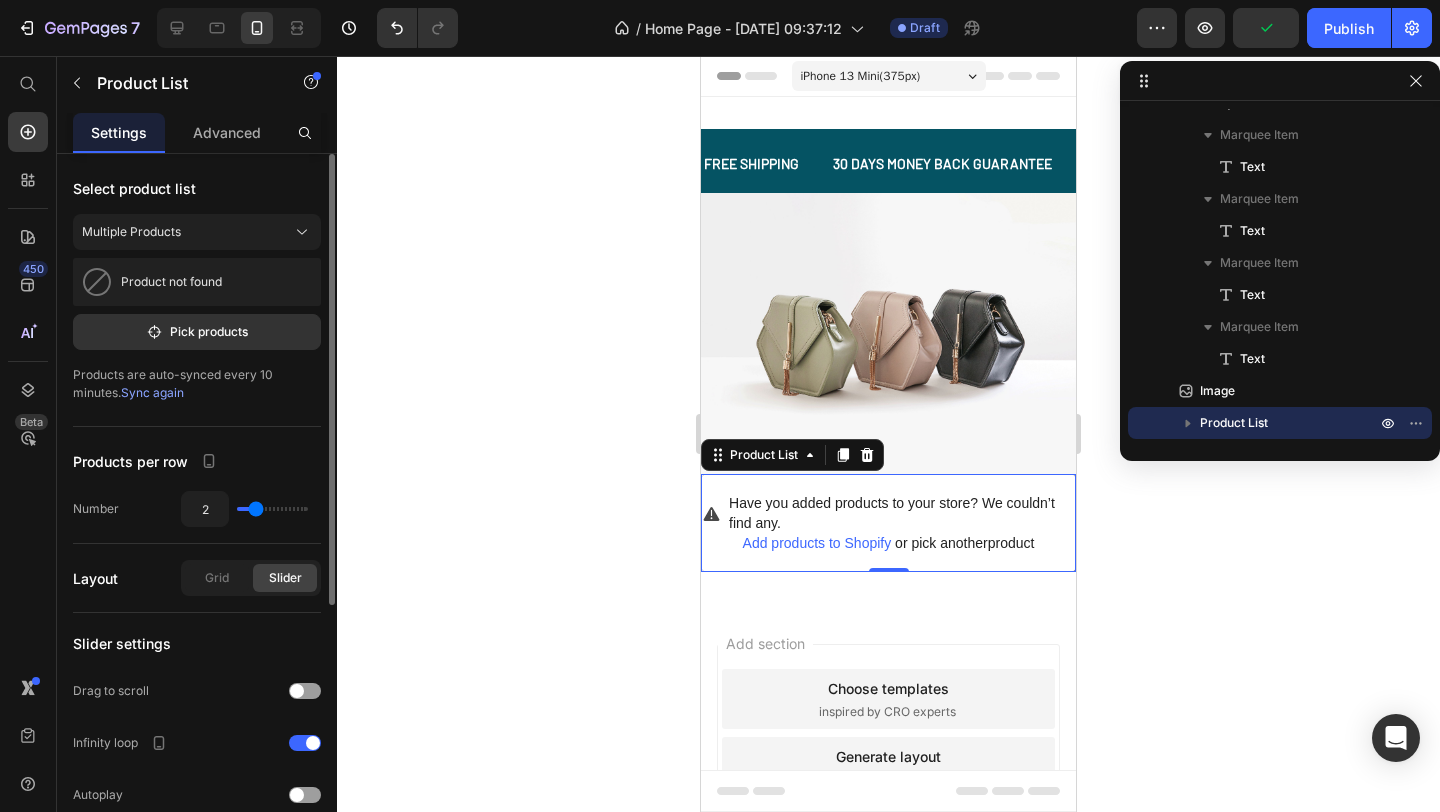 type on "3" 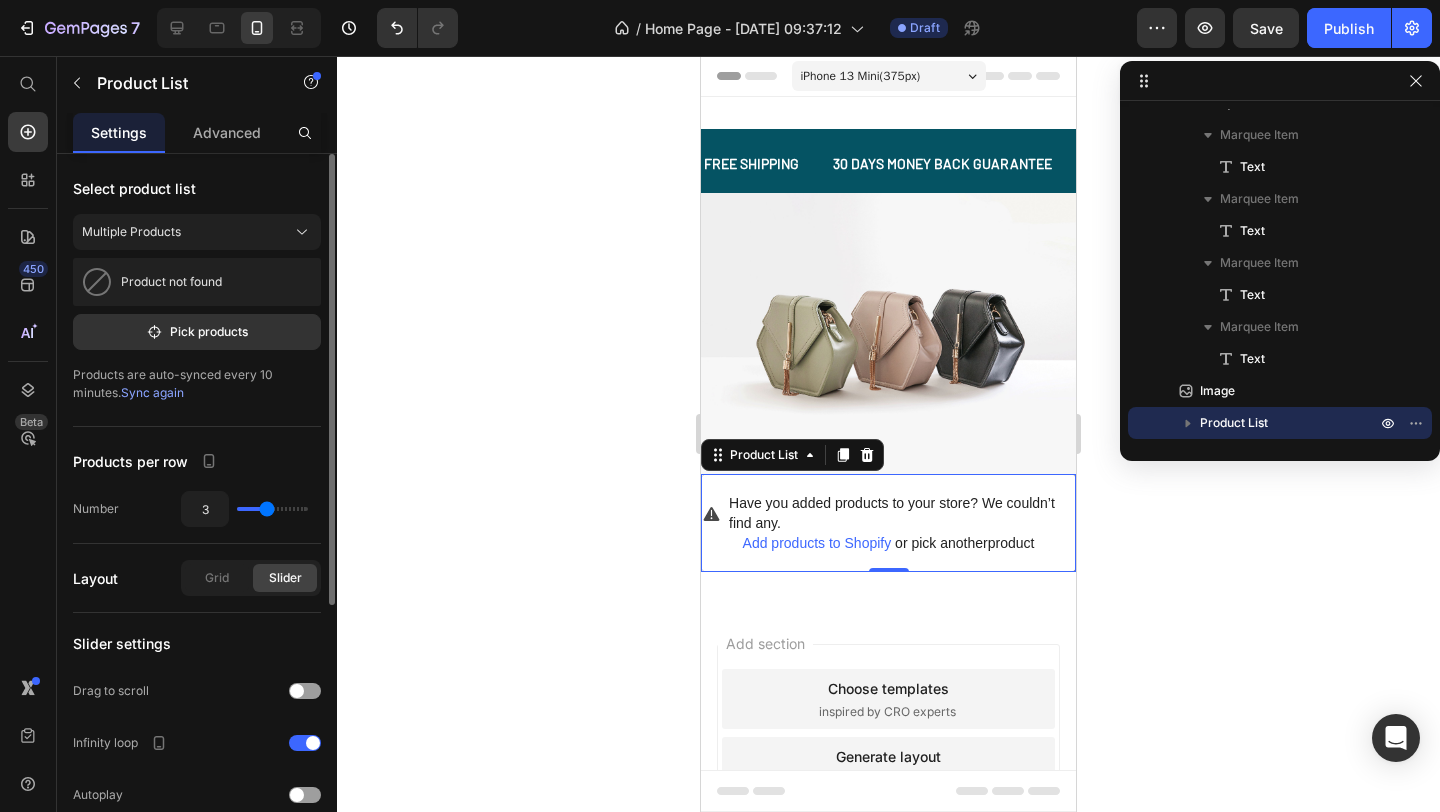 type on "4" 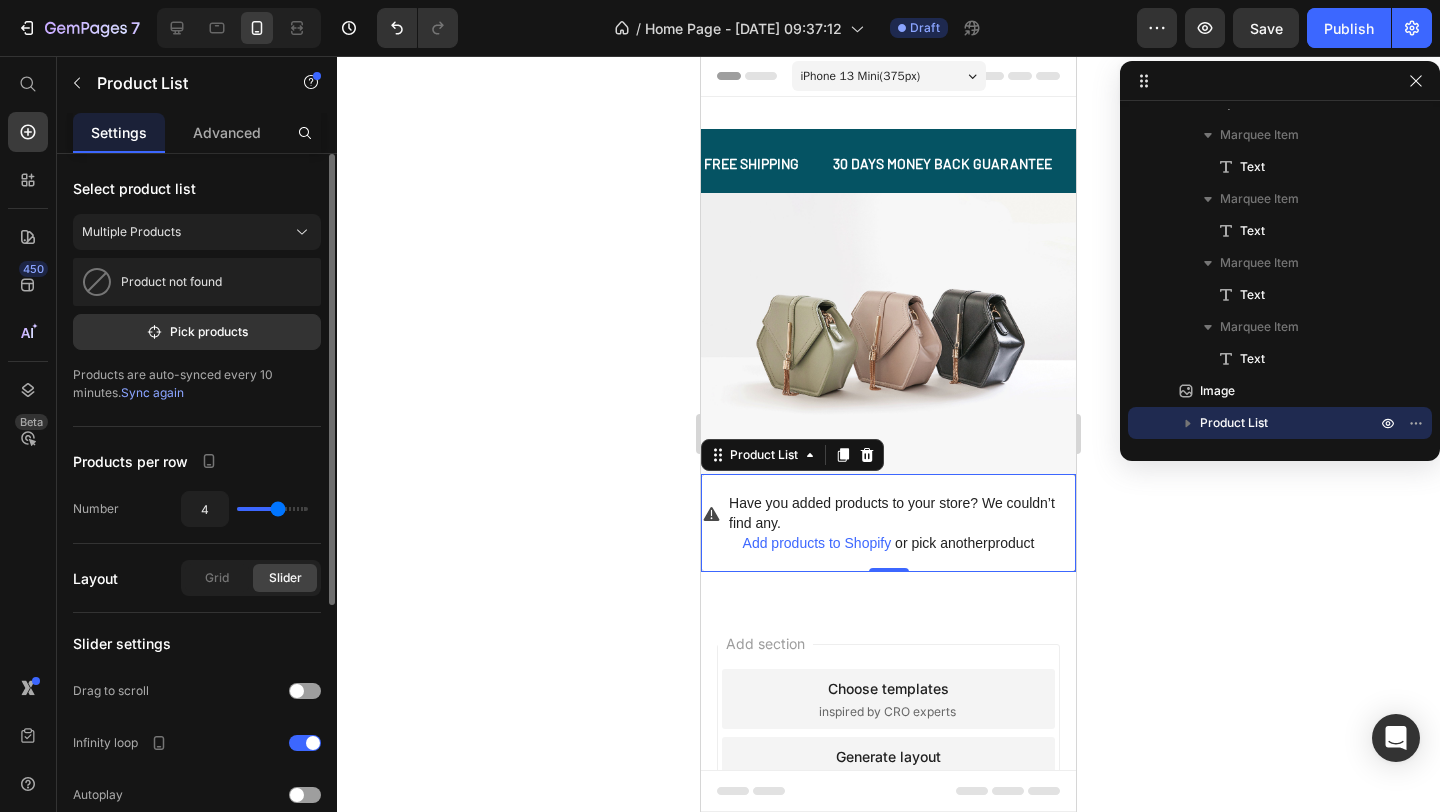 drag, startPoint x: 255, startPoint y: 511, endPoint x: 280, endPoint y: 510, distance: 25.019993 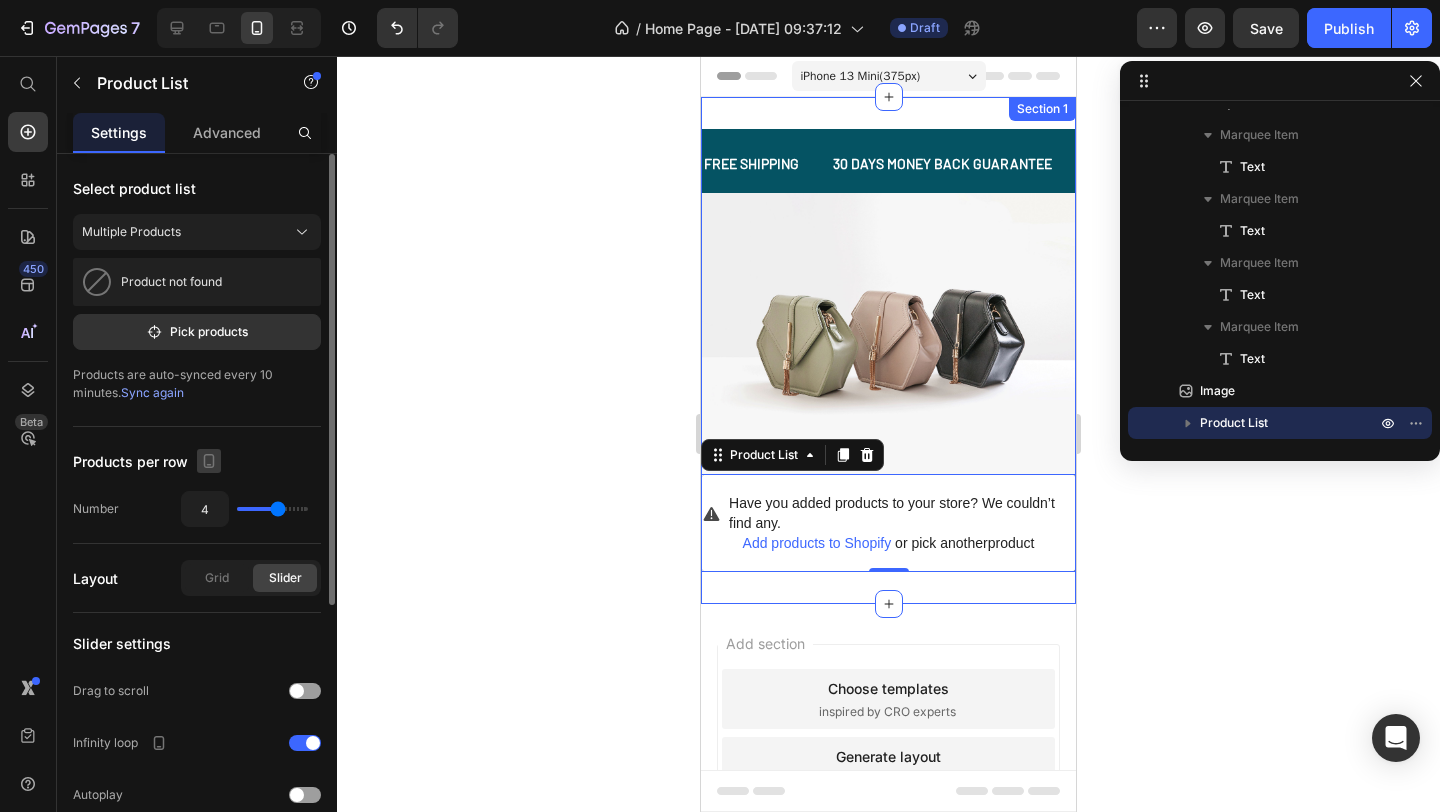 click 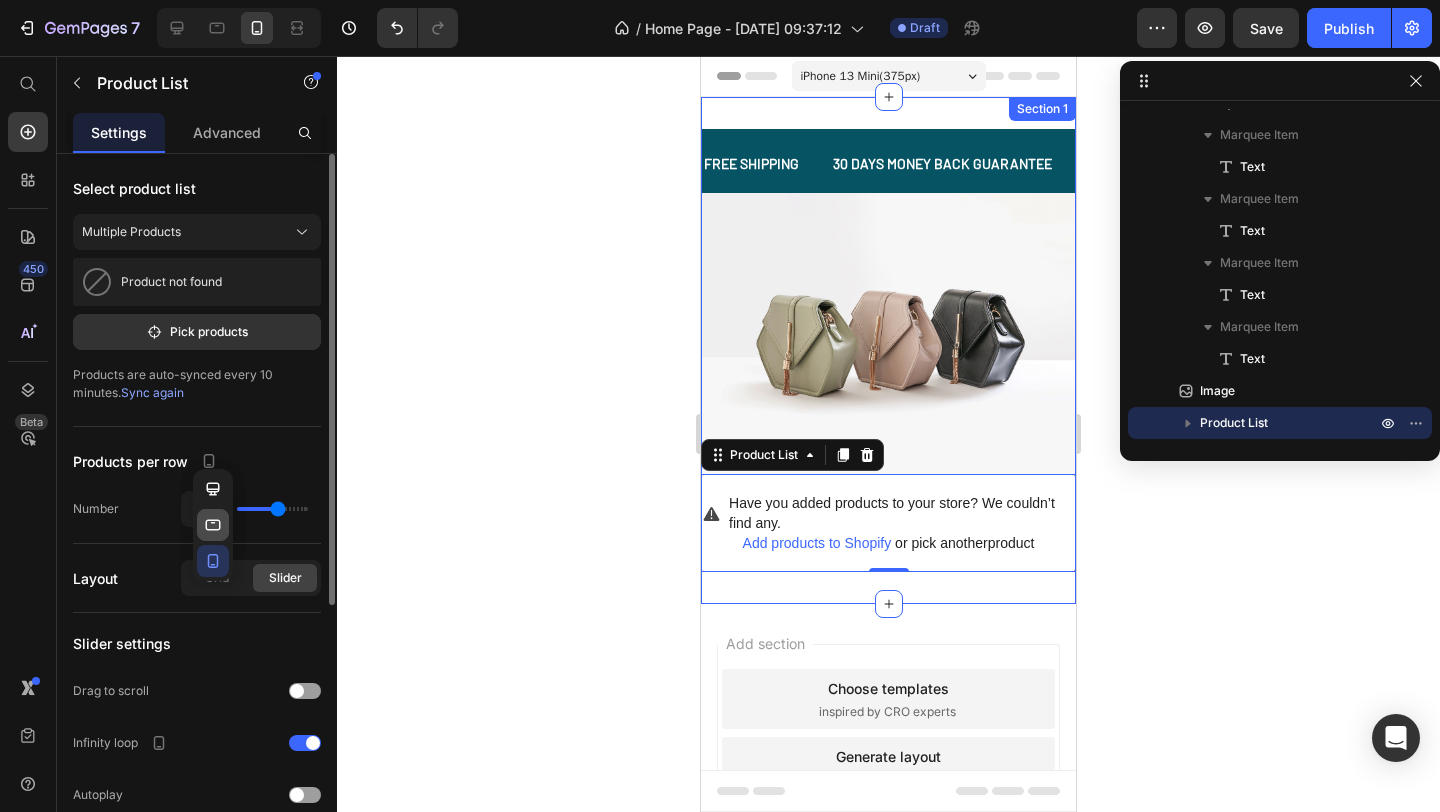 click 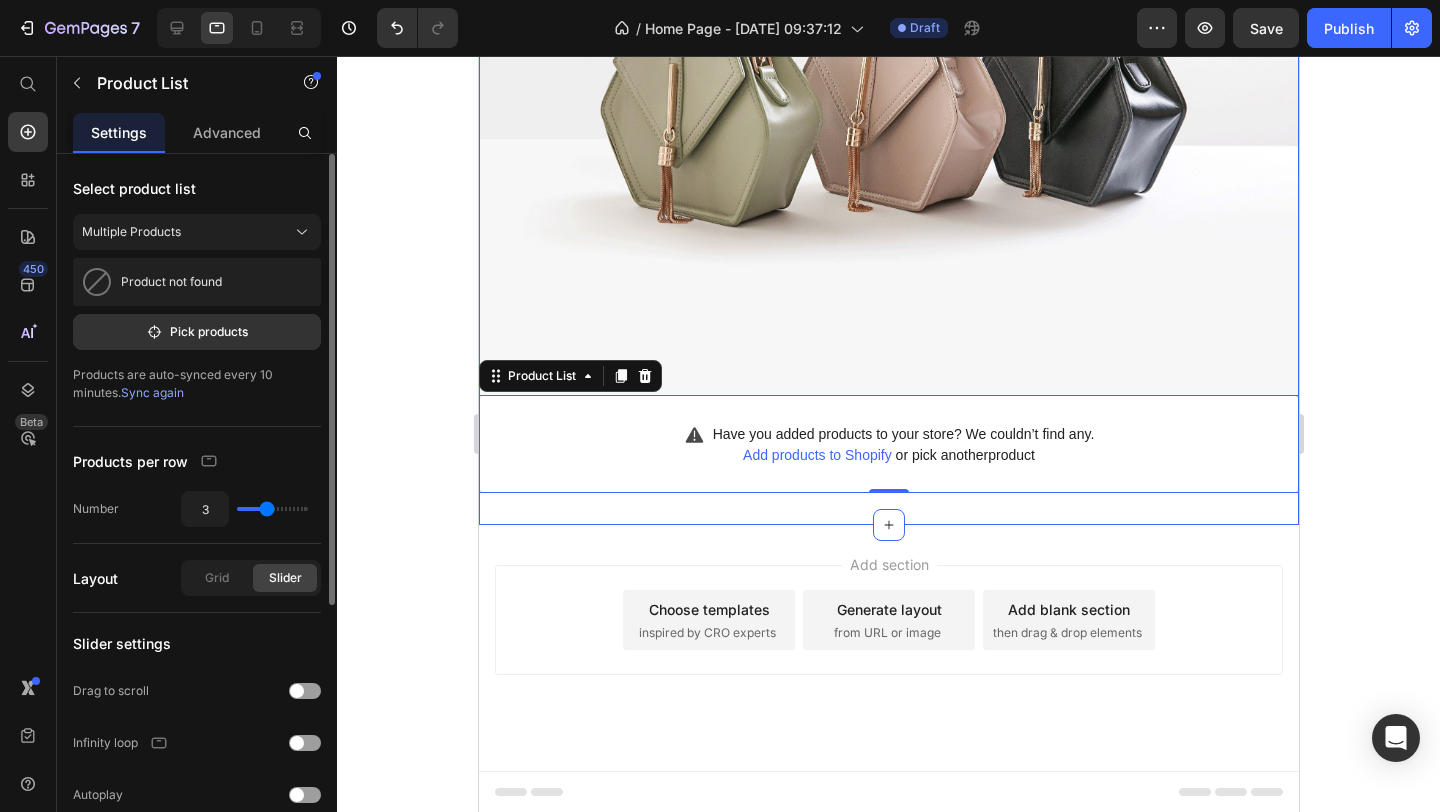 scroll, scrollTop: 414, scrollLeft: 0, axis: vertical 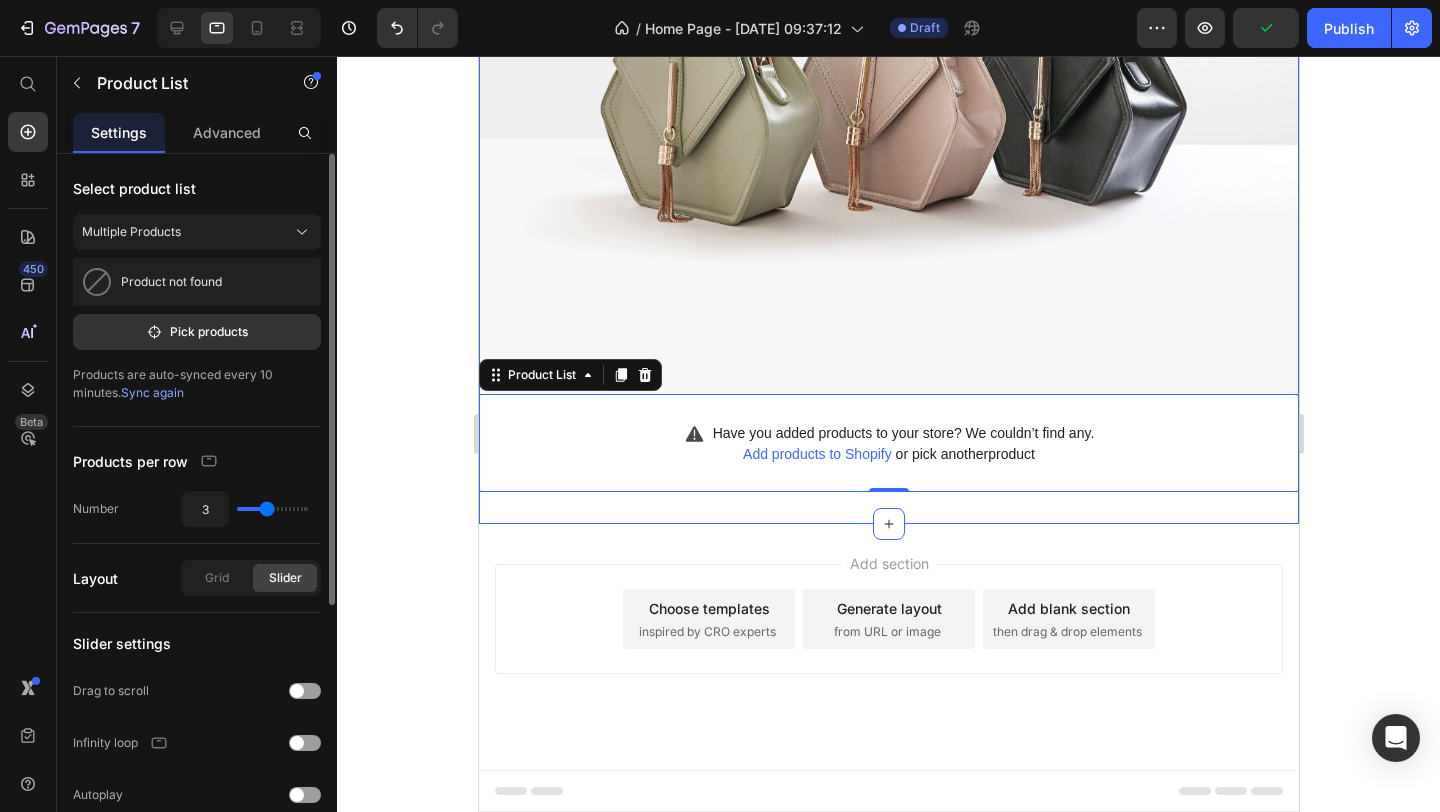 type on "4" 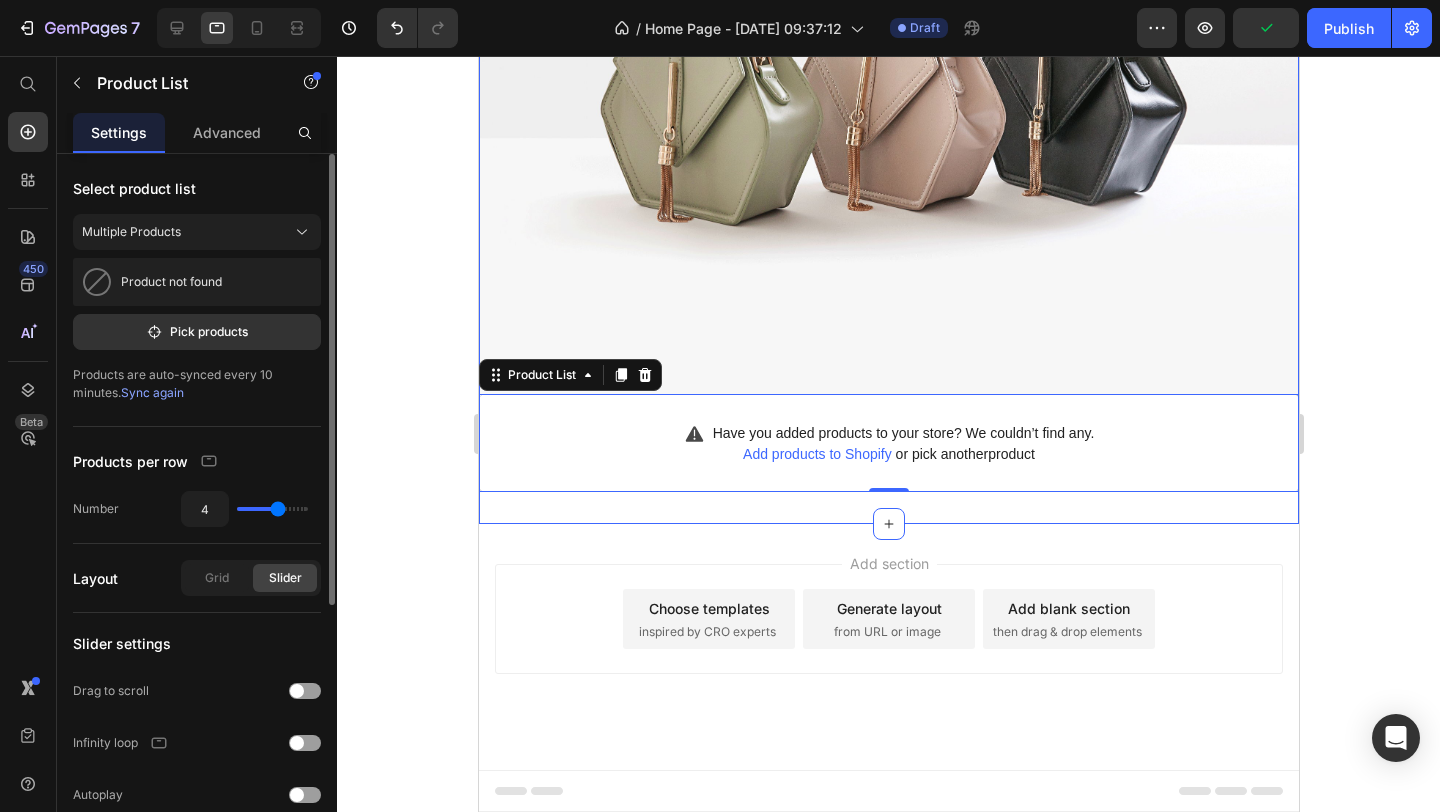type on "4" 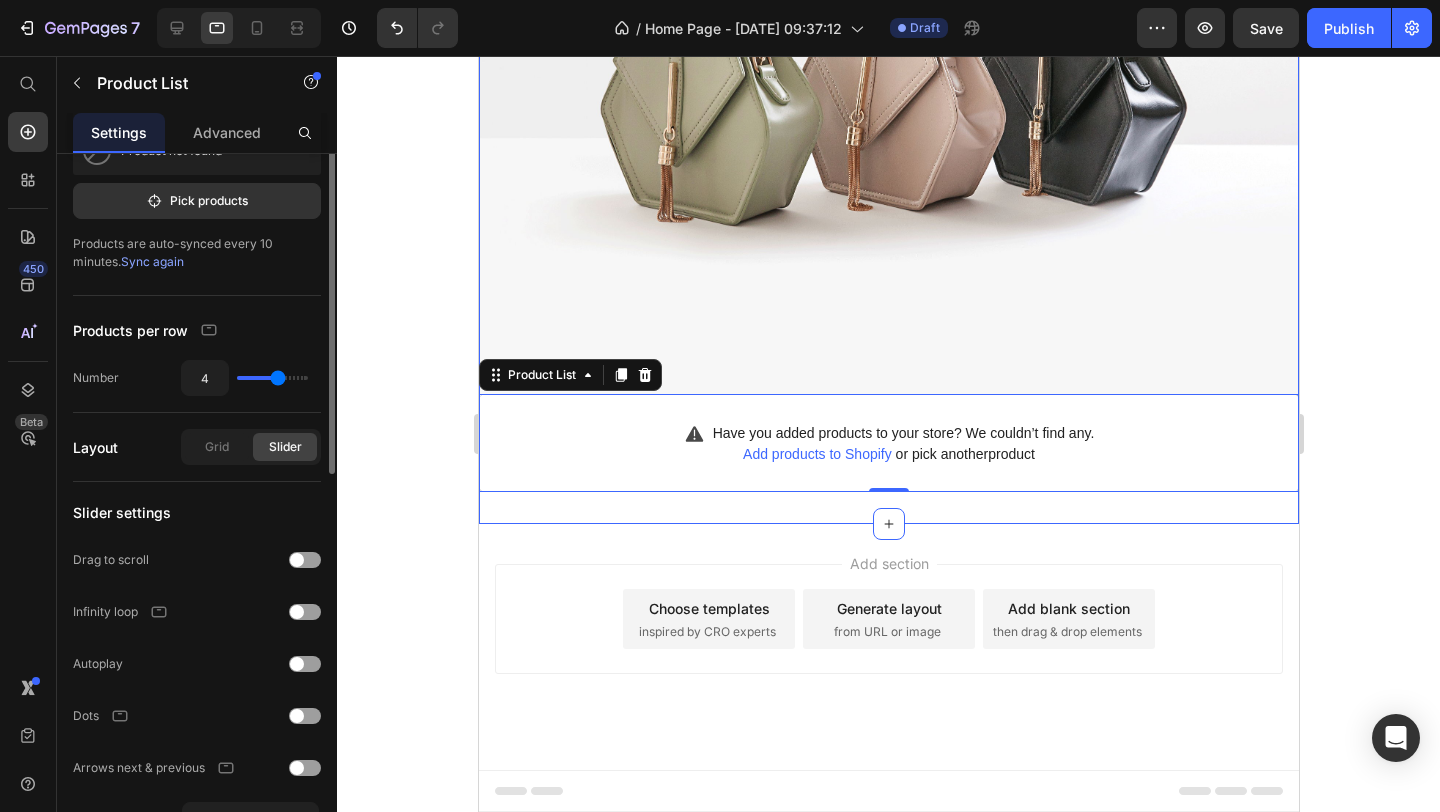 scroll, scrollTop: 0, scrollLeft: 0, axis: both 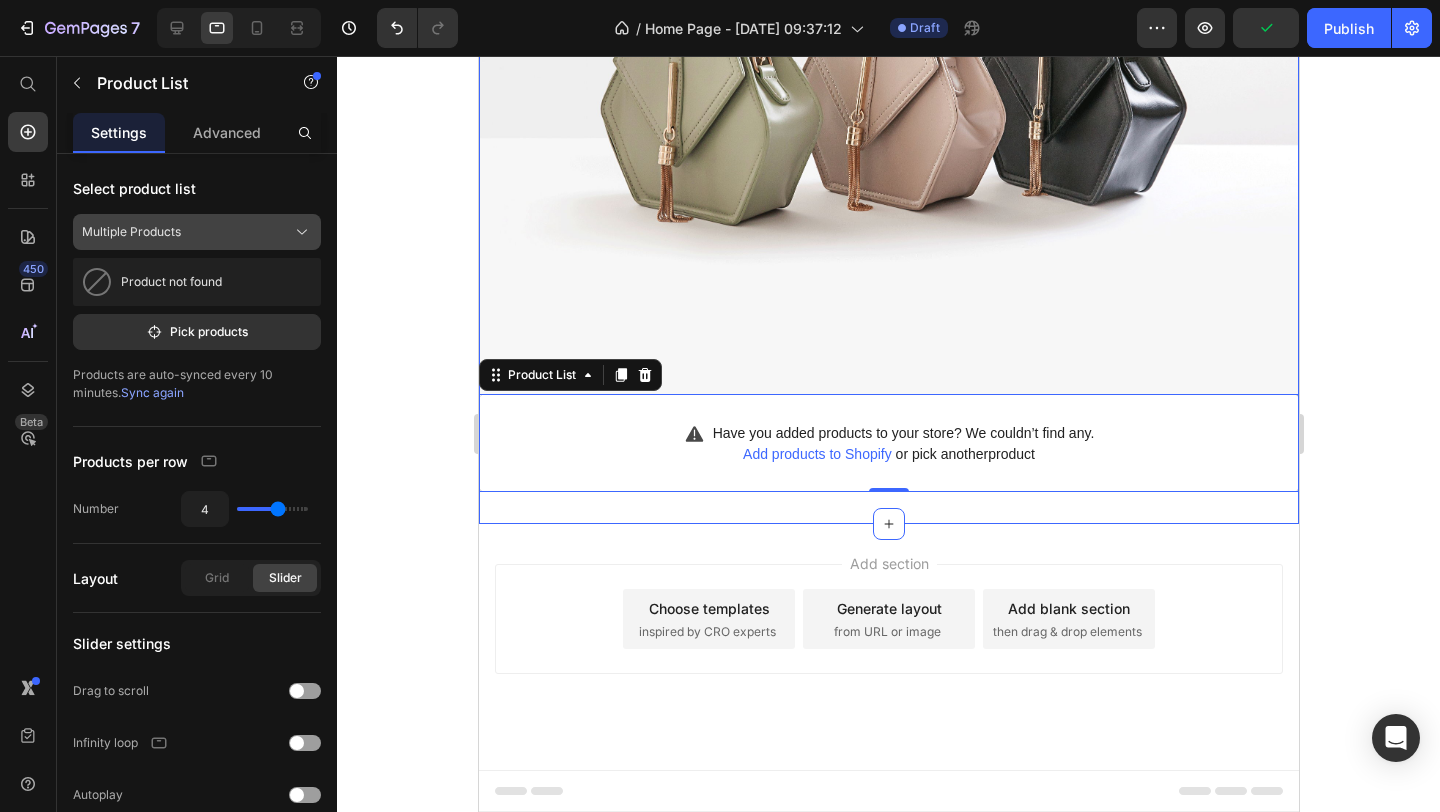 click on "Multiple Products" 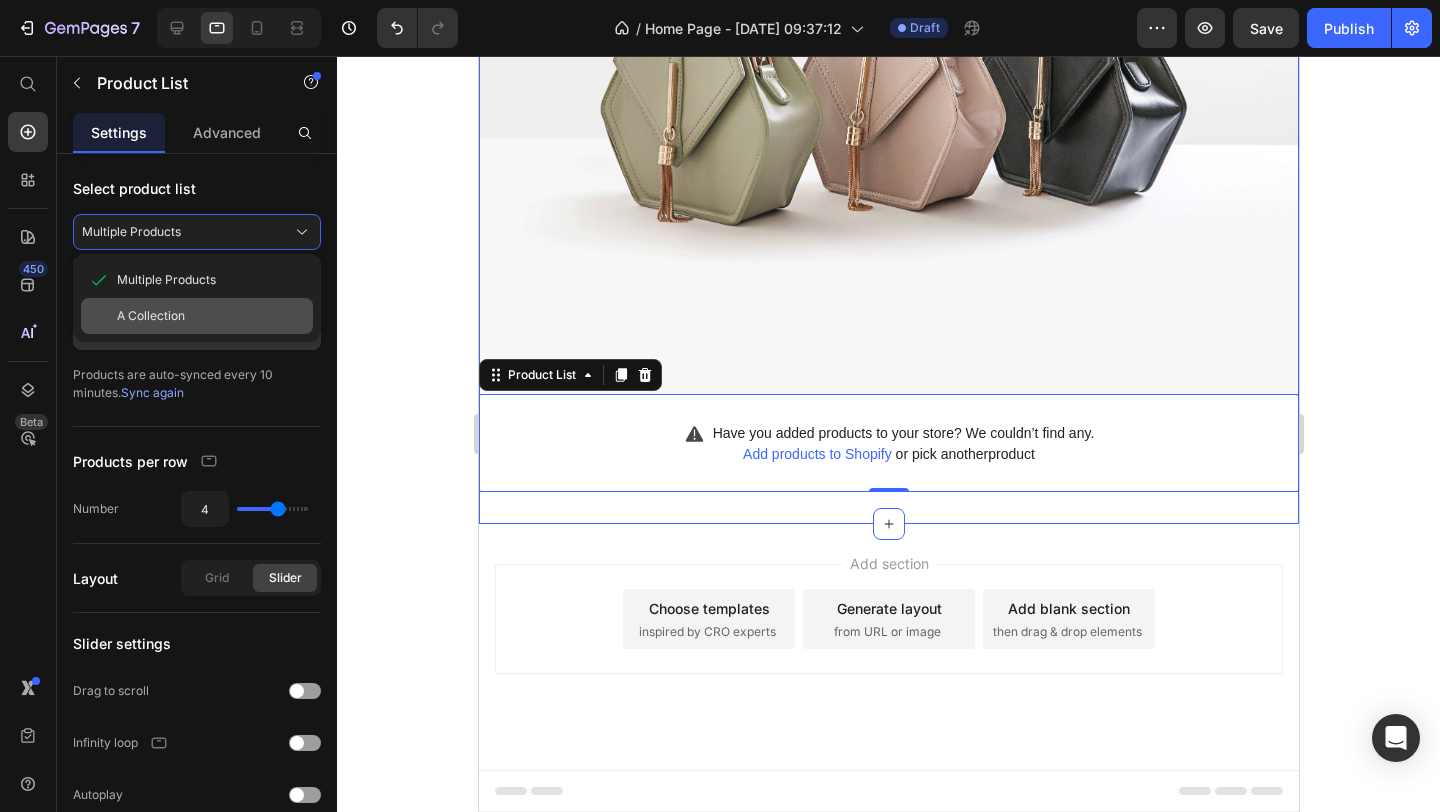 click on "A Collection" at bounding box center (211, 316) 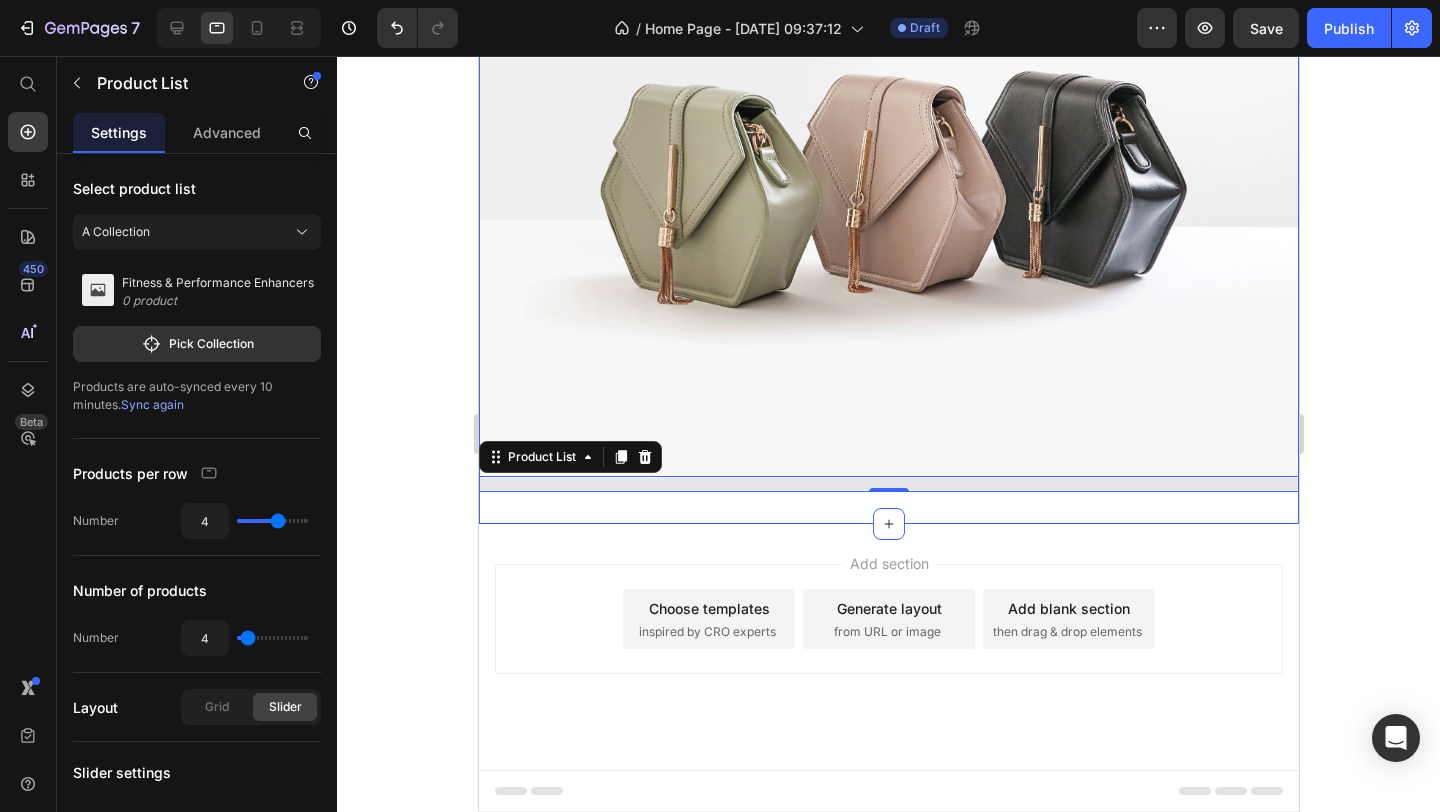 scroll, scrollTop: 414, scrollLeft: 0, axis: vertical 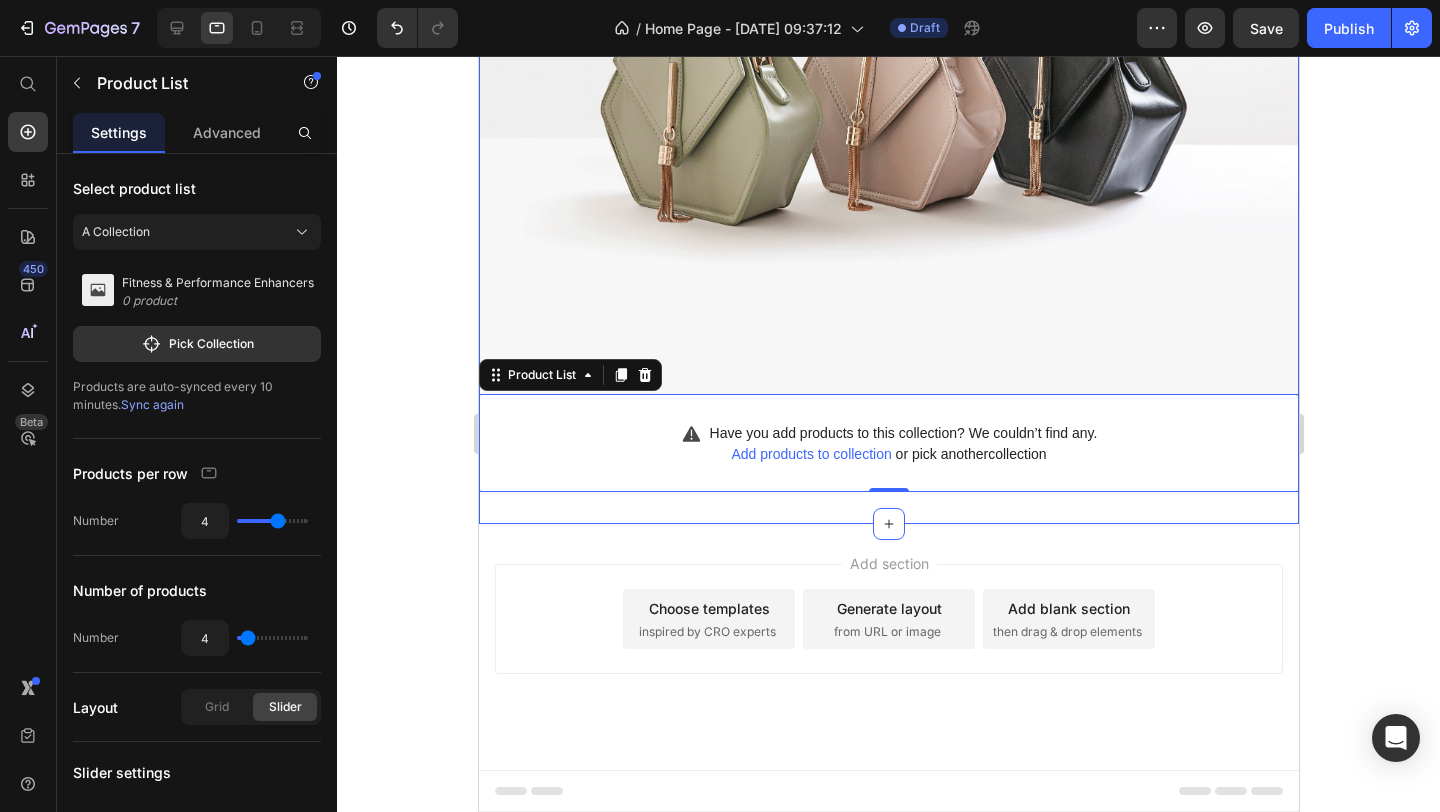click on "Fitness & Performance Enhancers" at bounding box center (218, 283) 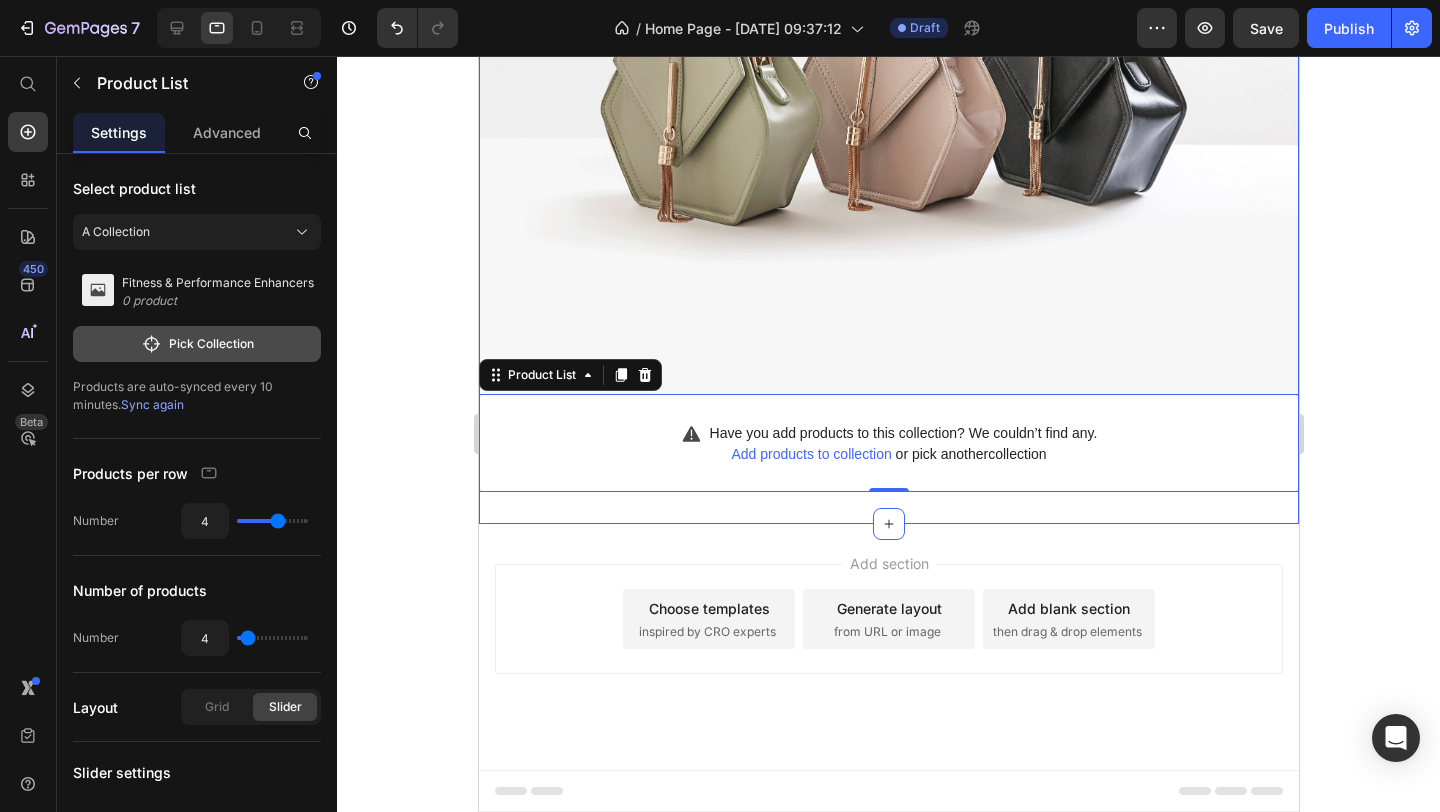 click on "Pick Collection" at bounding box center (197, 344) 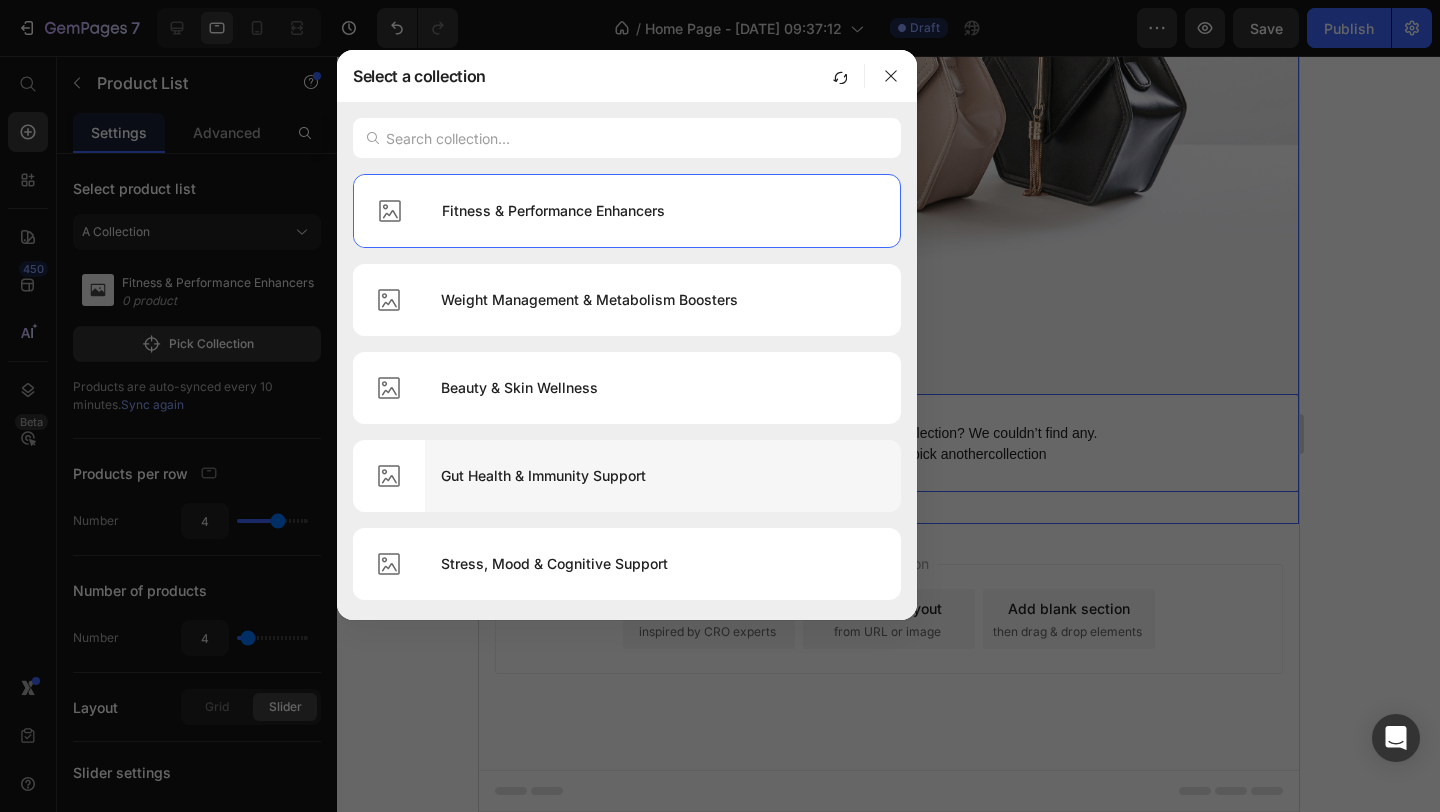 click on "Gut Health & Immunity Support" at bounding box center [663, 476] 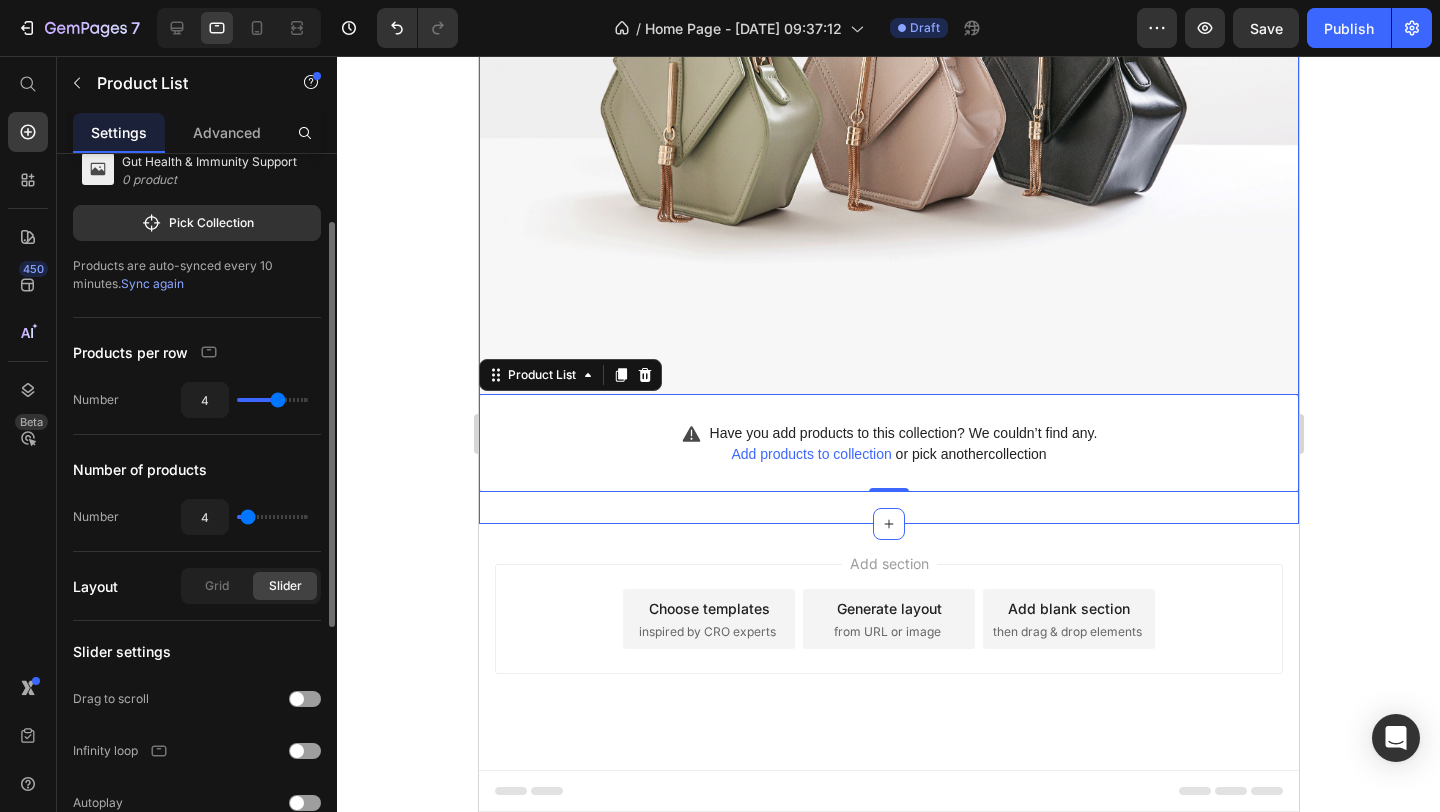 scroll, scrollTop: 0, scrollLeft: 0, axis: both 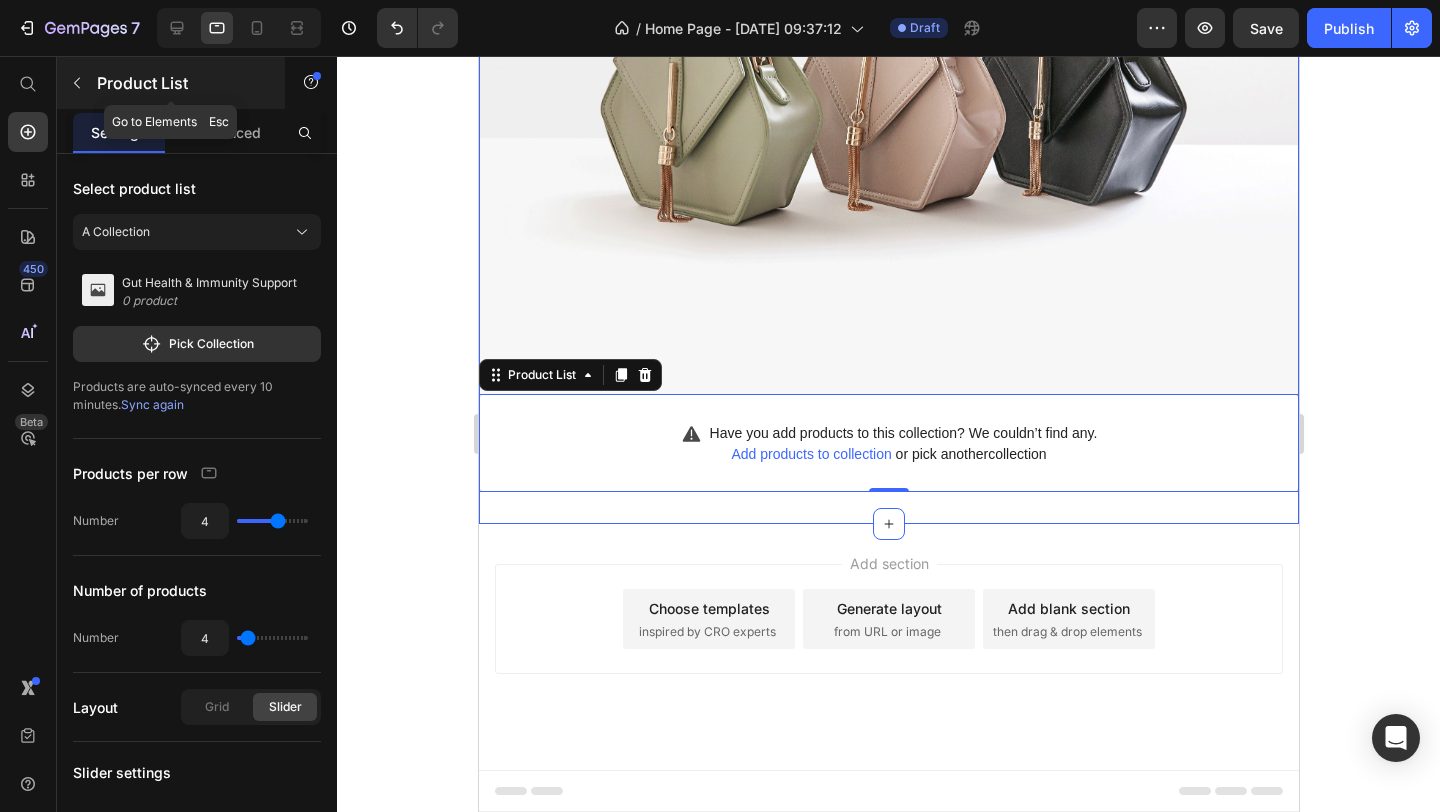 click 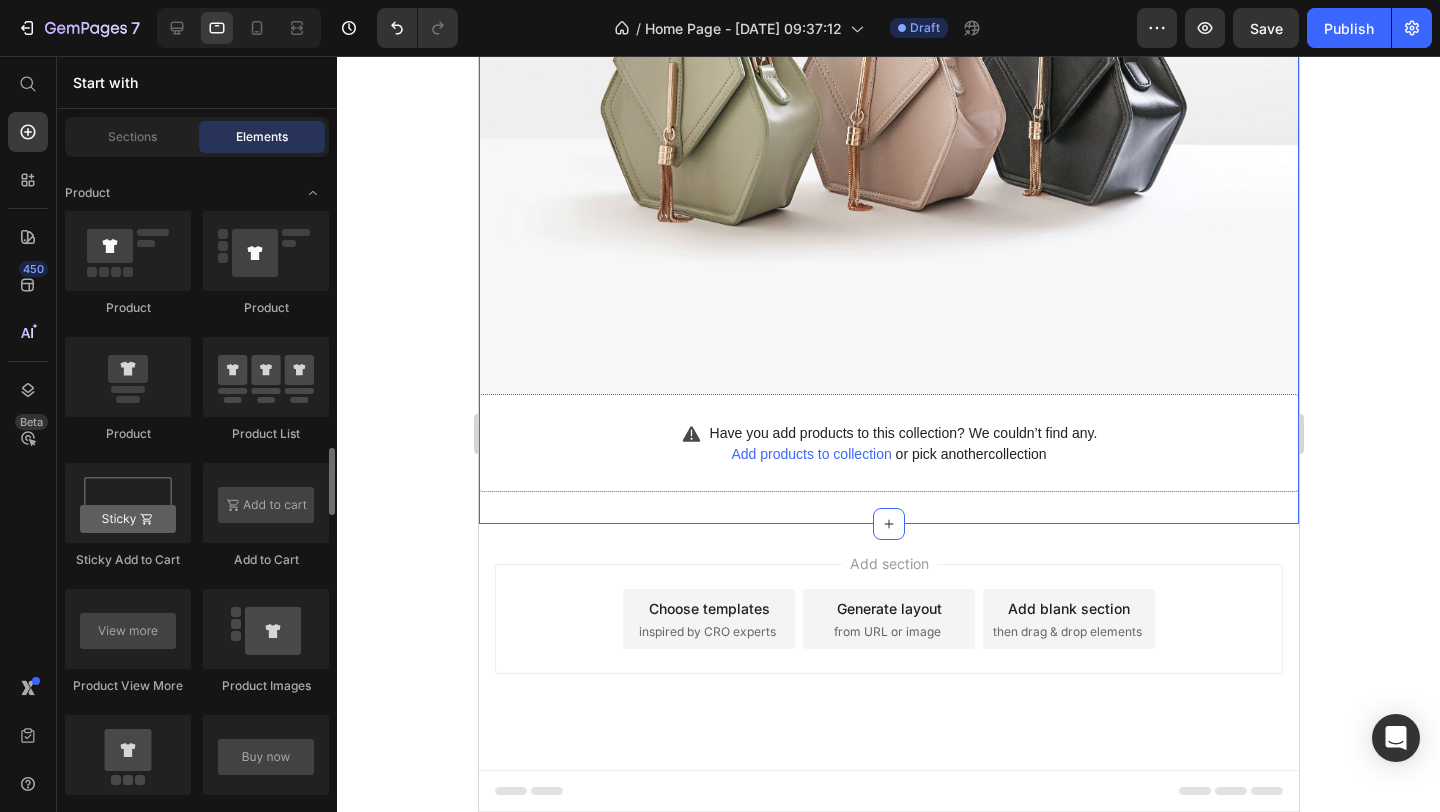 scroll, scrollTop: 2674, scrollLeft: 0, axis: vertical 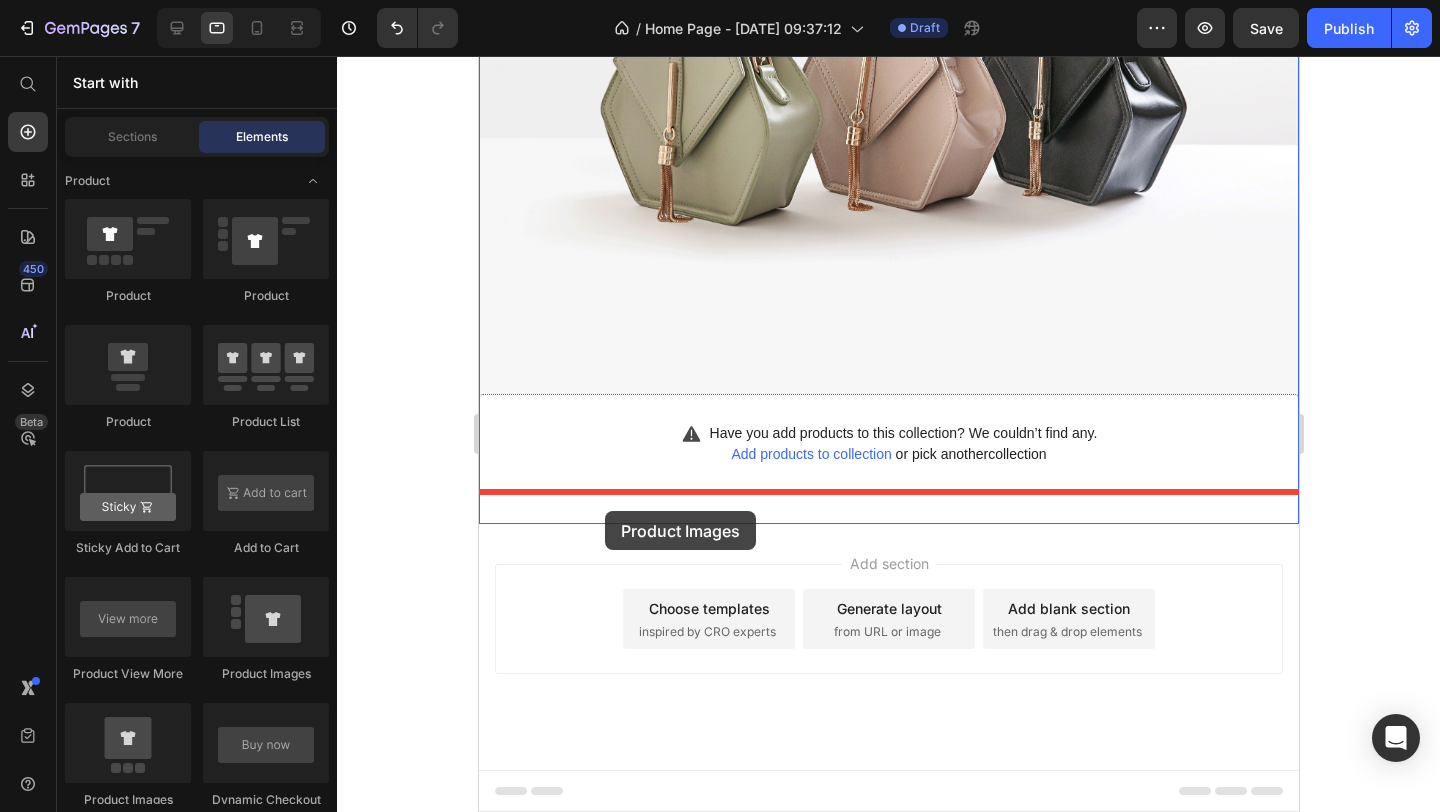 drag, startPoint x: 740, startPoint y: 671, endPoint x: 604, endPoint y: 511, distance: 209.99048 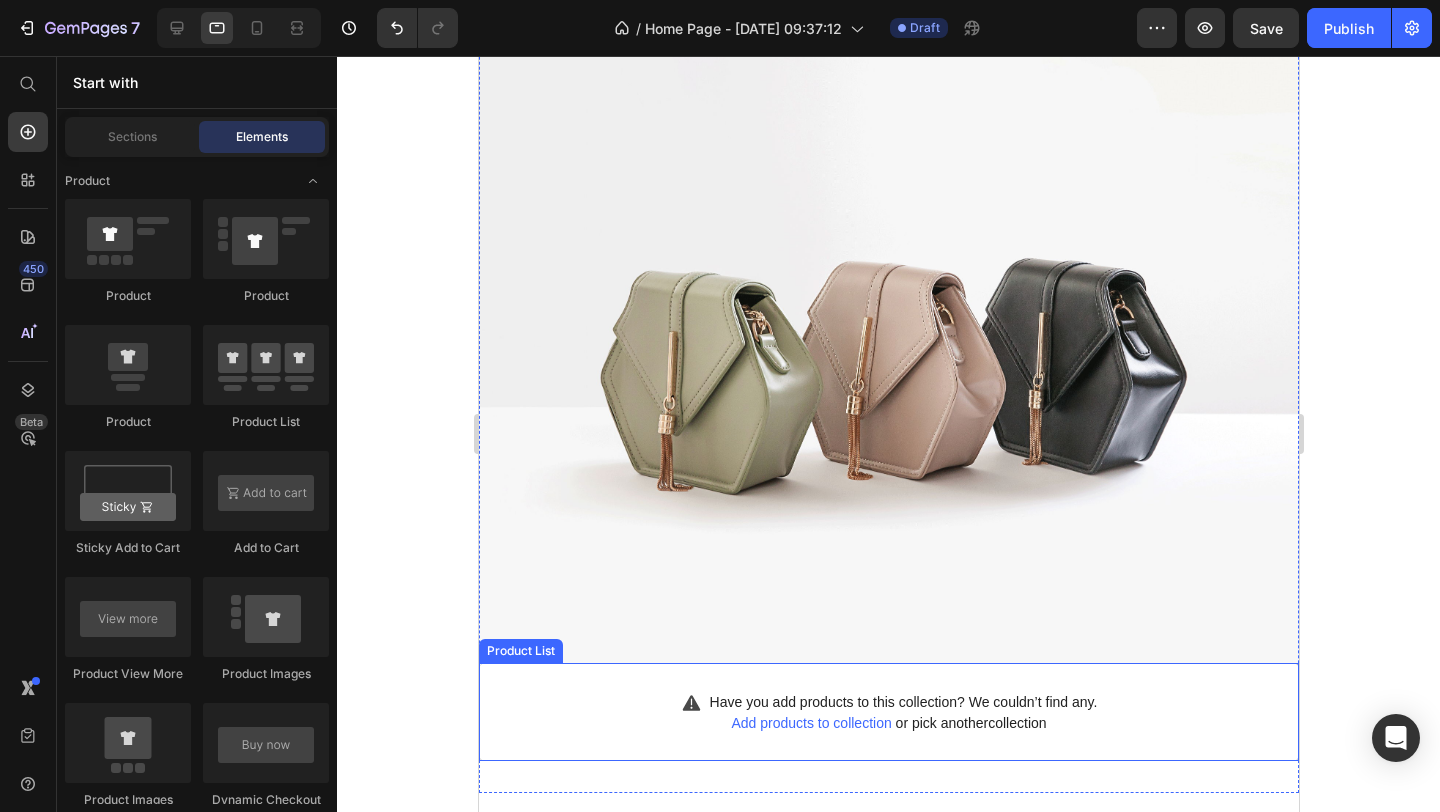 scroll, scrollTop: 0, scrollLeft: 0, axis: both 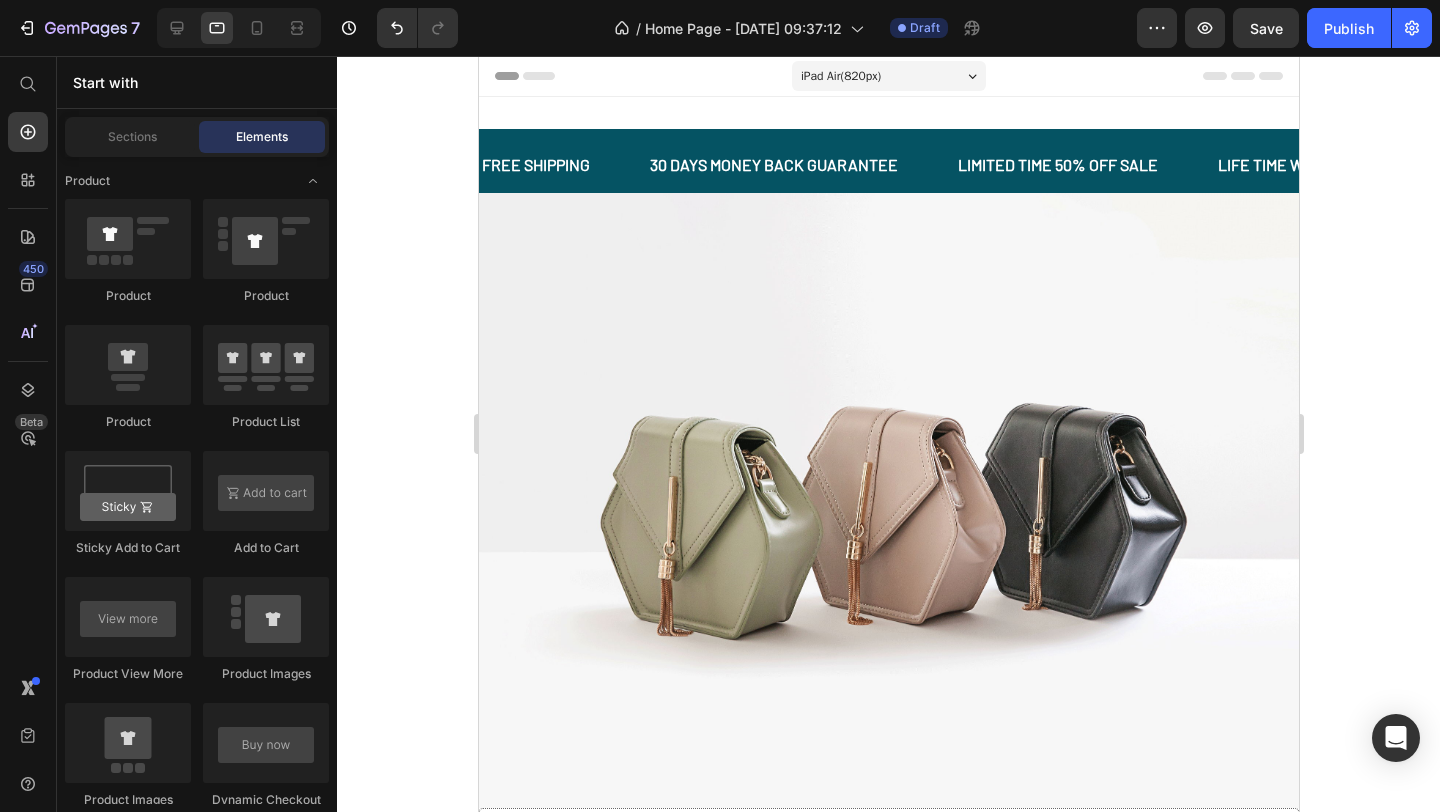 click on "iPad Air  ( 820 px)" at bounding box center [840, 76] 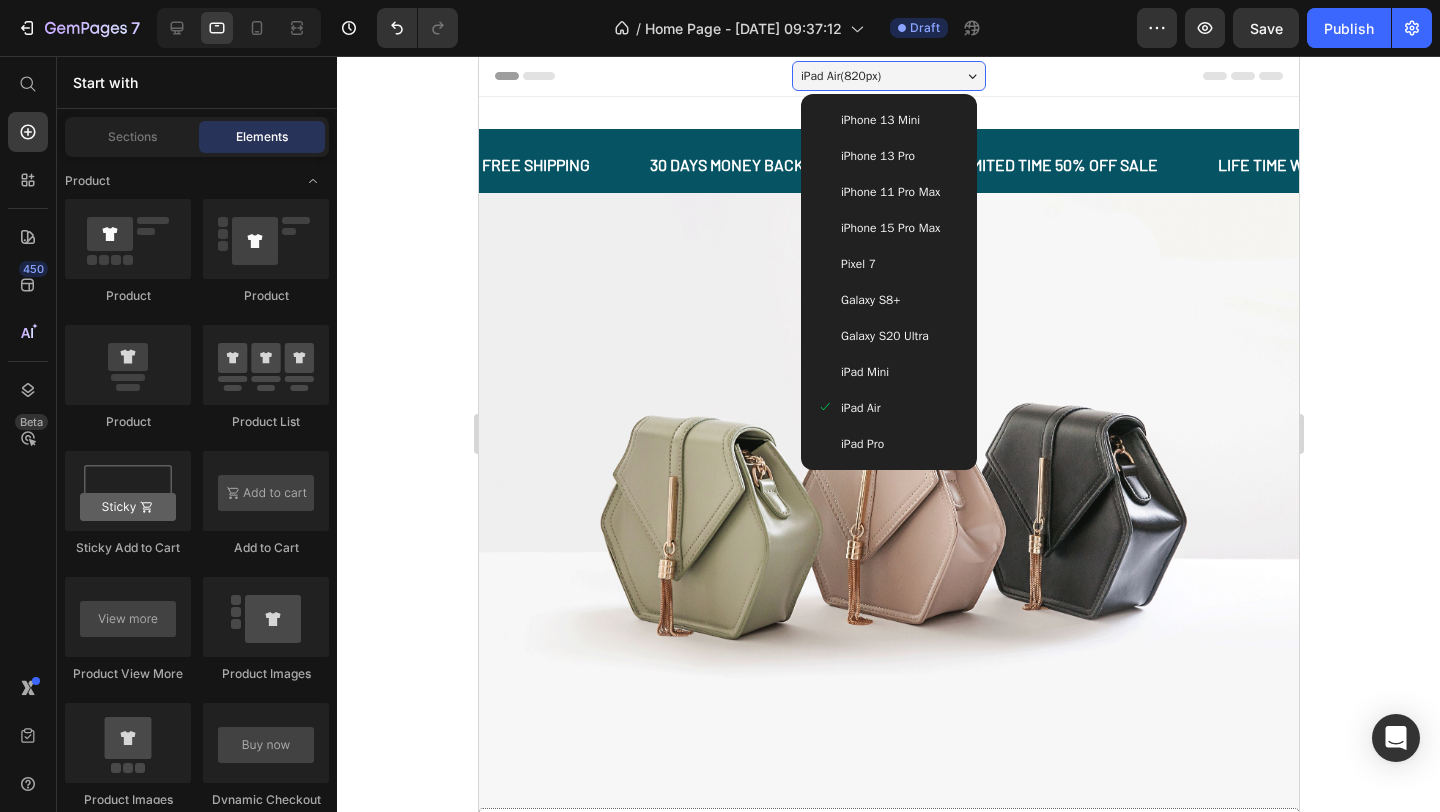 click on "iPhone 13 Mini" at bounding box center (879, 120) 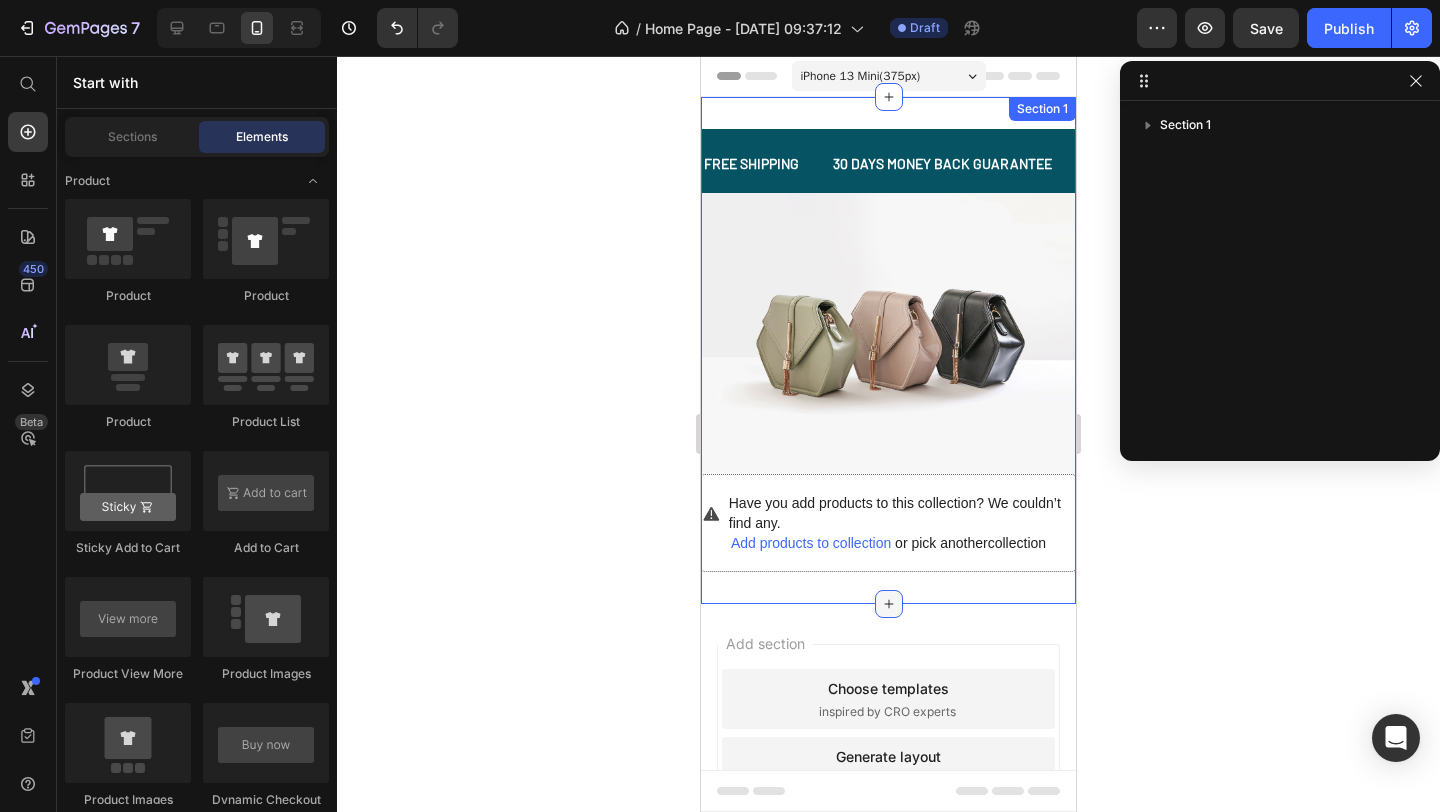 click 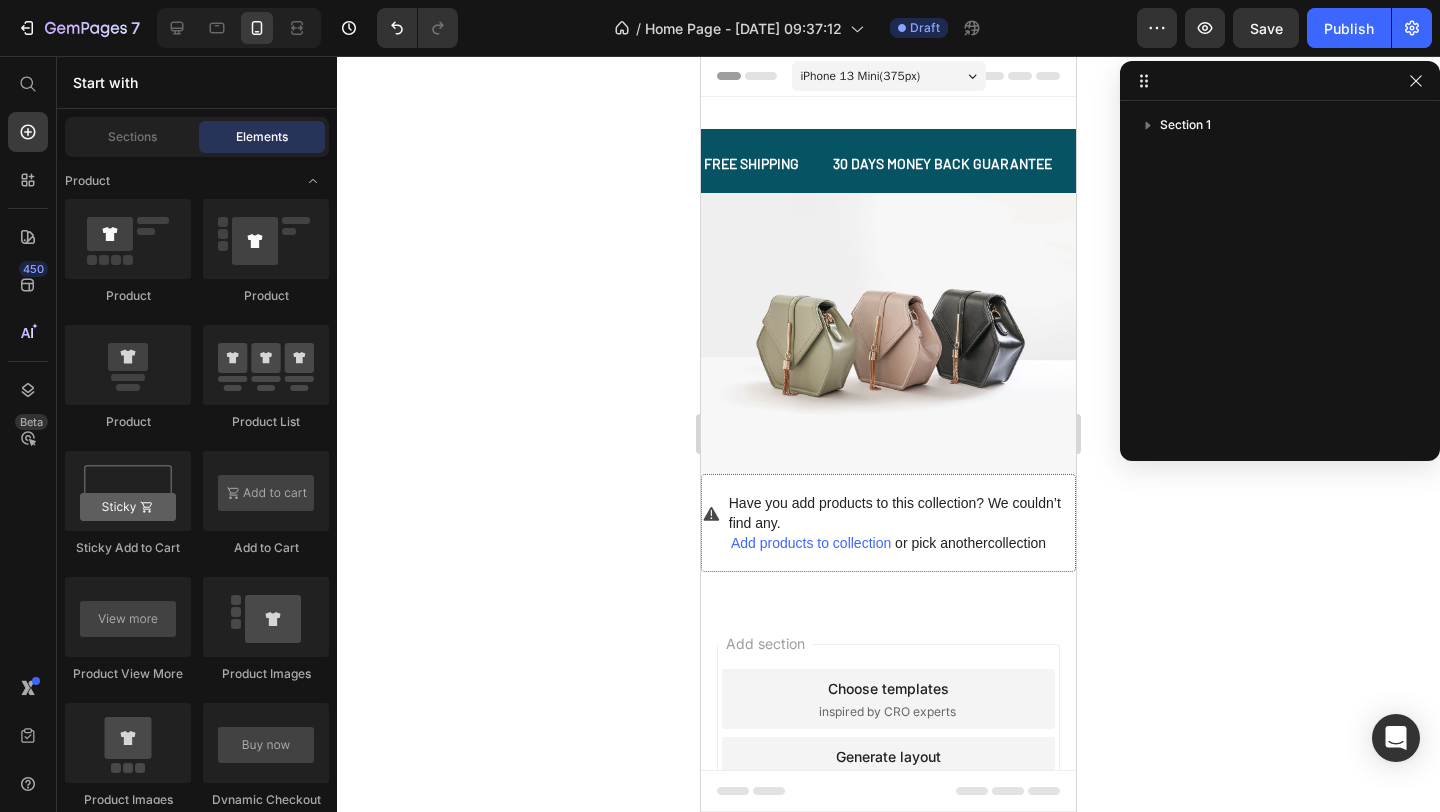 click 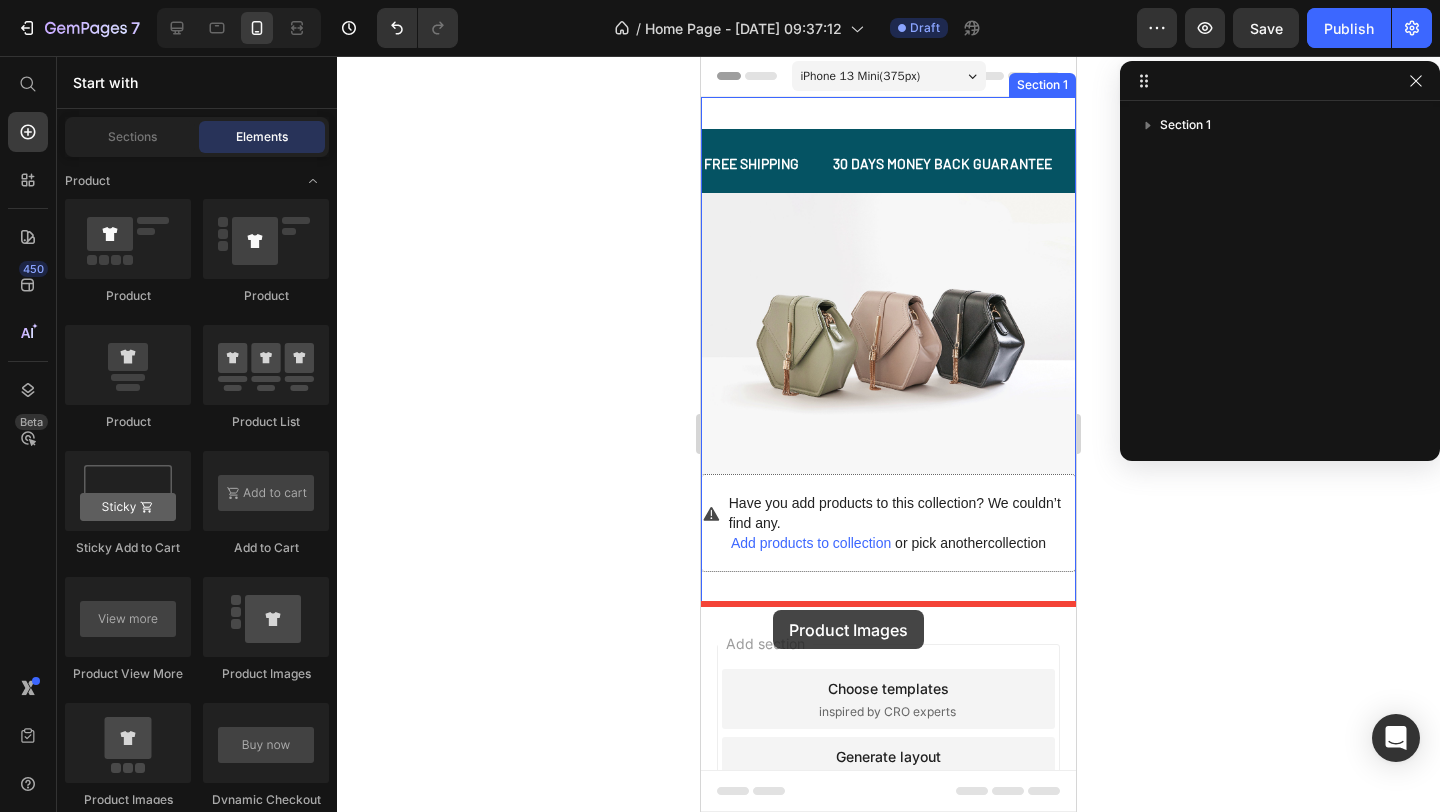 drag, startPoint x: 974, startPoint y: 671, endPoint x: 773, endPoint y: 608, distance: 210.64188 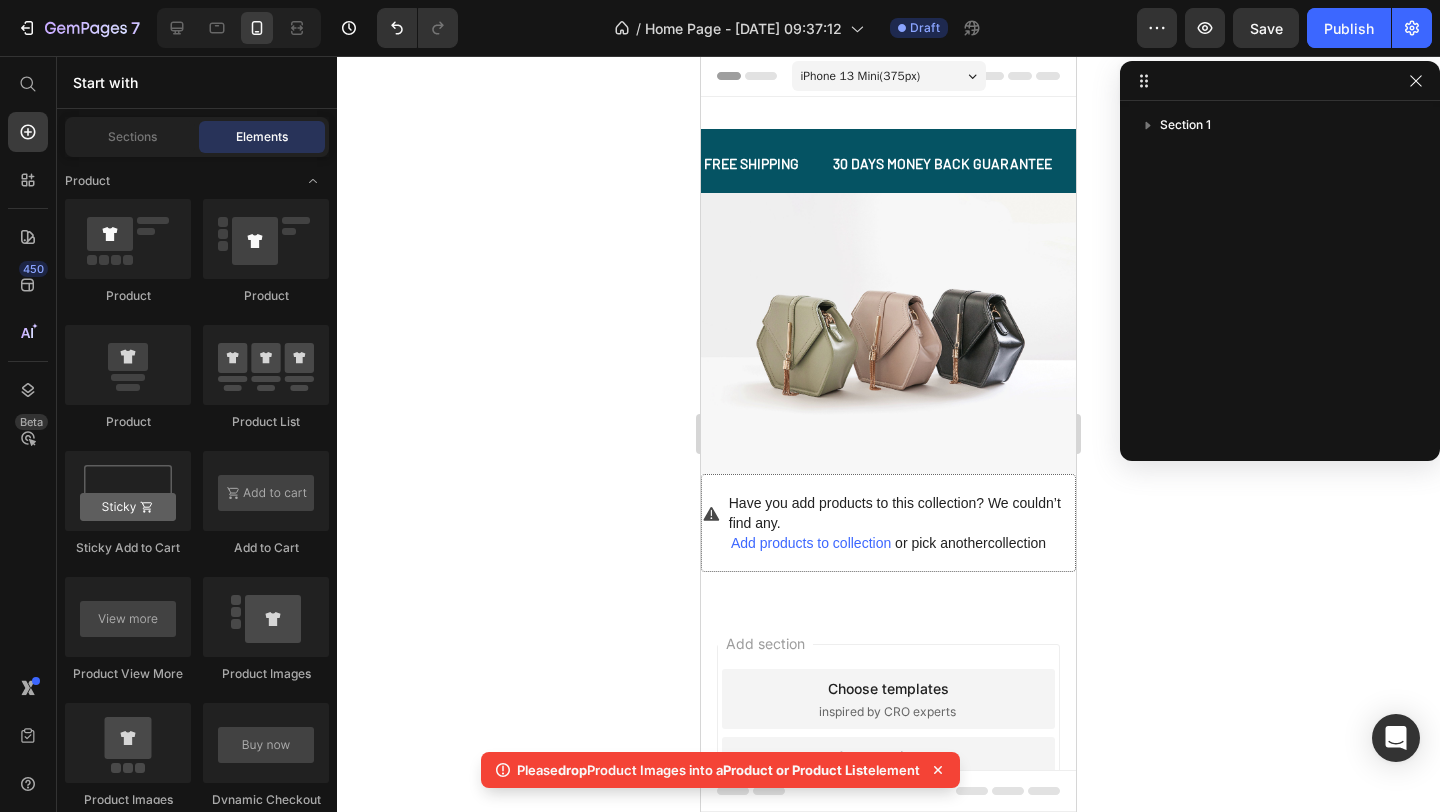 click 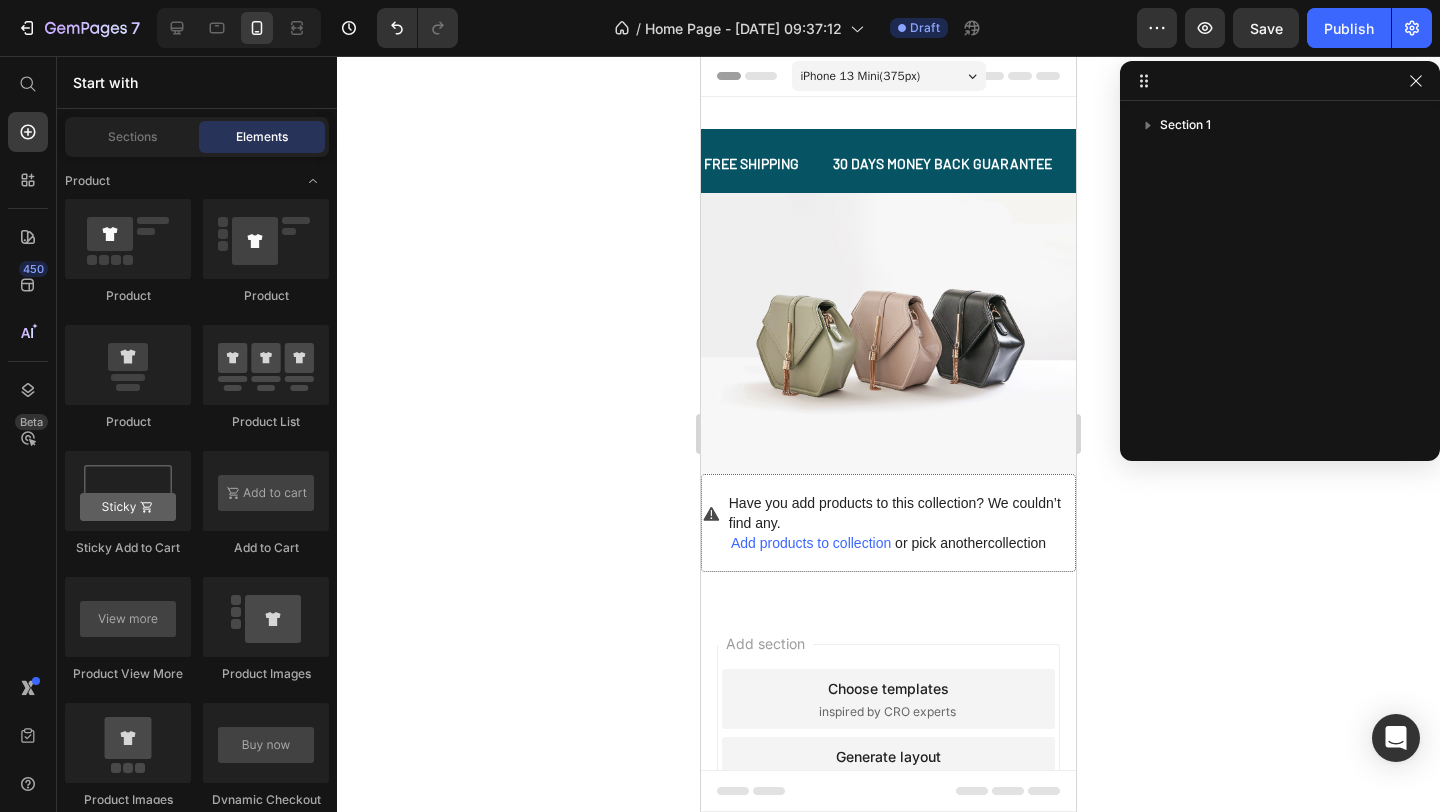 click 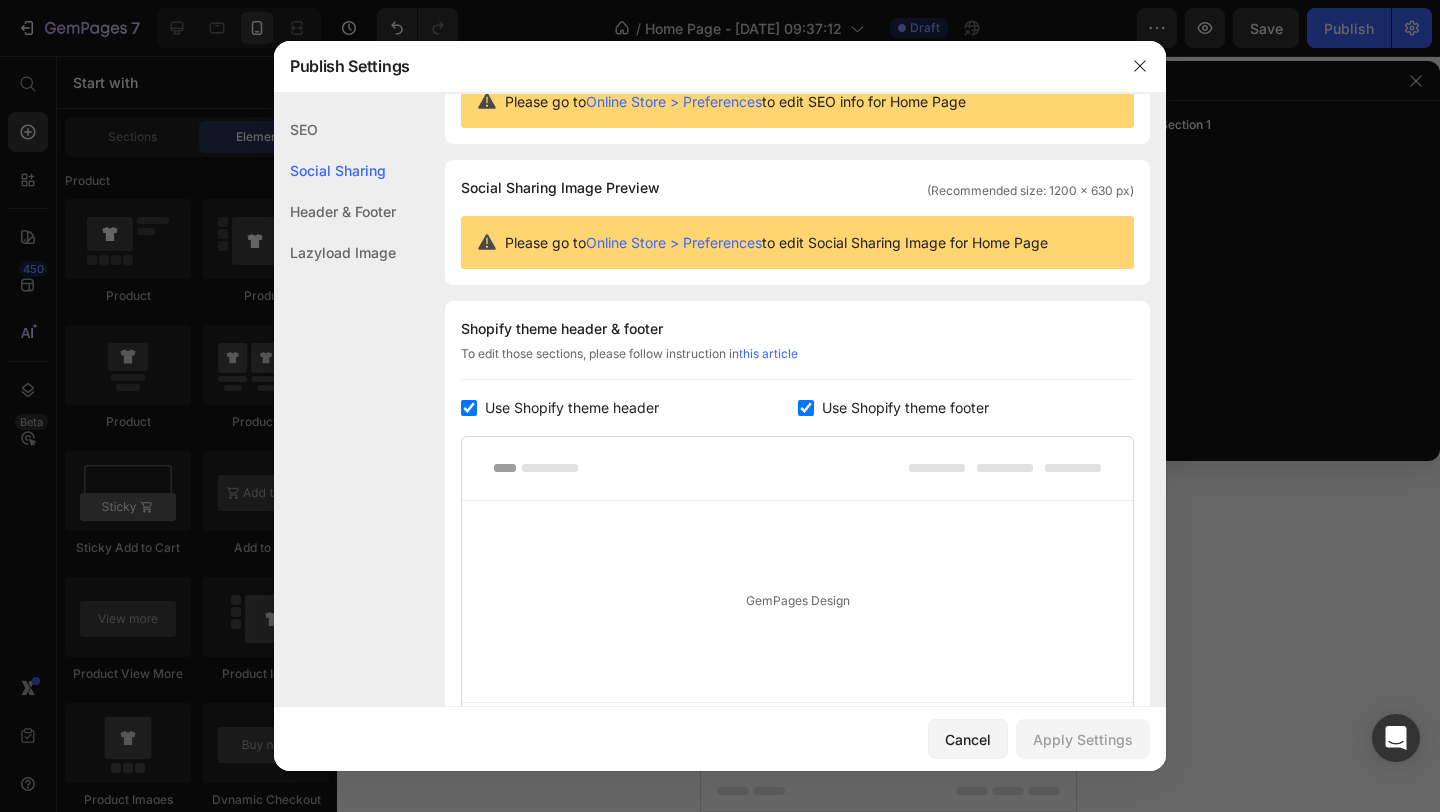 scroll, scrollTop: 0, scrollLeft: 0, axis: both 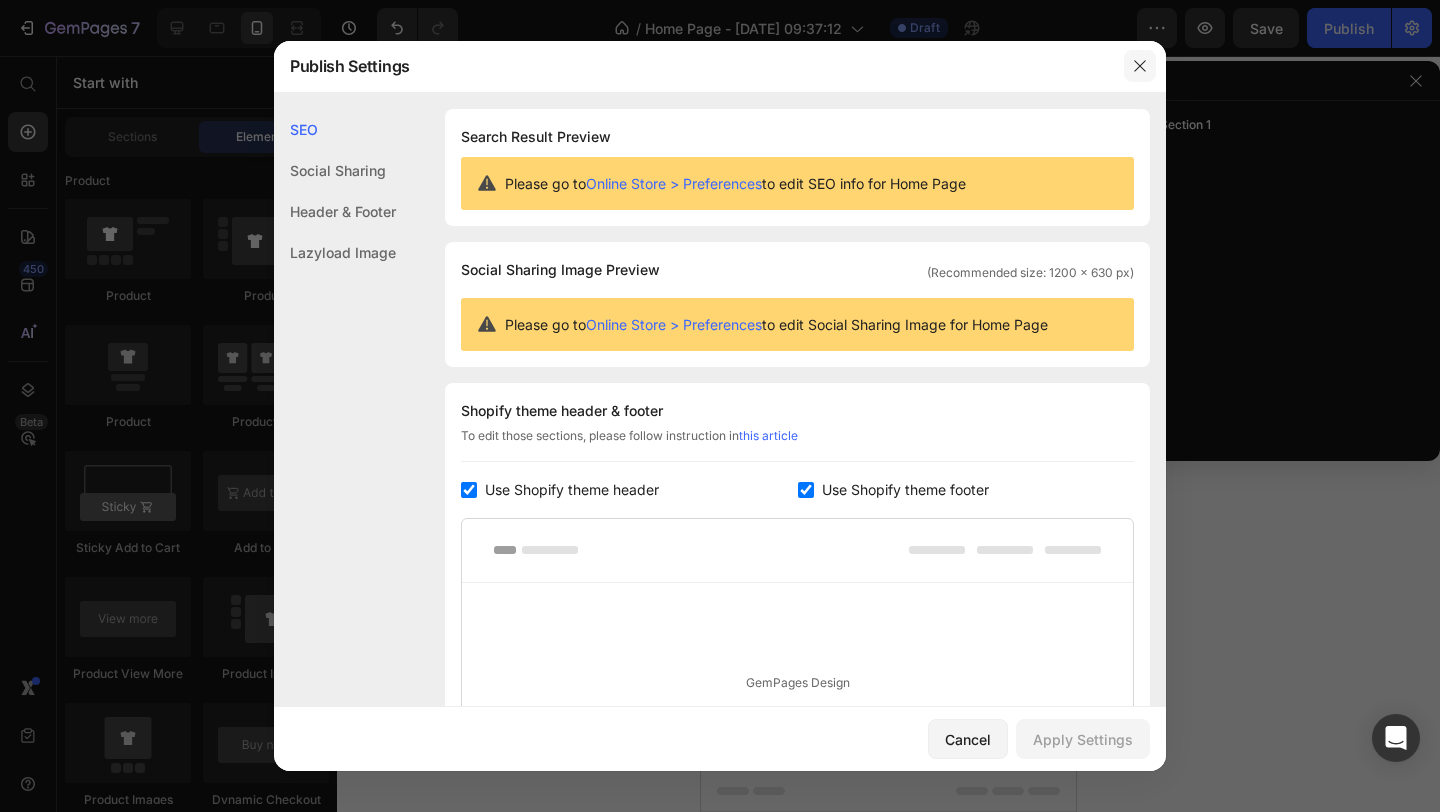 click 